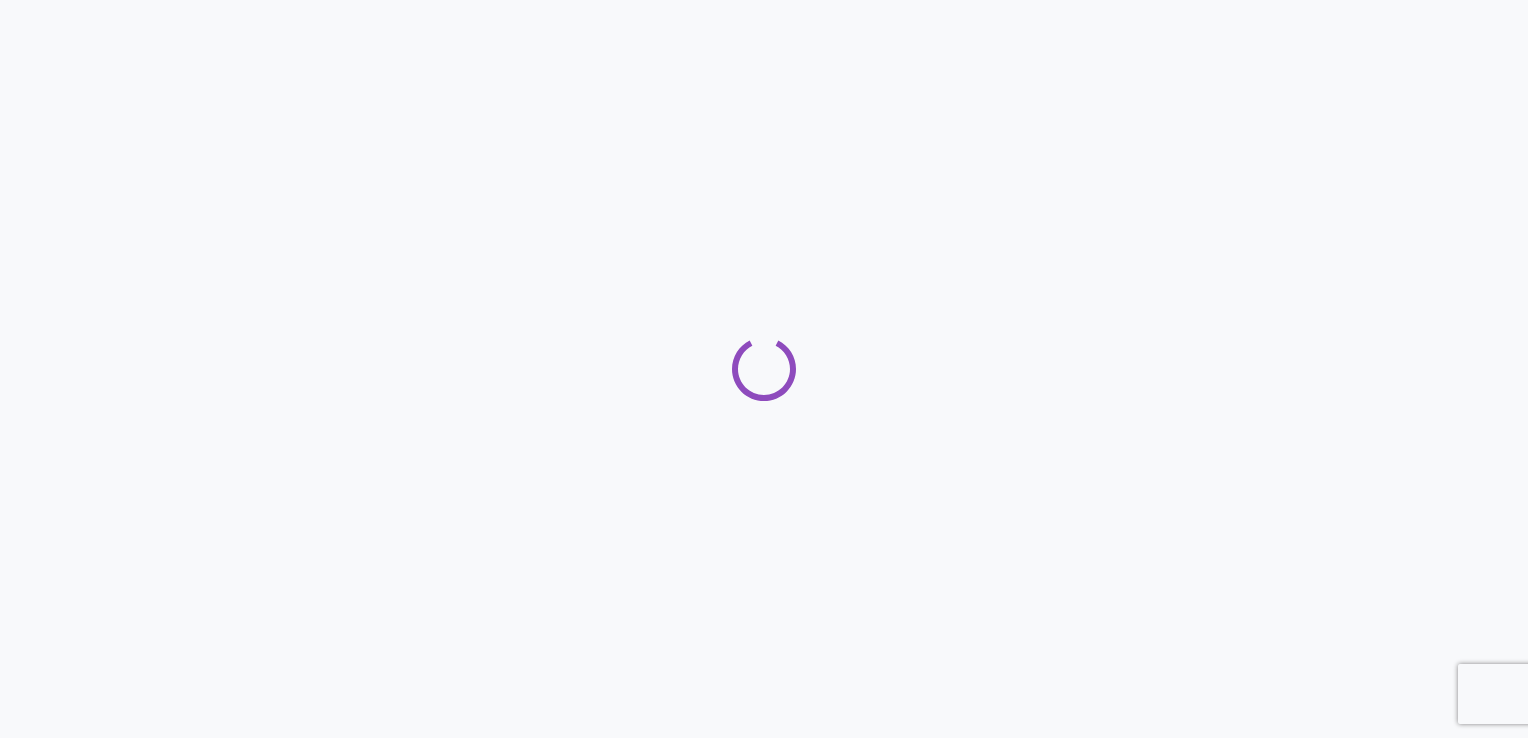scroll, scrollTop: 0, scrollLeft: 0, axis: both 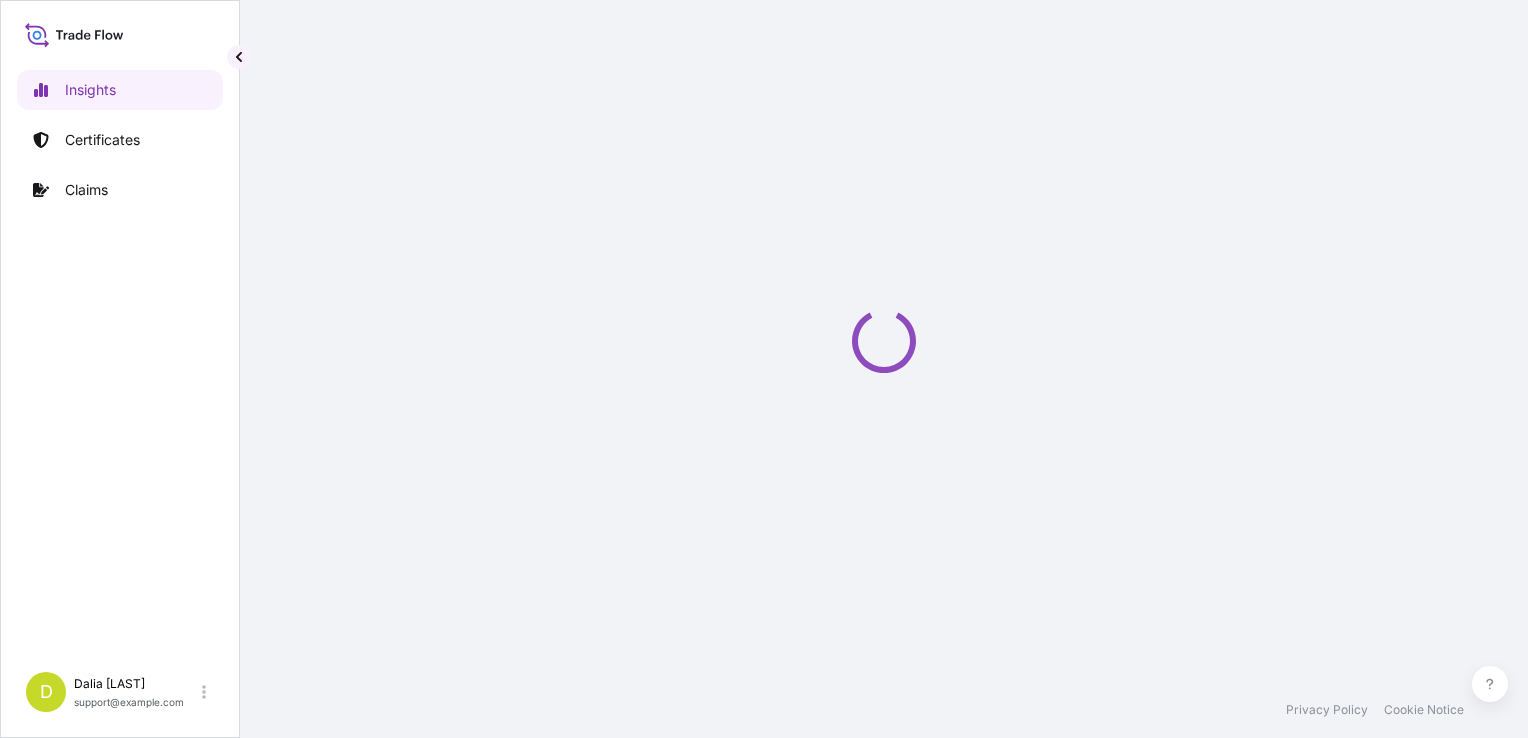 select on "2025" 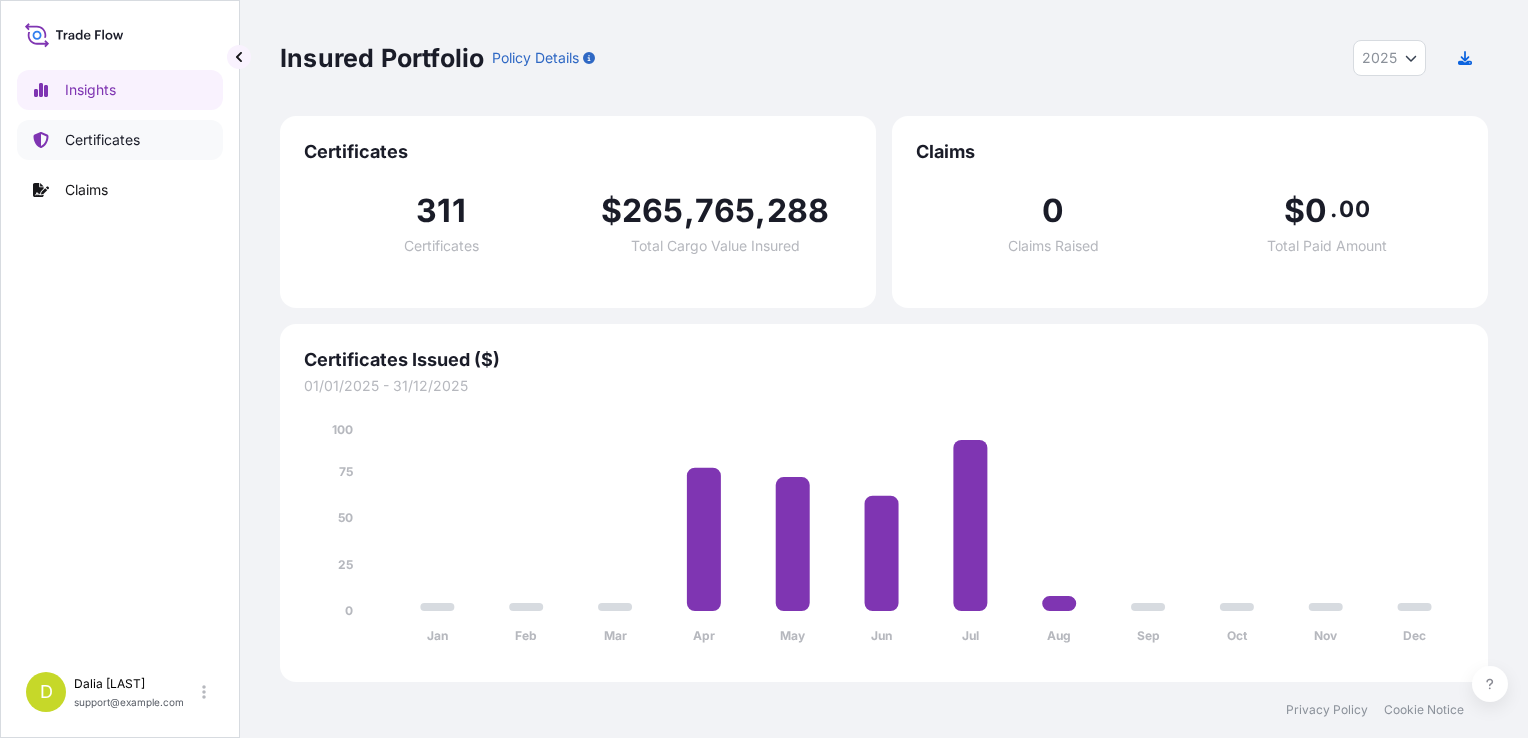 click on "Certificates" at bounding box center (120, 140) 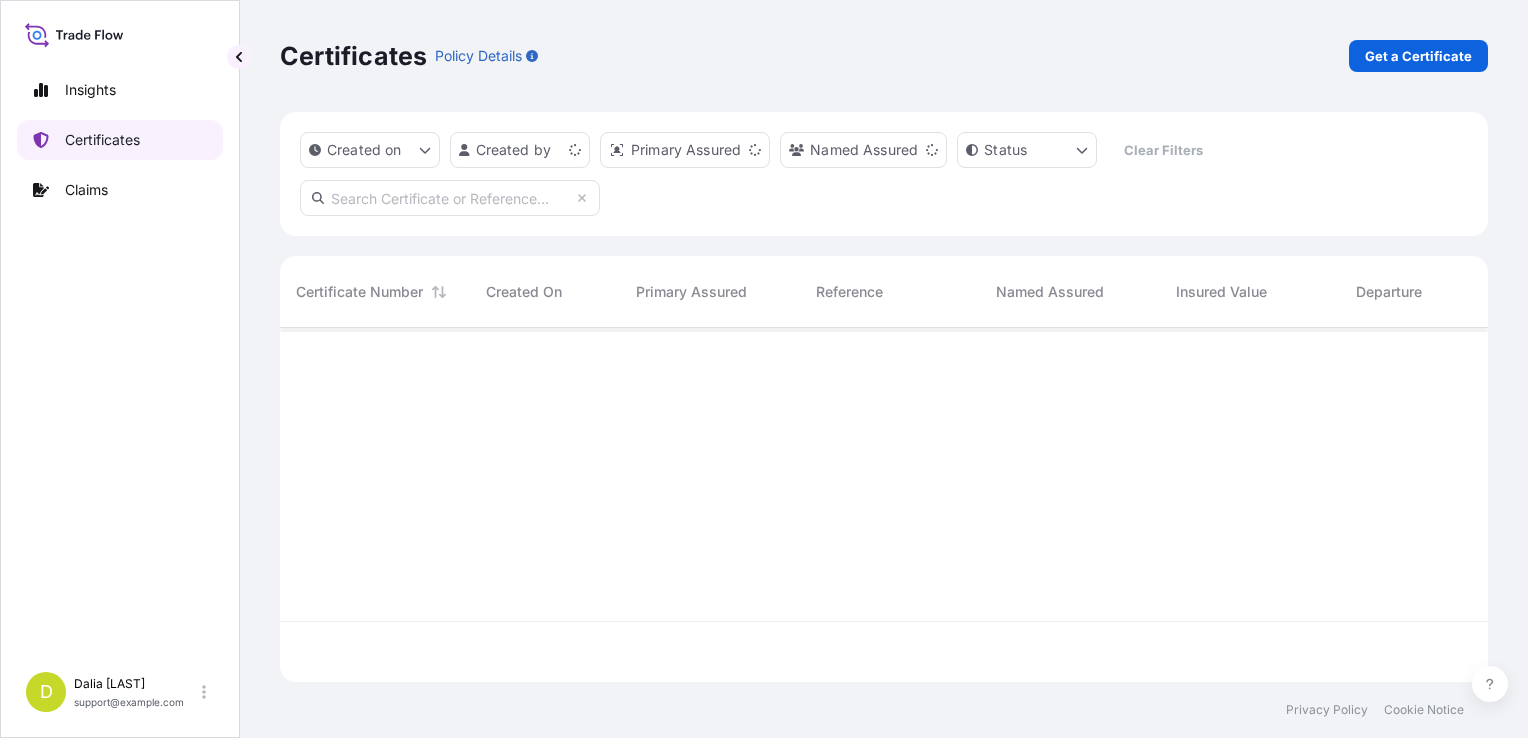 scroll, scrollTop: 16, scrollLeft: 16, axis: both 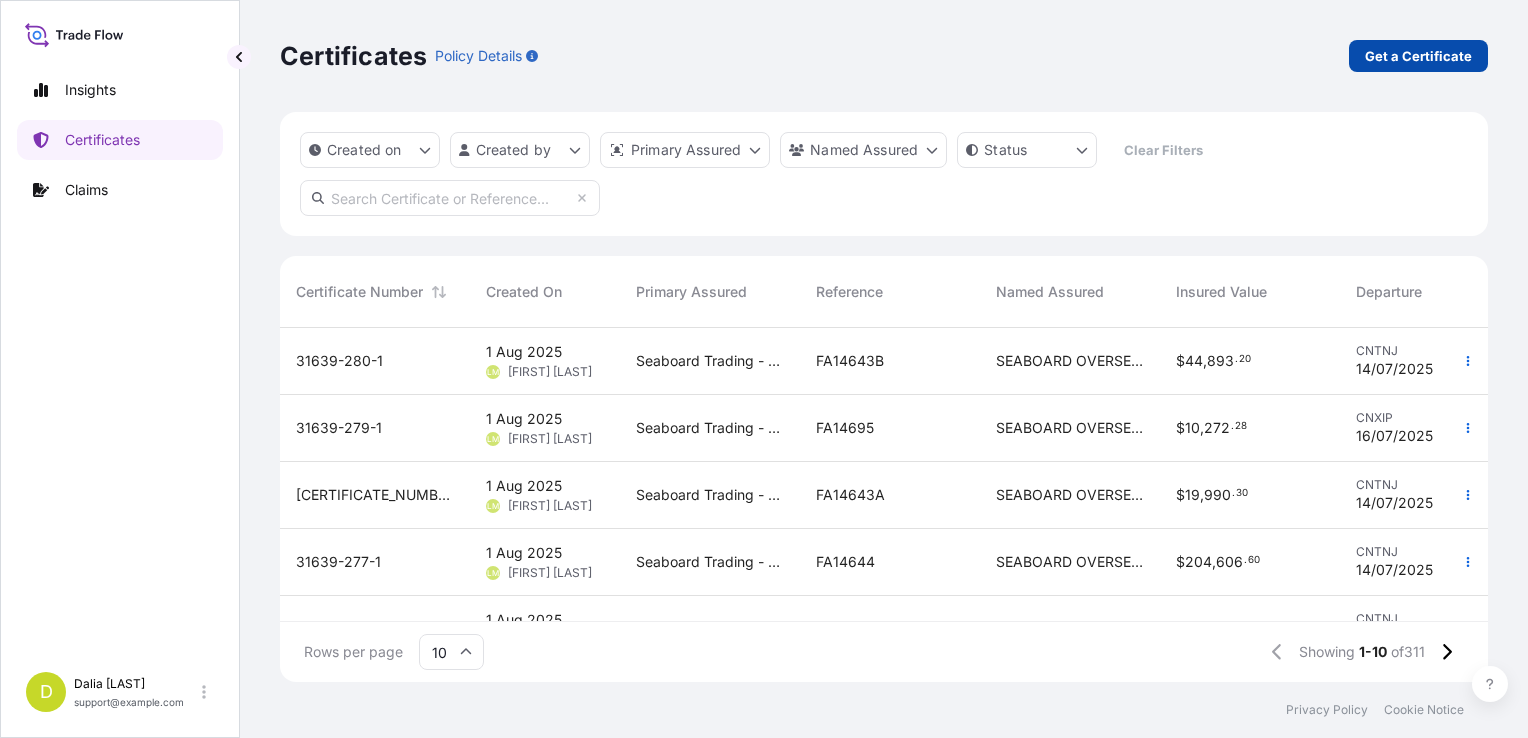 click on "Get a Certificate" at bounding box center (1418, 56) 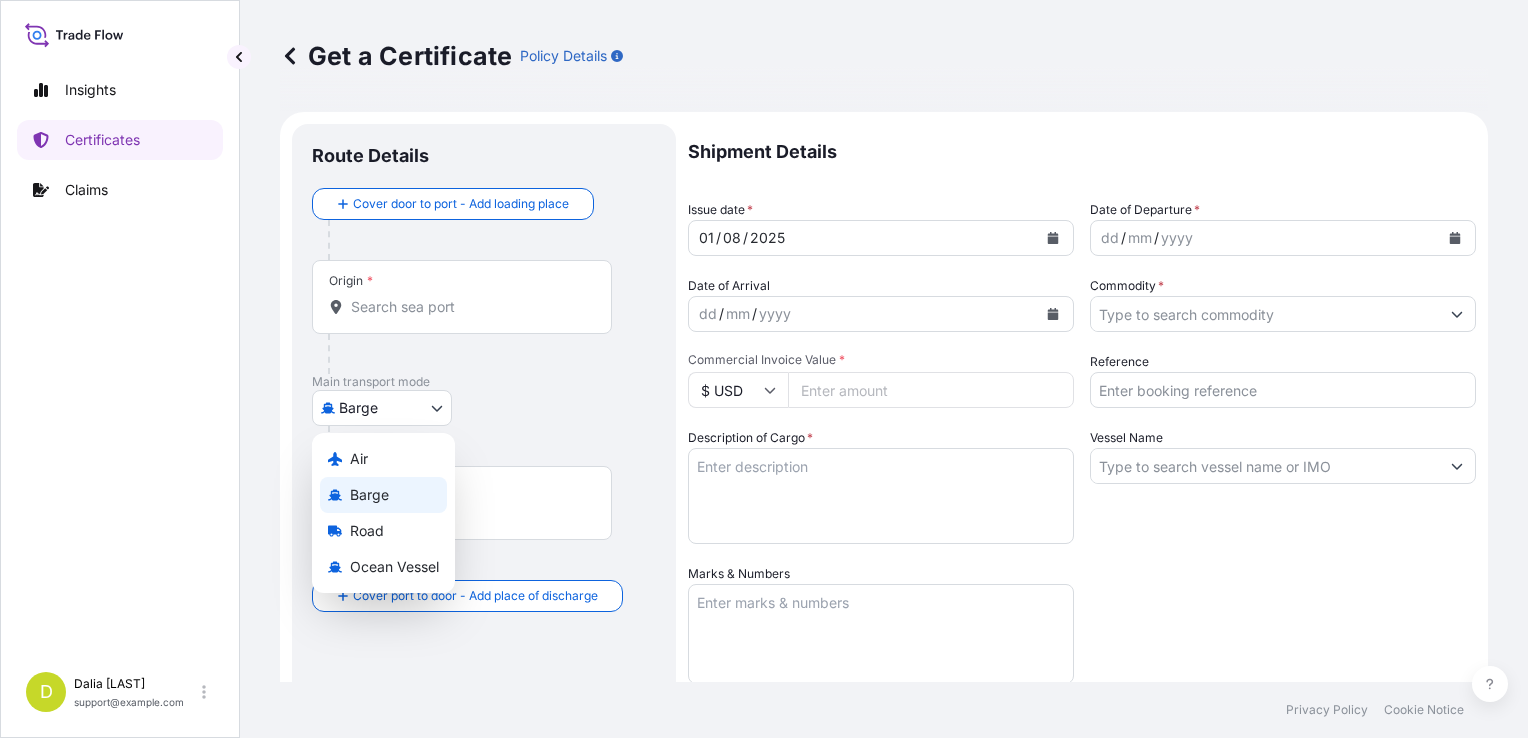 click on "Insights Certificates Claims D Dalia   Peralta dalia.peralta@example.com Get a Certificate Policy Details Route Details   Cover door to port - Add loading place Place of loading Road / Inland Road / Inland Origin * Main transport mode Barge Air Barge Road Ocean Vessel Destination * Cover port to door - Add place of discharge Road / Inland Road / Inland Place of Discharge Shipment Details Issue date * 01 / 08 / 2025 Date of Departure * dd / mm / yyyy Date of Arrival dd / mm / yyyy Commodity * Packing Category Commercial Invoice Value    * $ USD Reference Description of Cargo * Vessel Name Marks & Numbers Letter of Credit This shipment has a letter of credit Letter of credit * Letter of credit may not exceed 12000 characters Assured Details Primary Assured * Select a primary assured Seaboard Corporation Seaboard Trading - Colombia Named Assured Named Assured Address Create Certificate Privacy Policy Cookie Notice
0 Selected Date: 1 [MONTH] 2025 Air Barge Road Ocean Vessel" at bounding box center (764, 369) 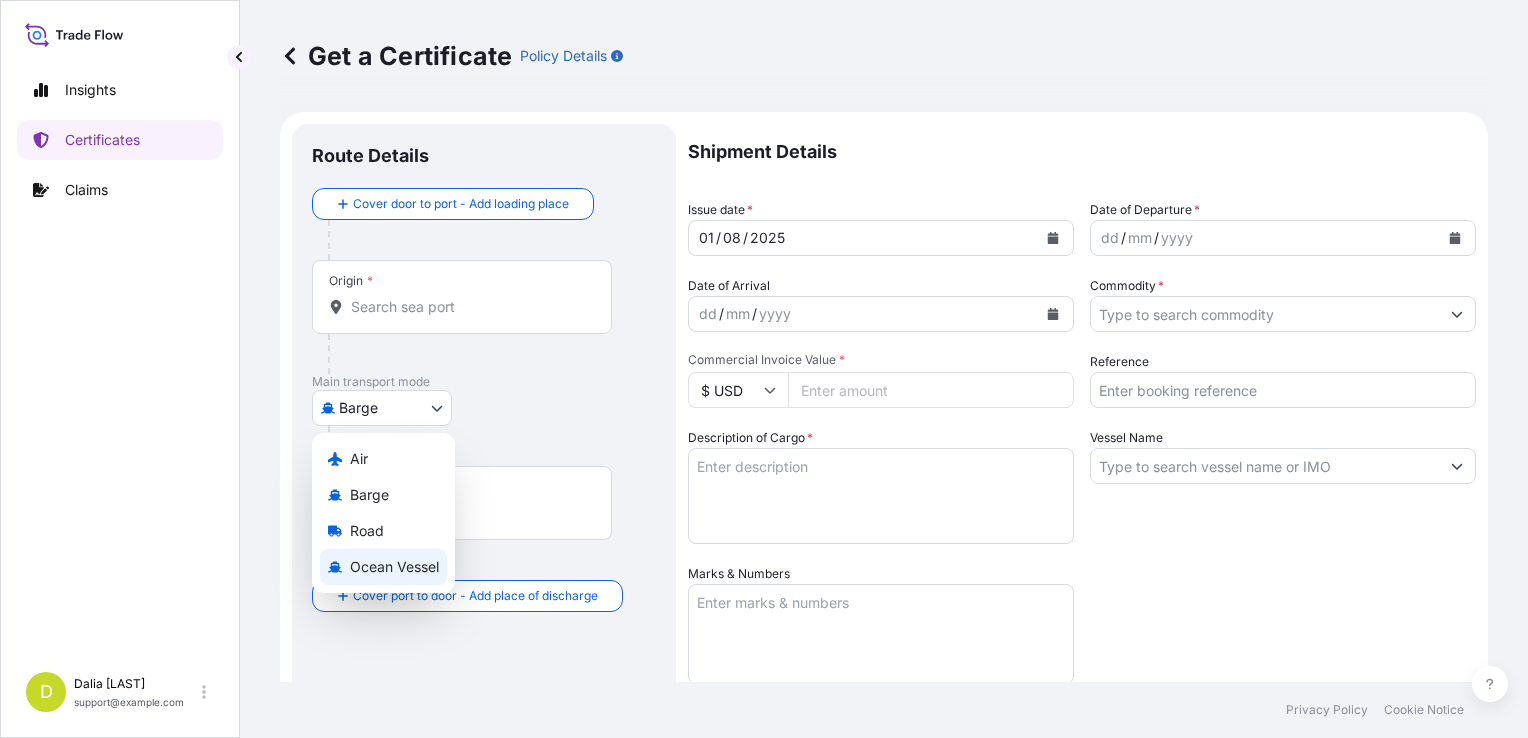 click on "Ocean Vessel" at bounding box center [383, 567] 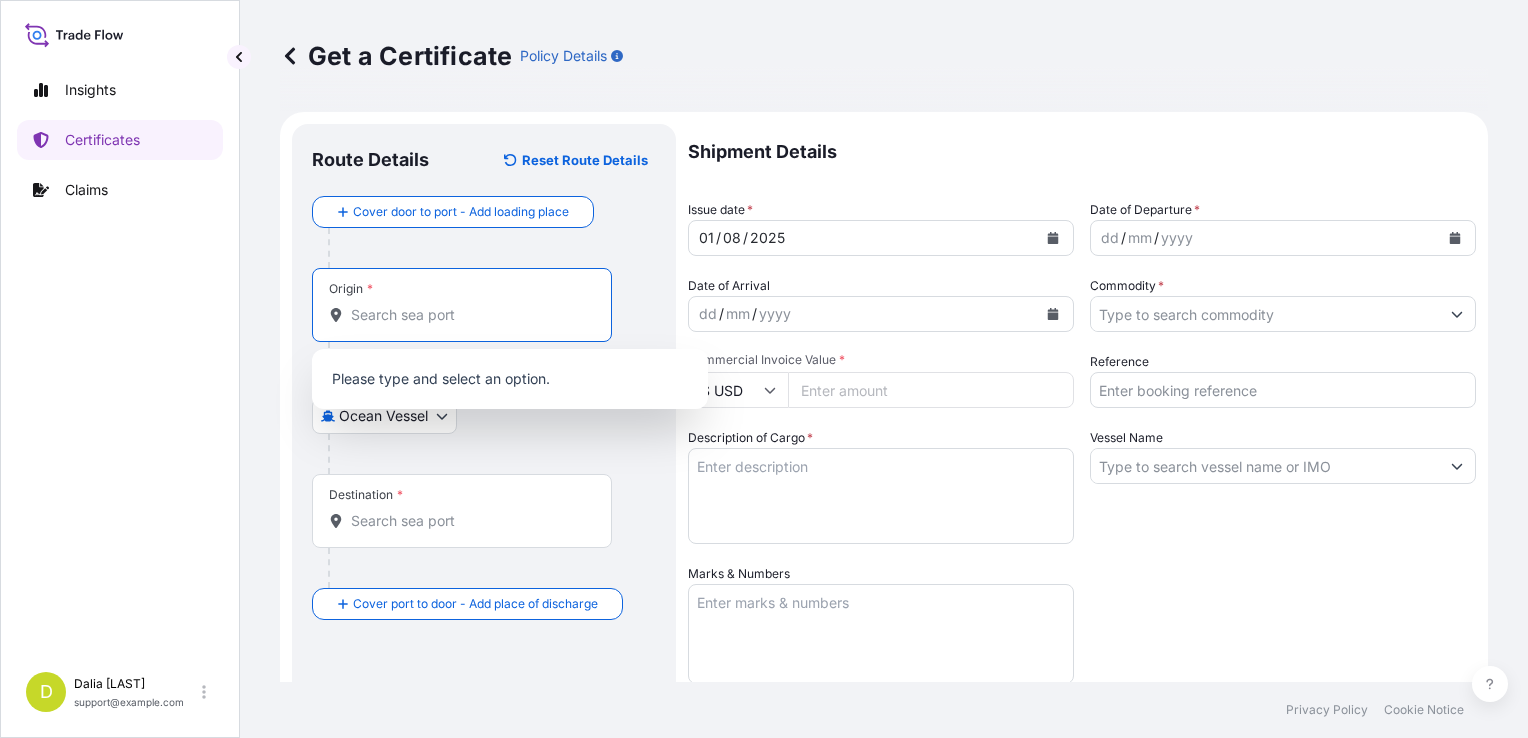 click on "Origin *" at bounding box center (469, 315) 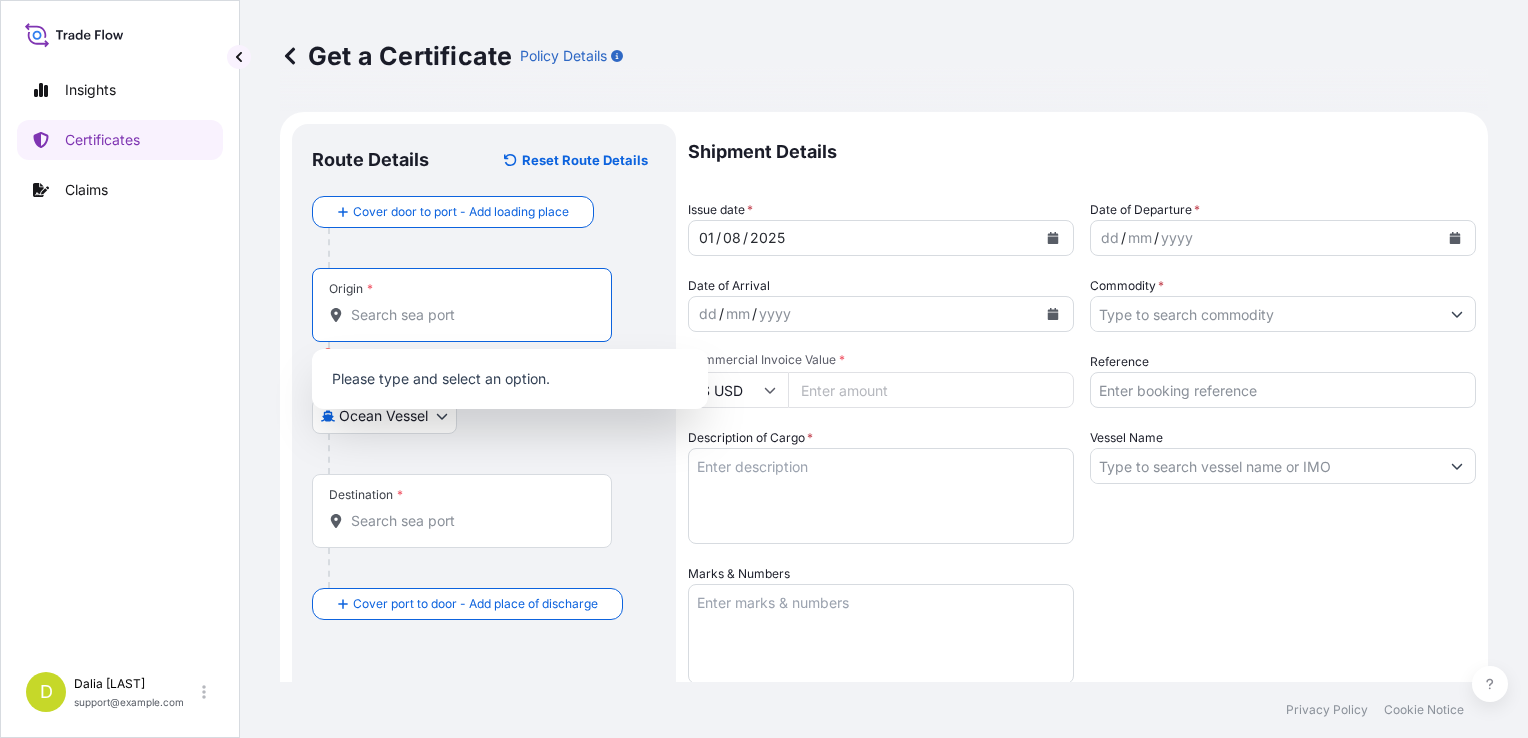 click on "Origin * Please select an origin" at bounding box center (469, 315) 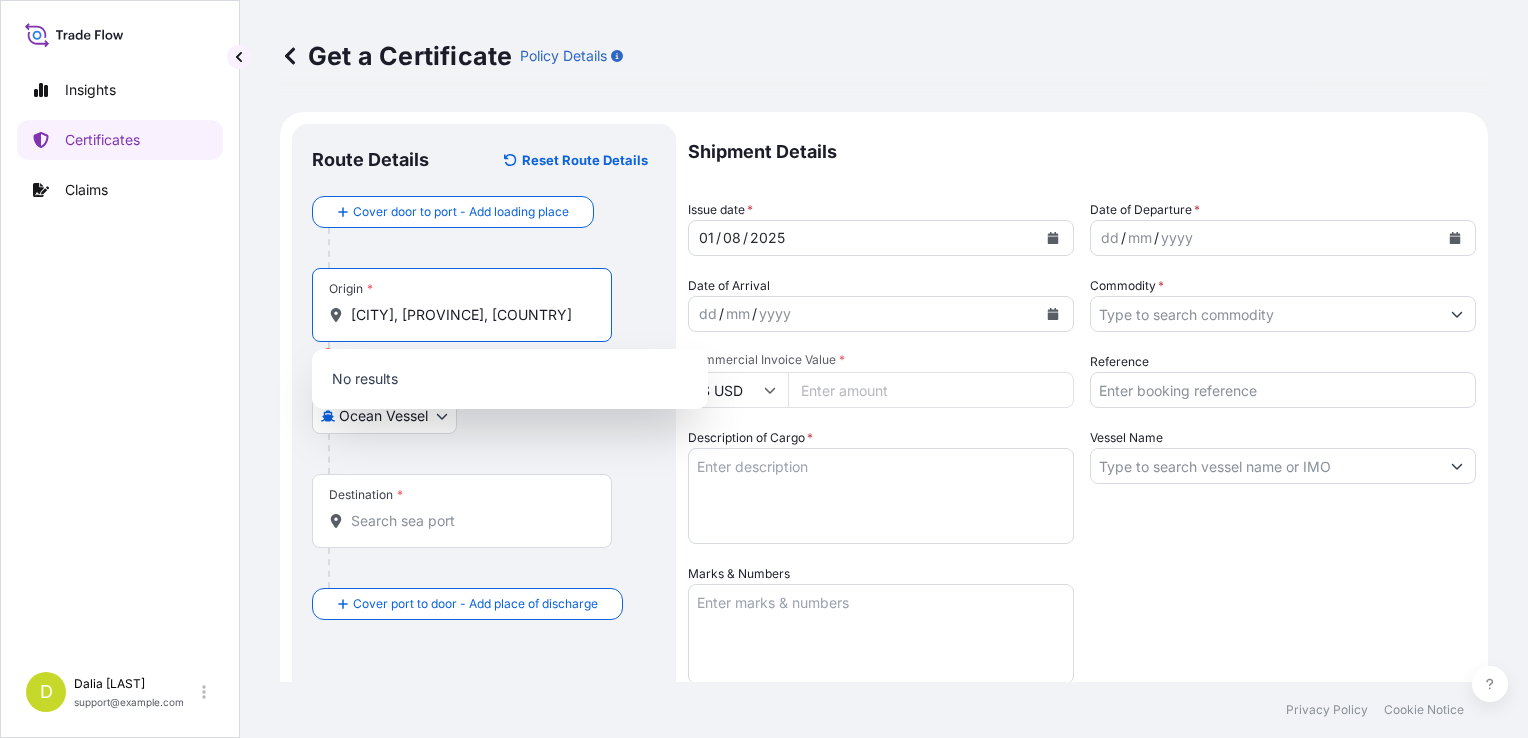 scroll, scrollTop: 0, scrollLeft: 58, axis: horizontal 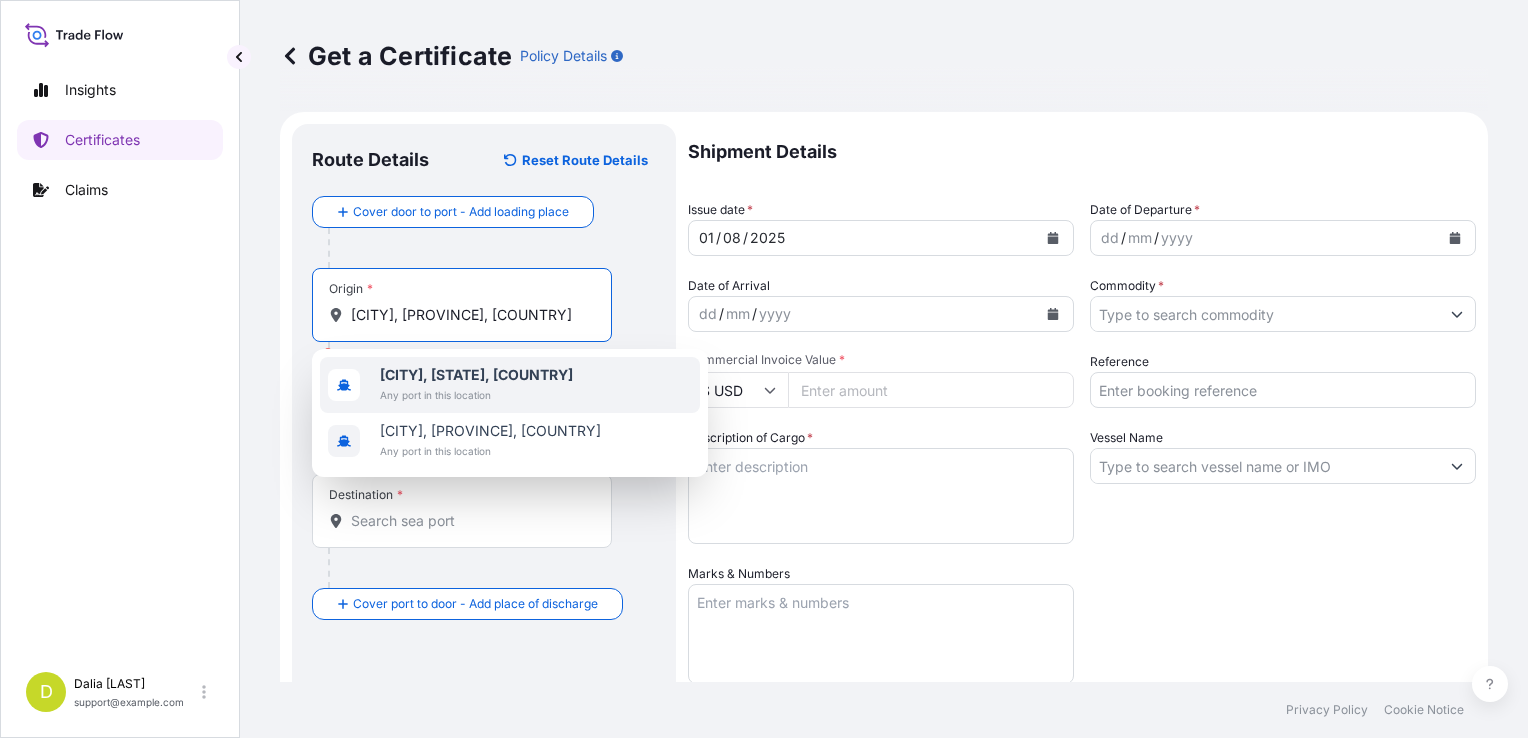 click on "[CITY], [STATE], [COUNTRY]" at bounding box center [476, 374] 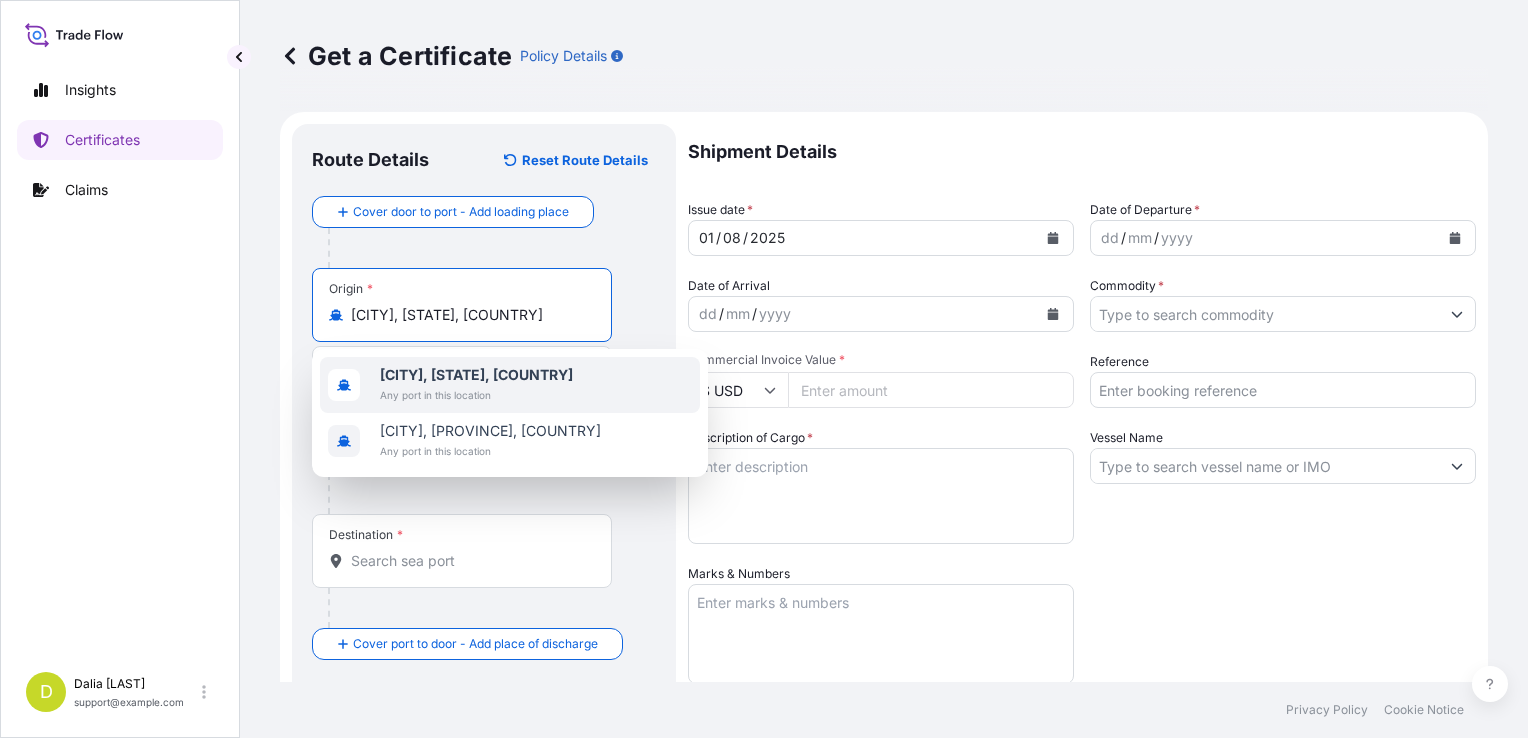 scroll, scrollTop: 0, scrollLeft: 8, axis: horizontal 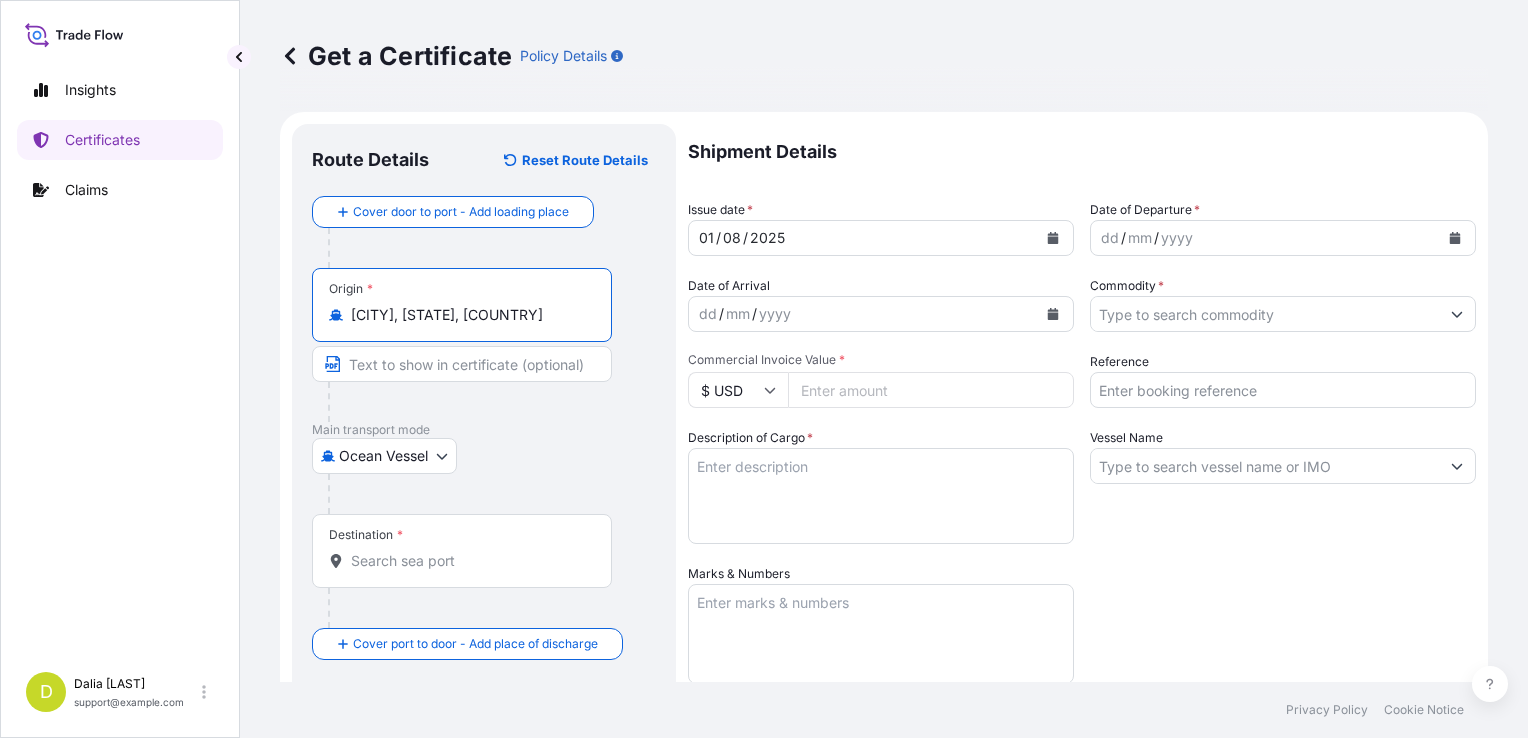 type on "[CITY], [STATE], [COUNTRY]" 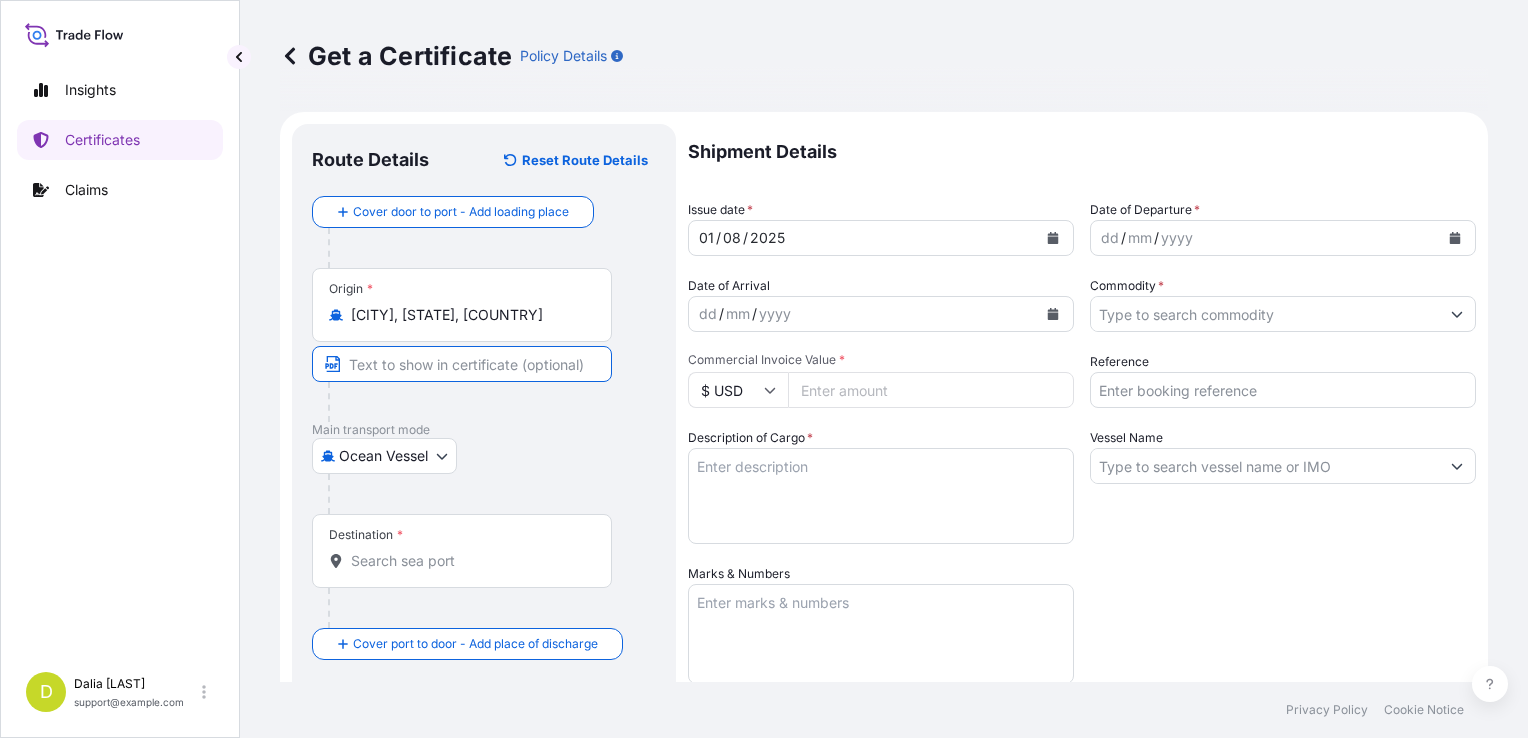 click at bounding box center [462, 364] 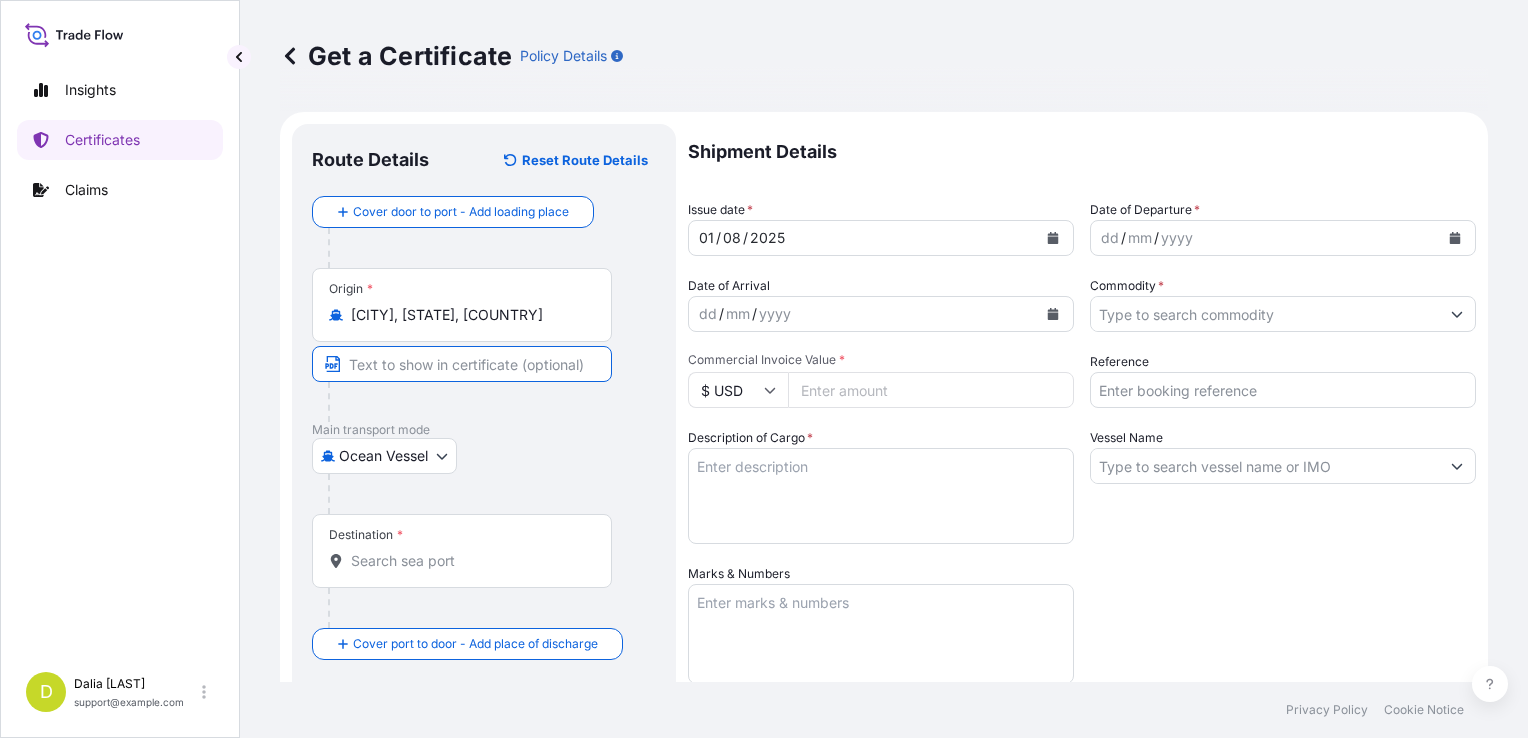 paste on "[CITY], [PROVINCE], [COUNTRY]" 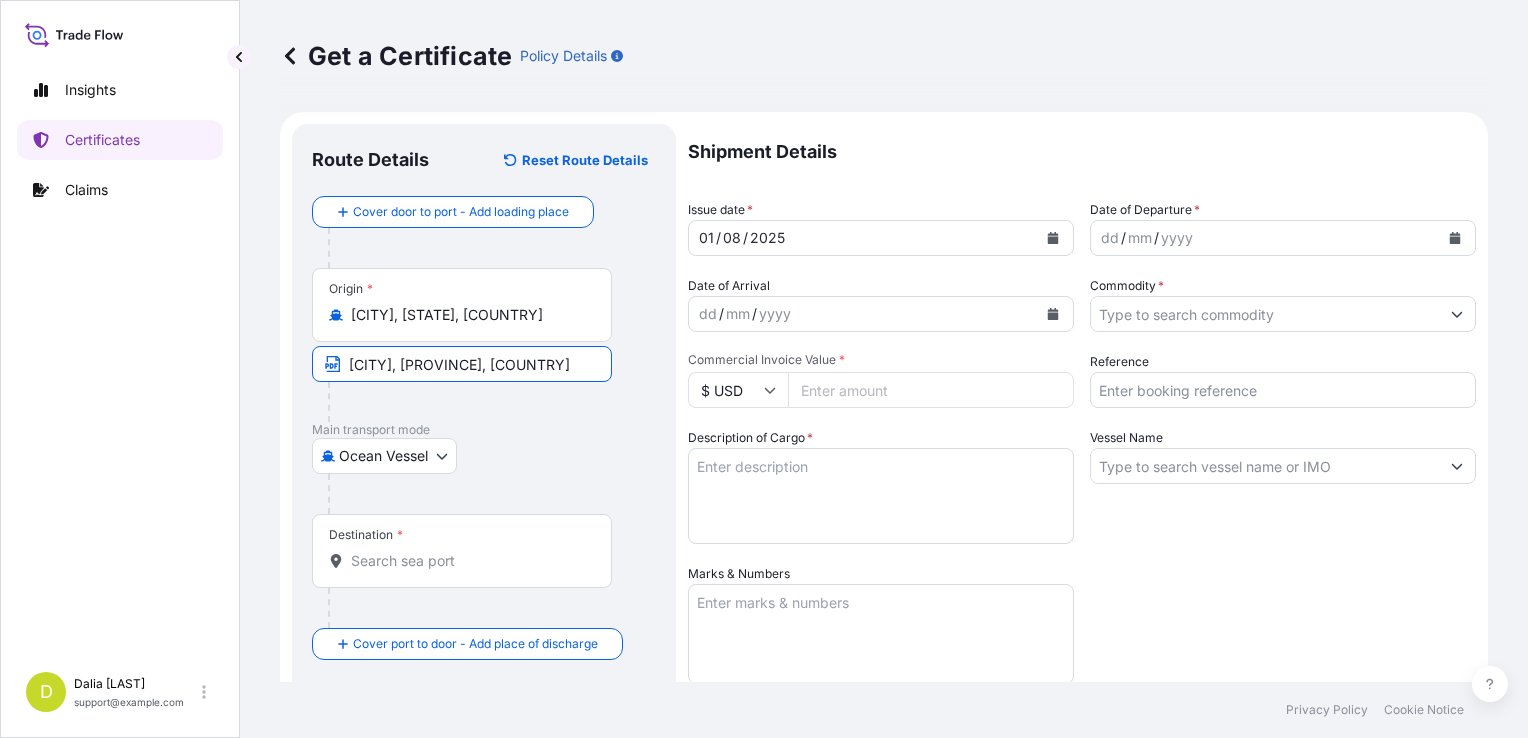 scroll, scrollTop: 0, scrollLeft: 40, axis: horizontal 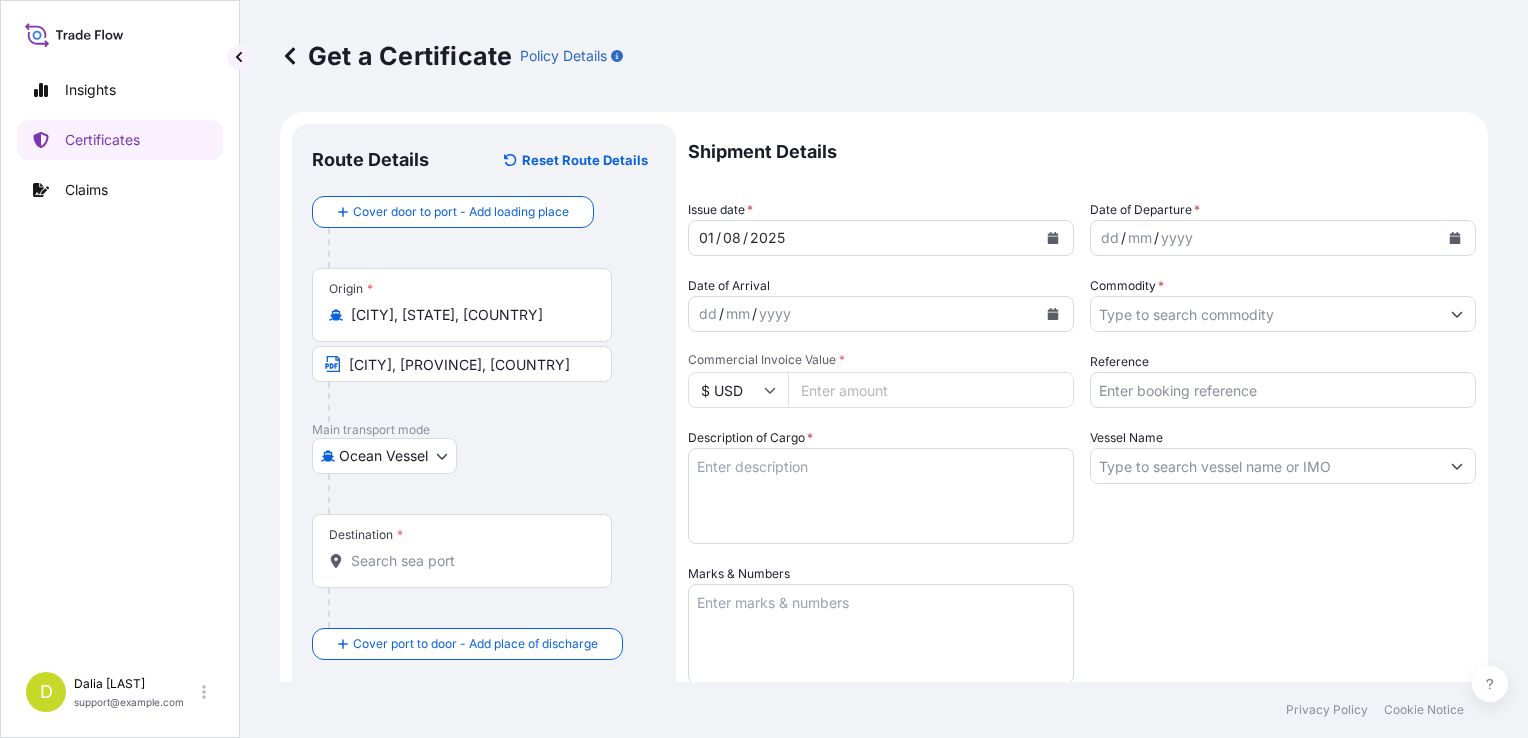 click on "Ocean Vessel Air Barge Road Ocean Vessel" at bounding box center (484, 456) 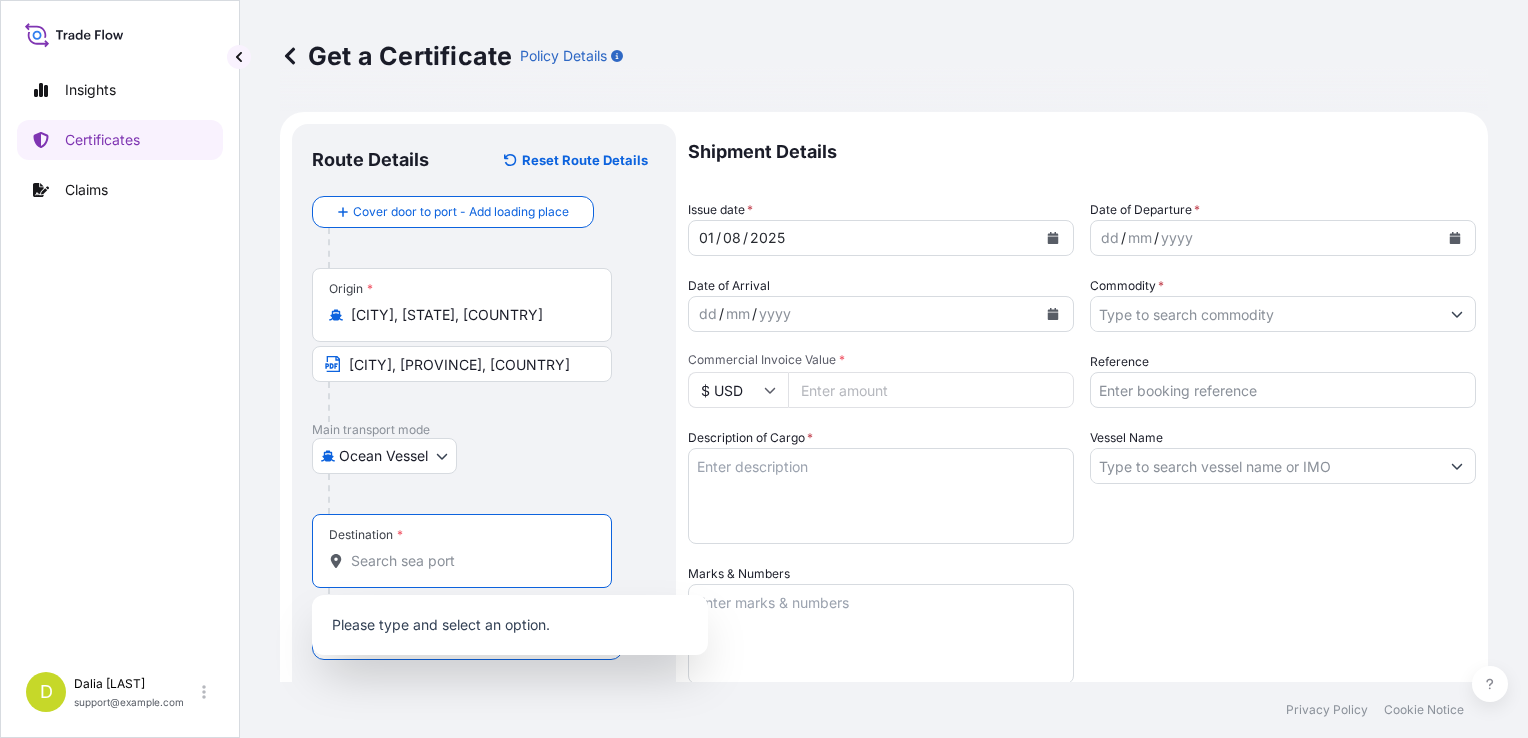 click on "Destination *" at bounding box center [469, 561] 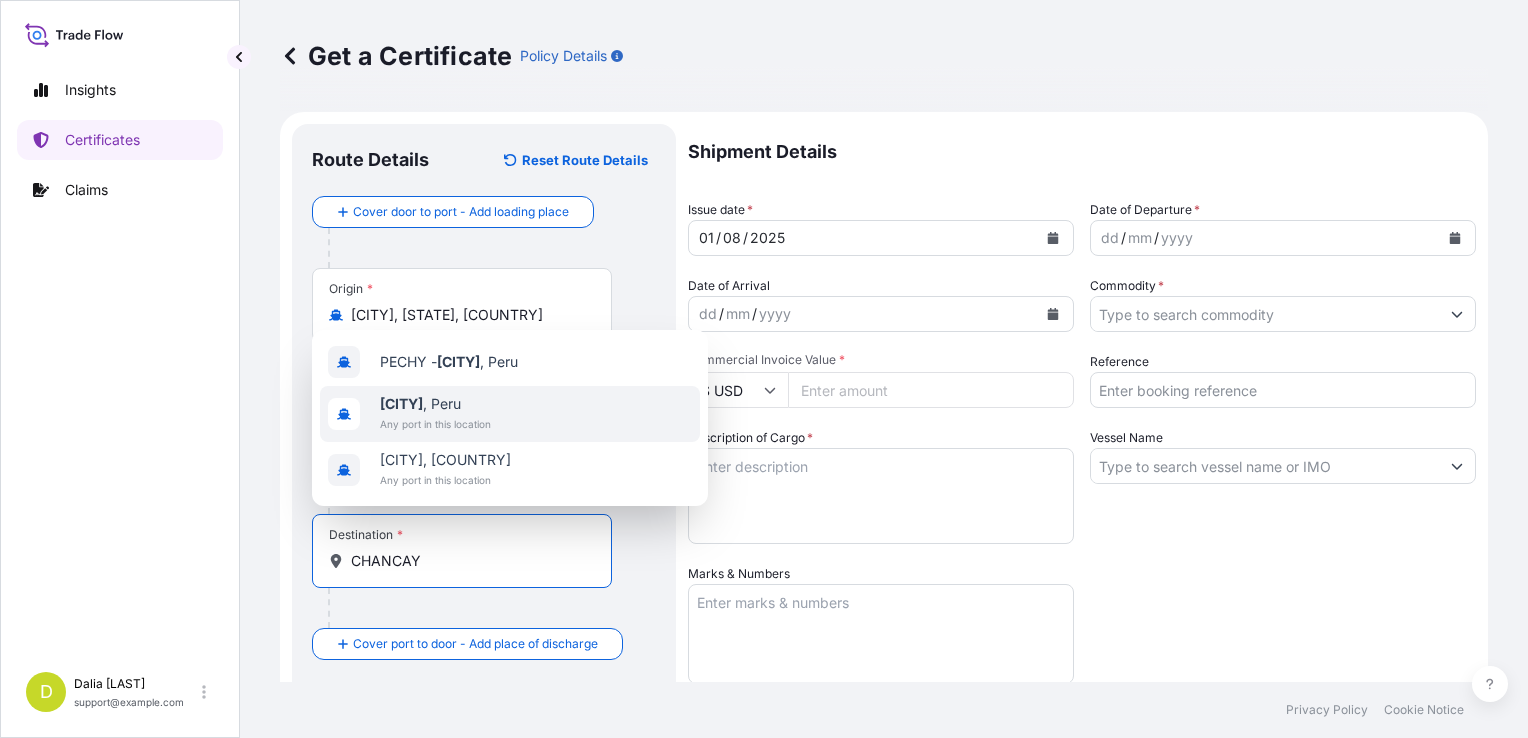 click on "[PORT] , [COUNTRY] Any port in this location" at bounding box center [510, 414] 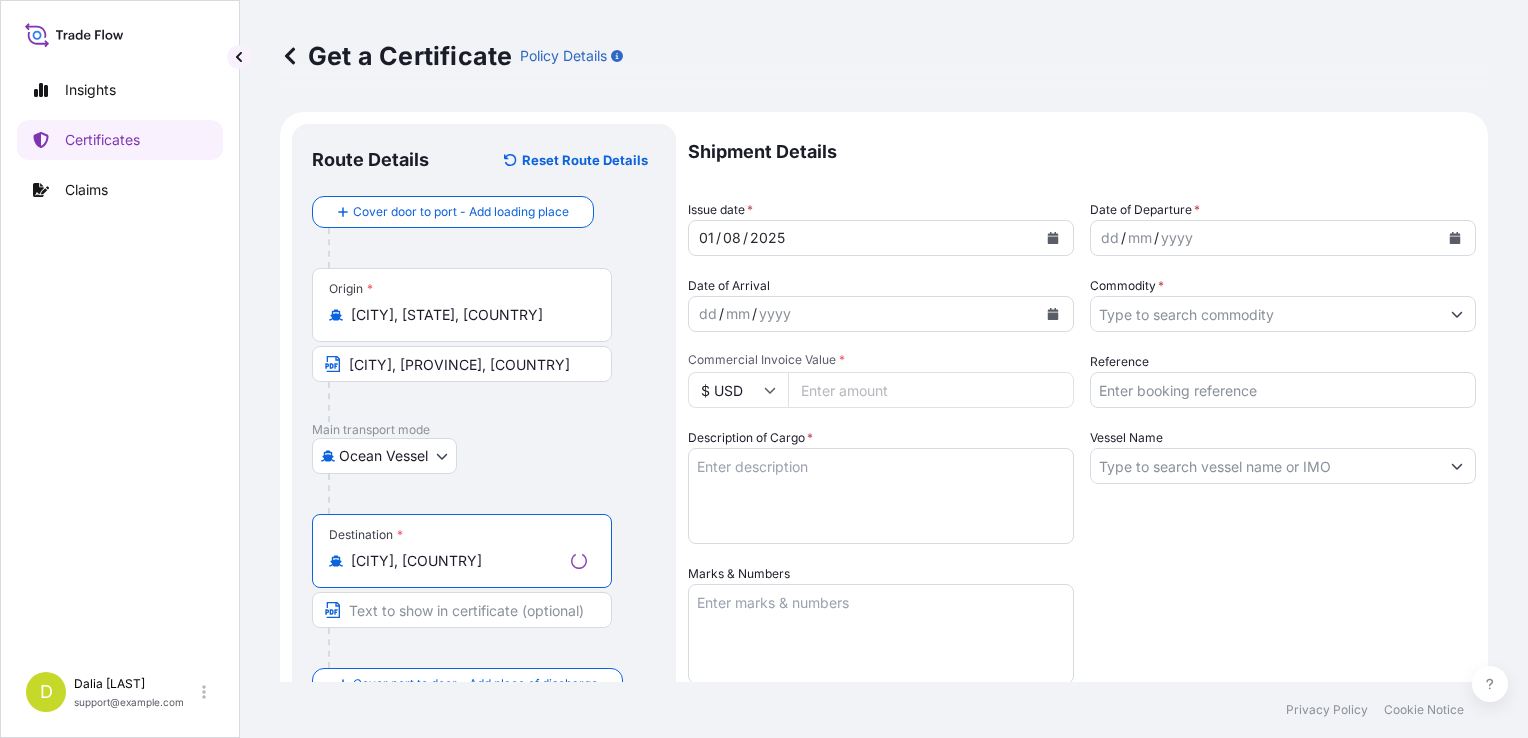 type on "[CITY], [COUNTRY]" 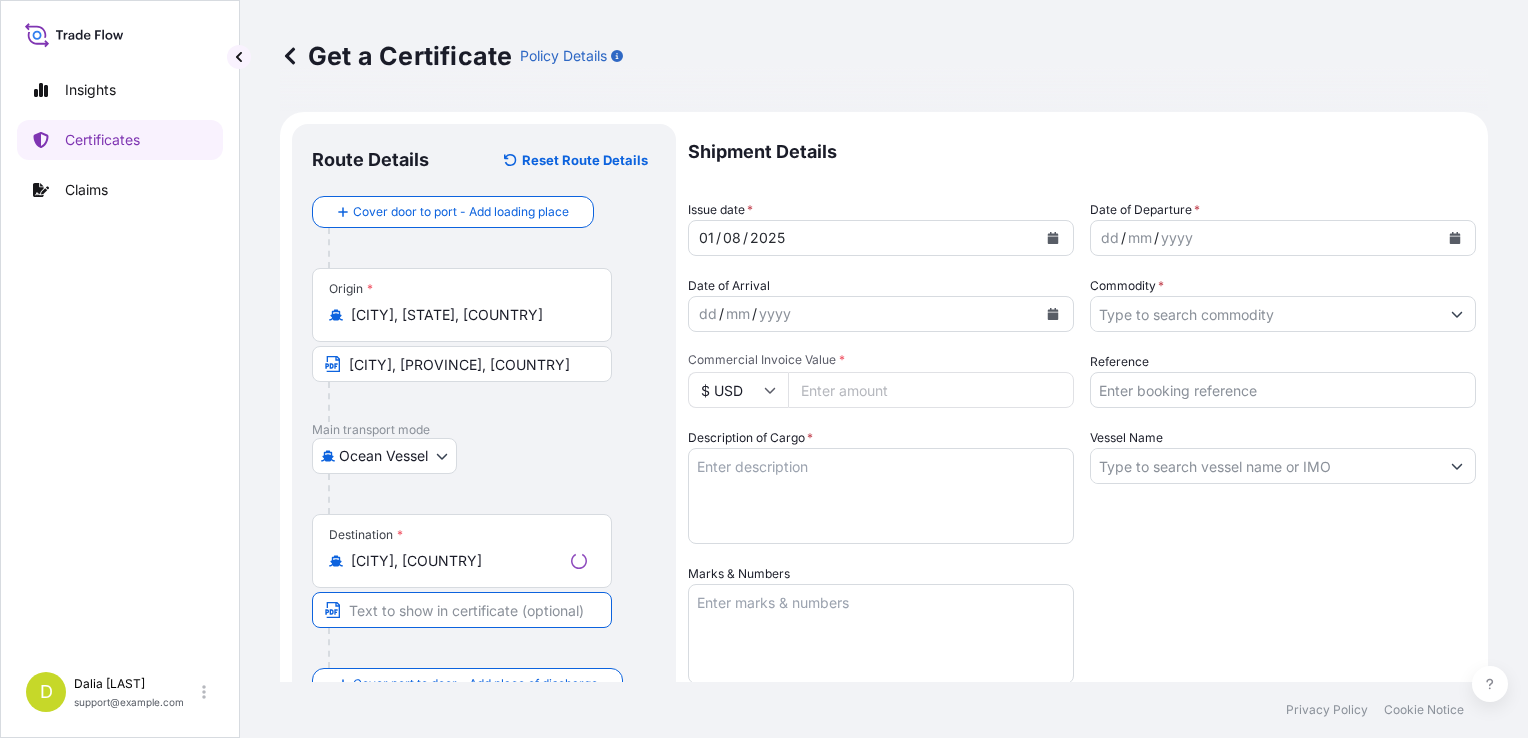 click at bounding box center (462, 610) 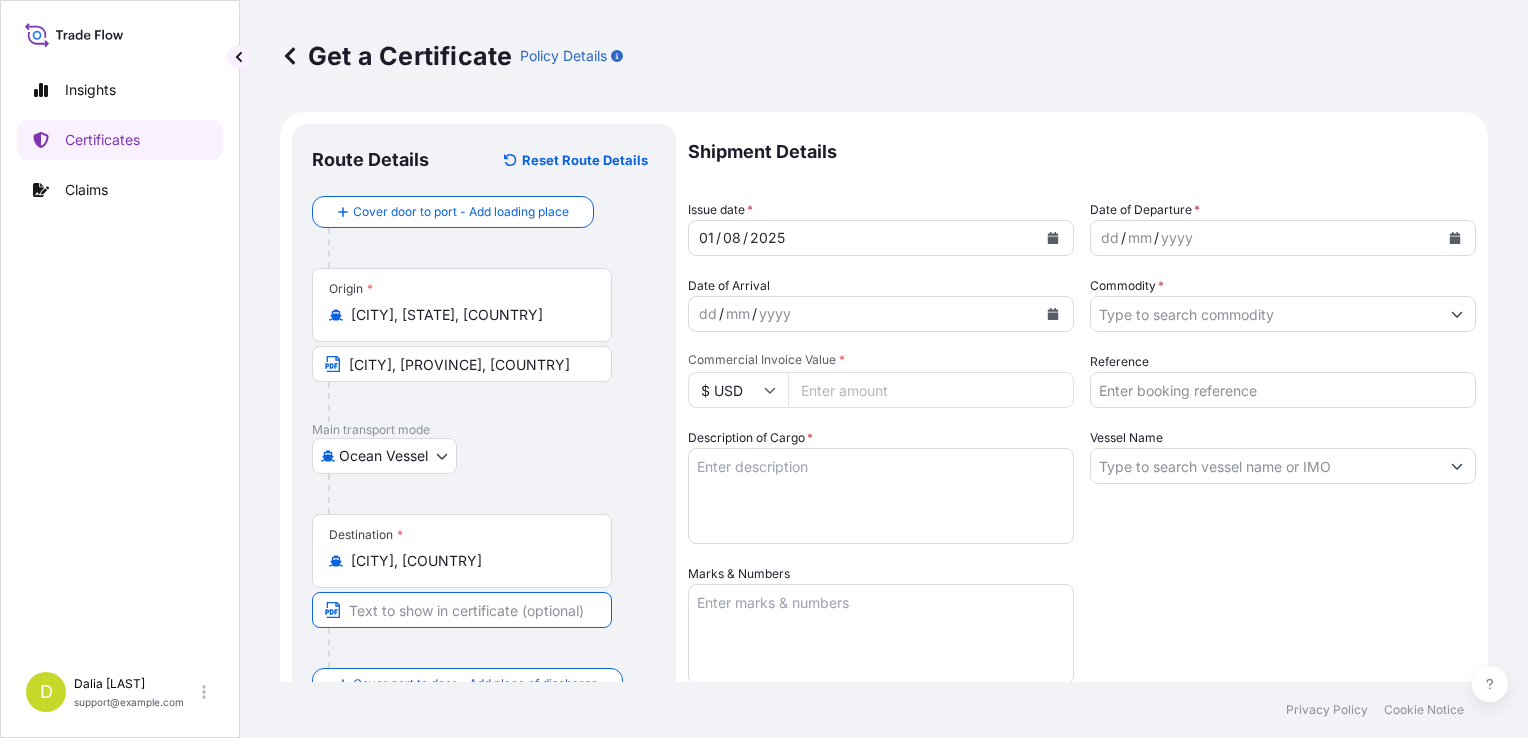 paste on "[PORT], [COUNTRY] AND/OR [PORT], [COUNTRY]" 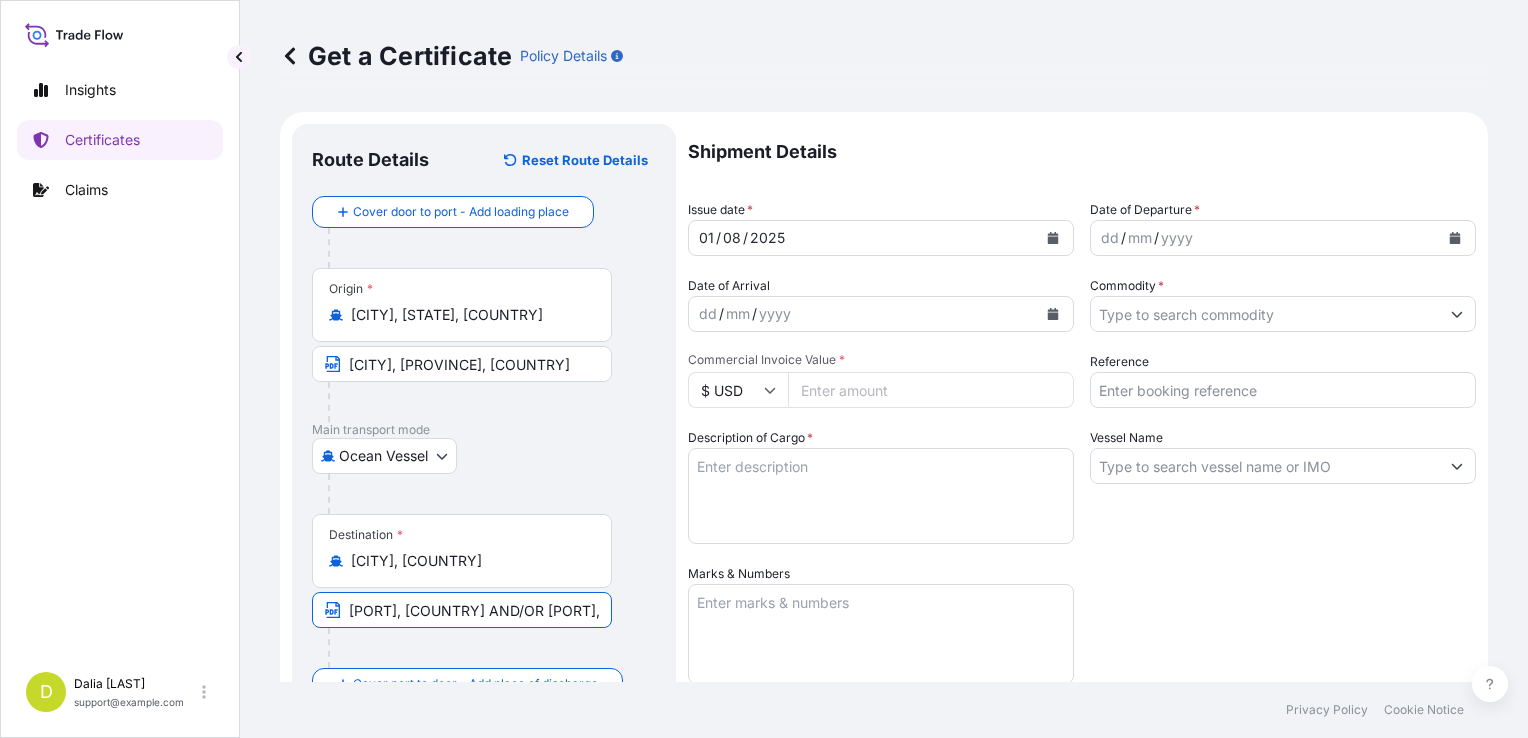 scroll, scrollTop: 0, scrollLeft: 24, axis: horizontal 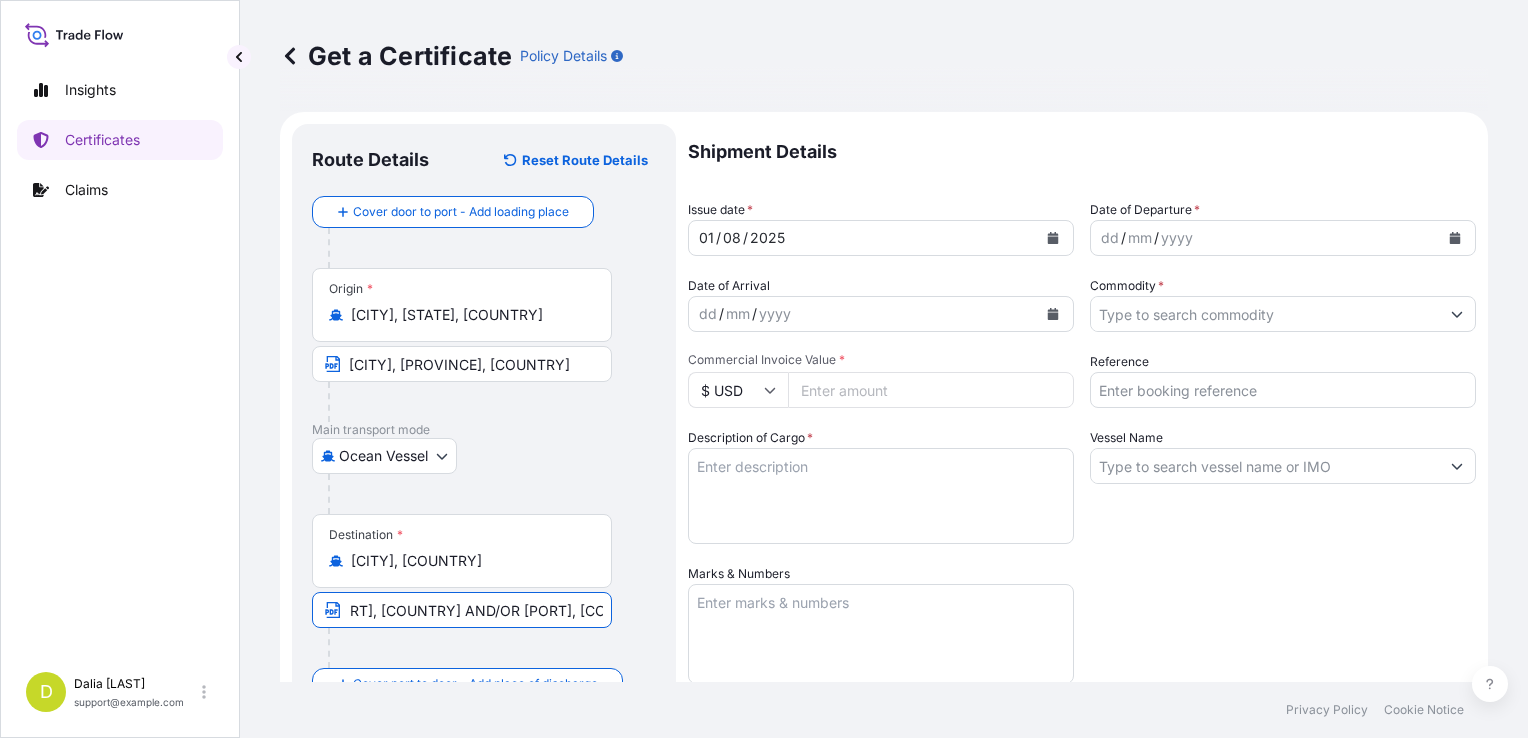 type on "[PORT], [COUNTRY] AND/OR [PORT], [COUNTRY]" 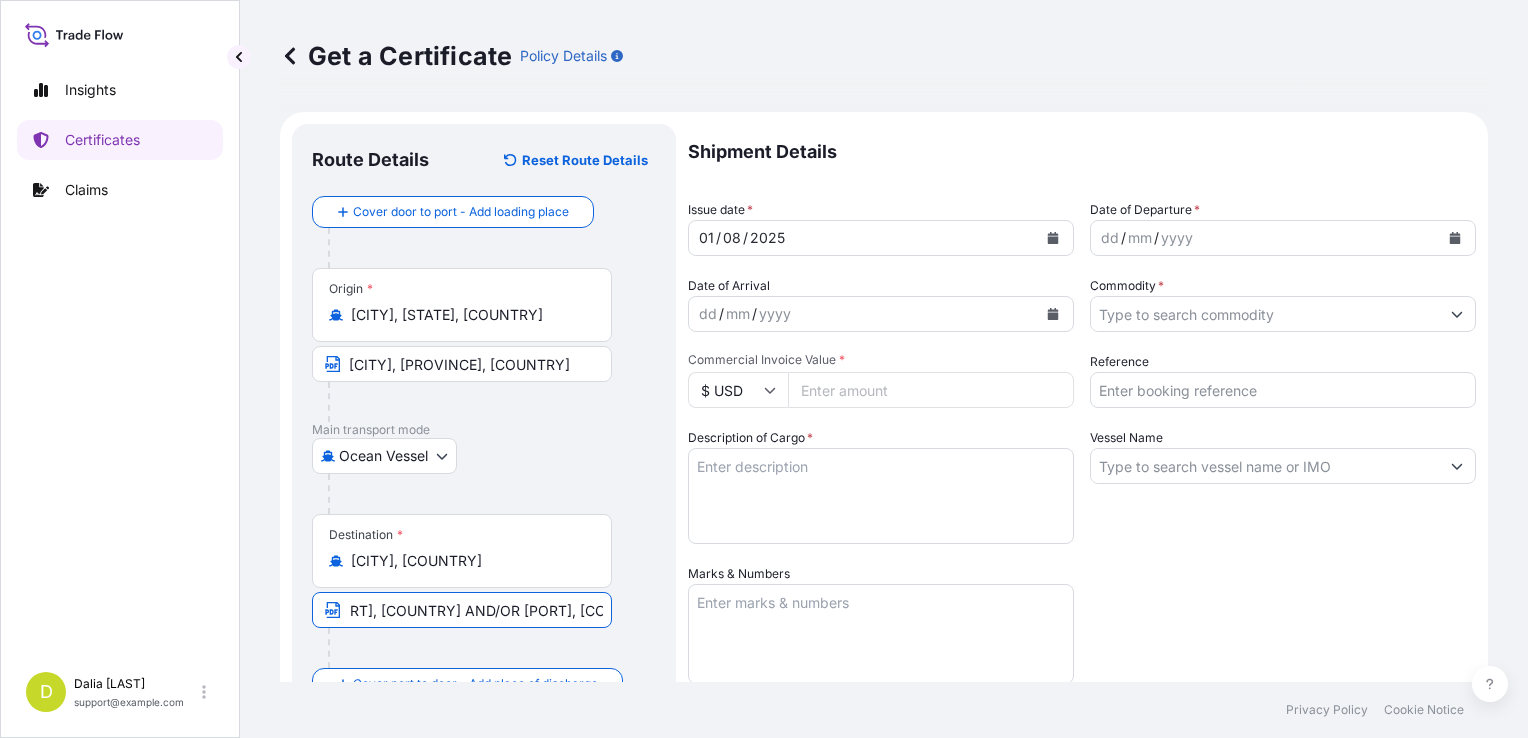 scroll, scrollTop: 0, scrollLeft: 0, axis: both 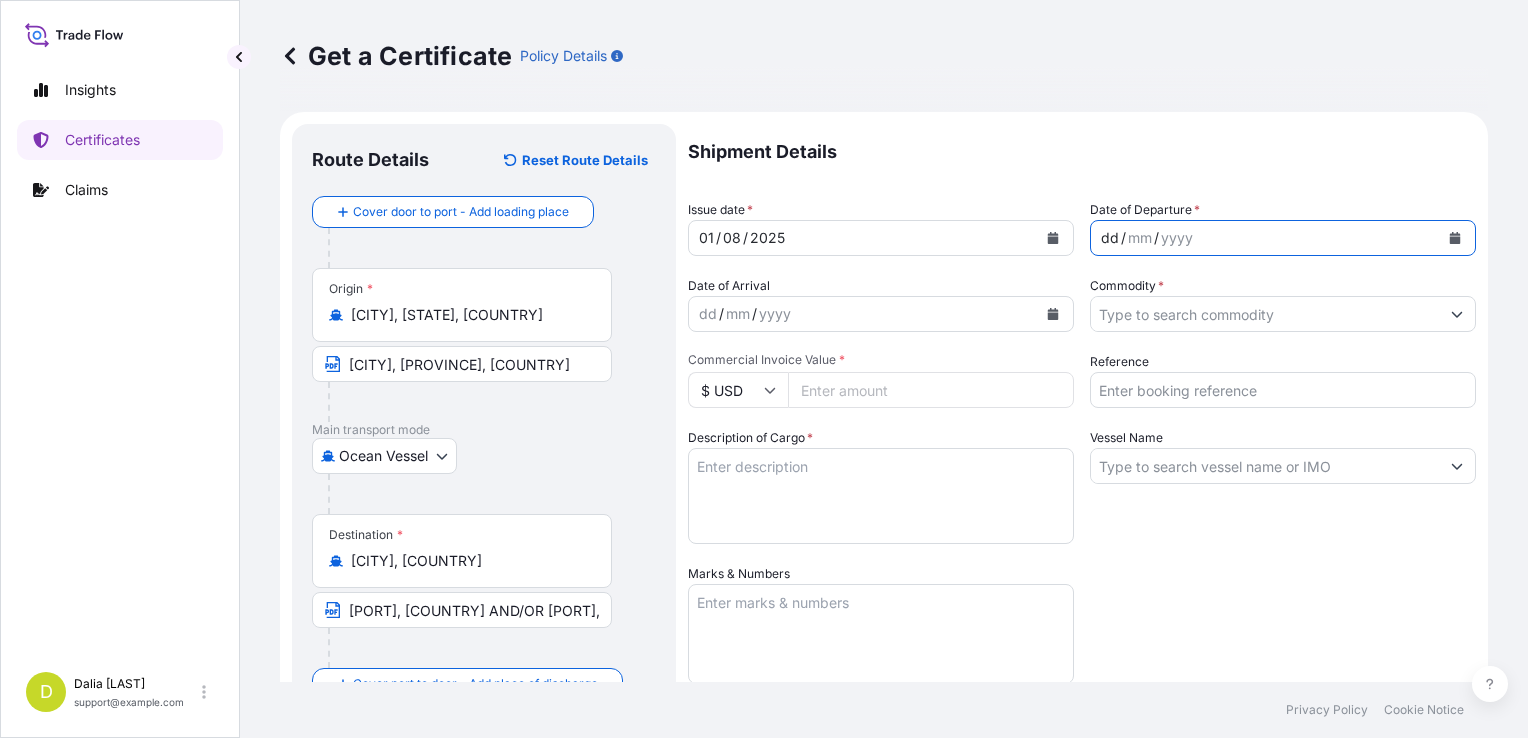 click on "dd" at bounding box center [1110, 238] 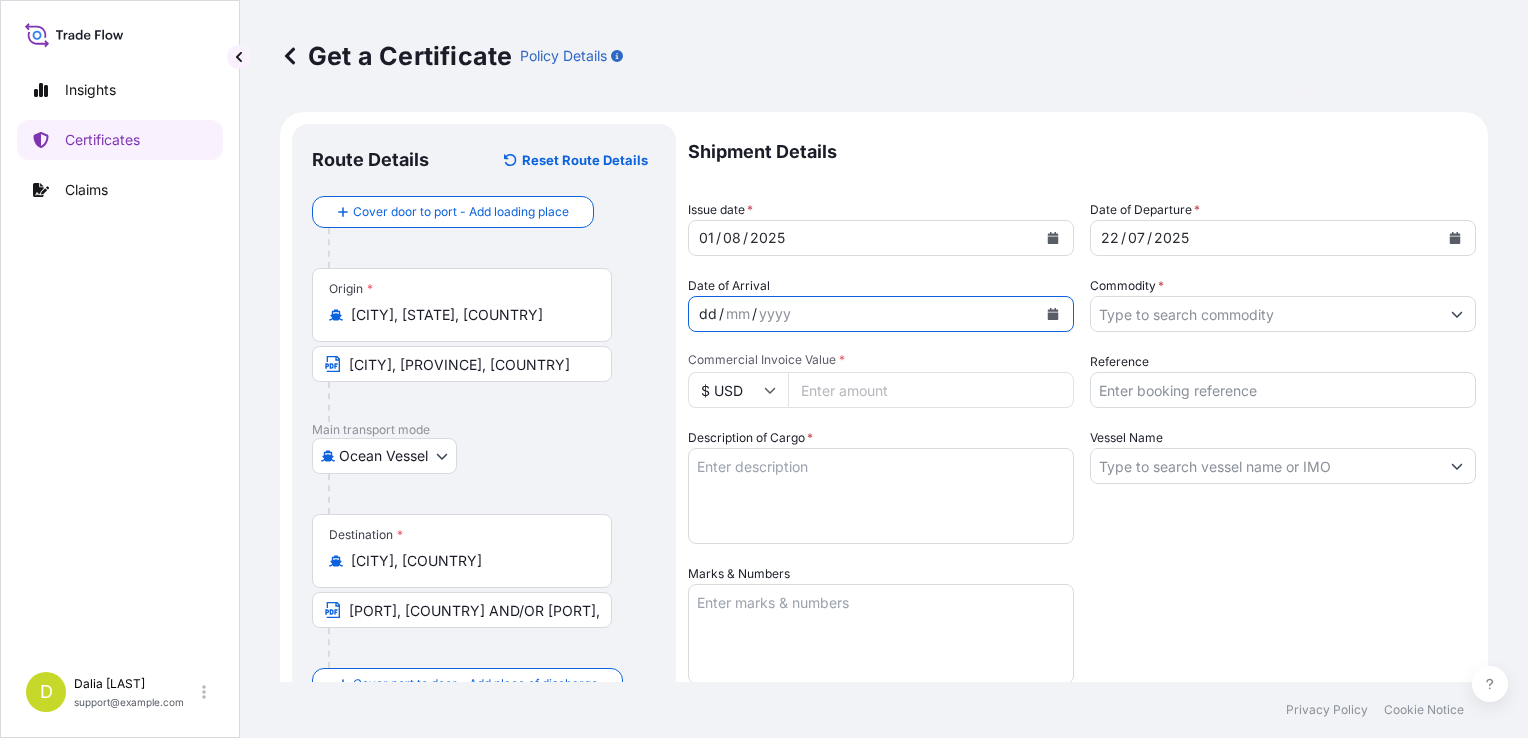 click on "dd" at bounding box center [708, 314] 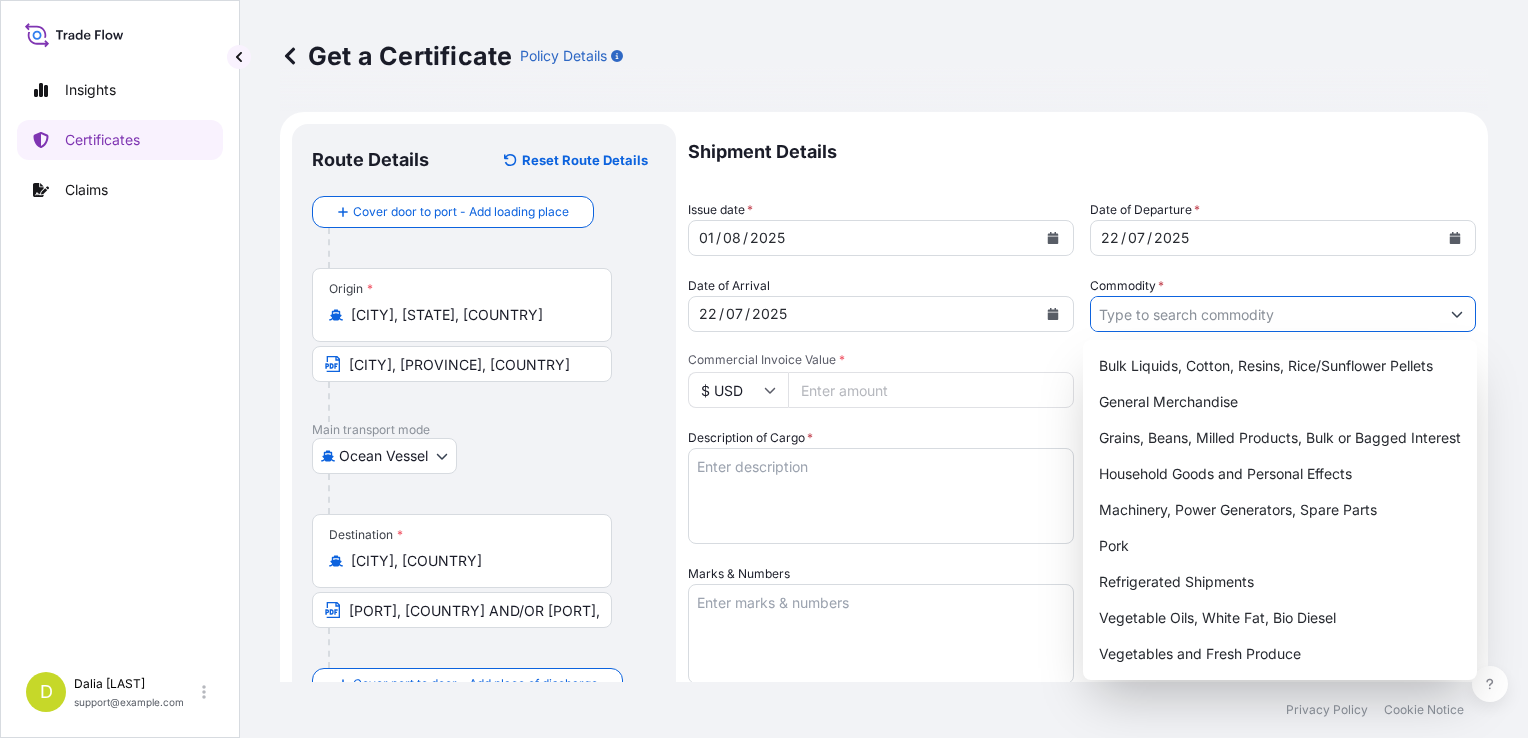 click on "Commodity *" at bounding box center [1265, 314] 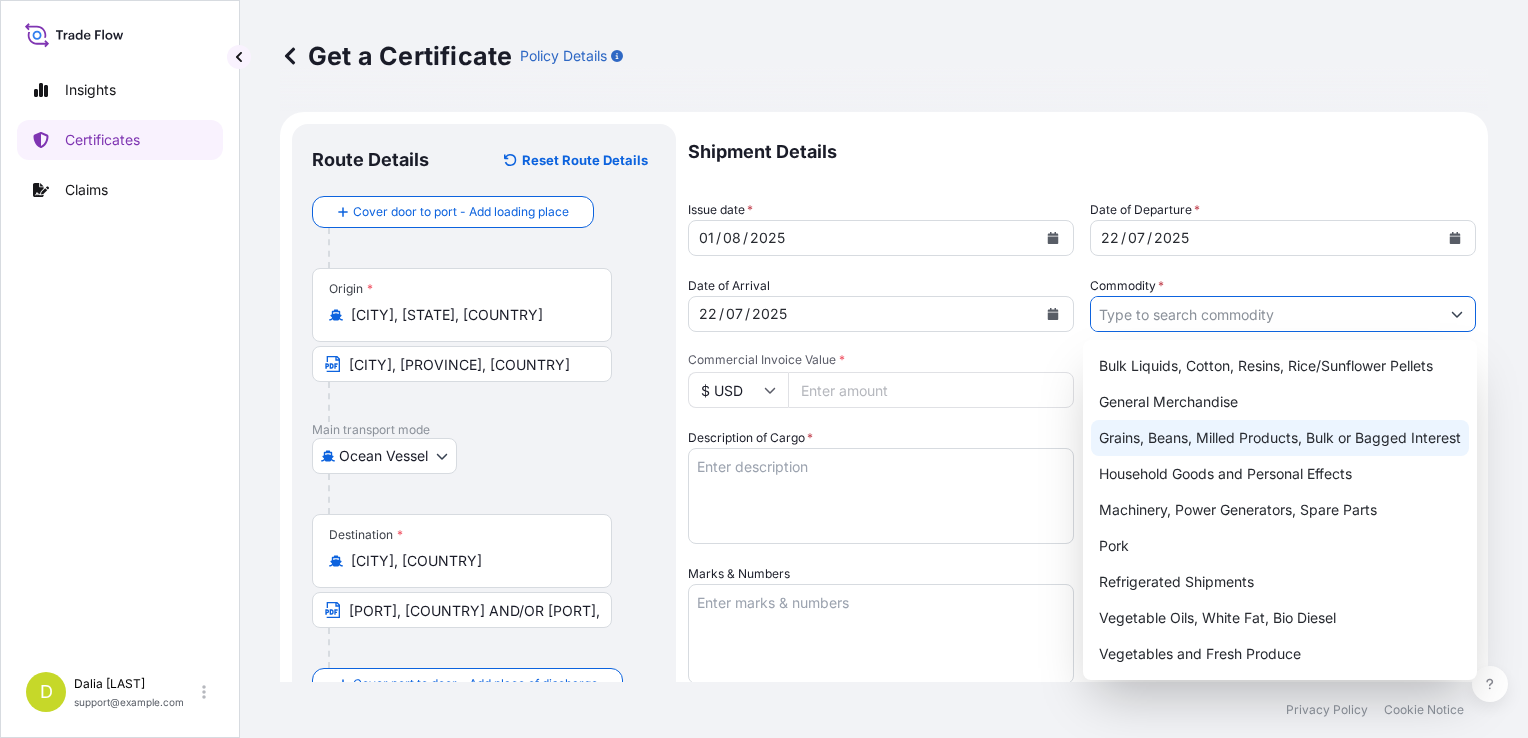 click on "Grains, Beans, Milled Products, Bulk or Bagged Interest" at bounding box center [1280, 438] 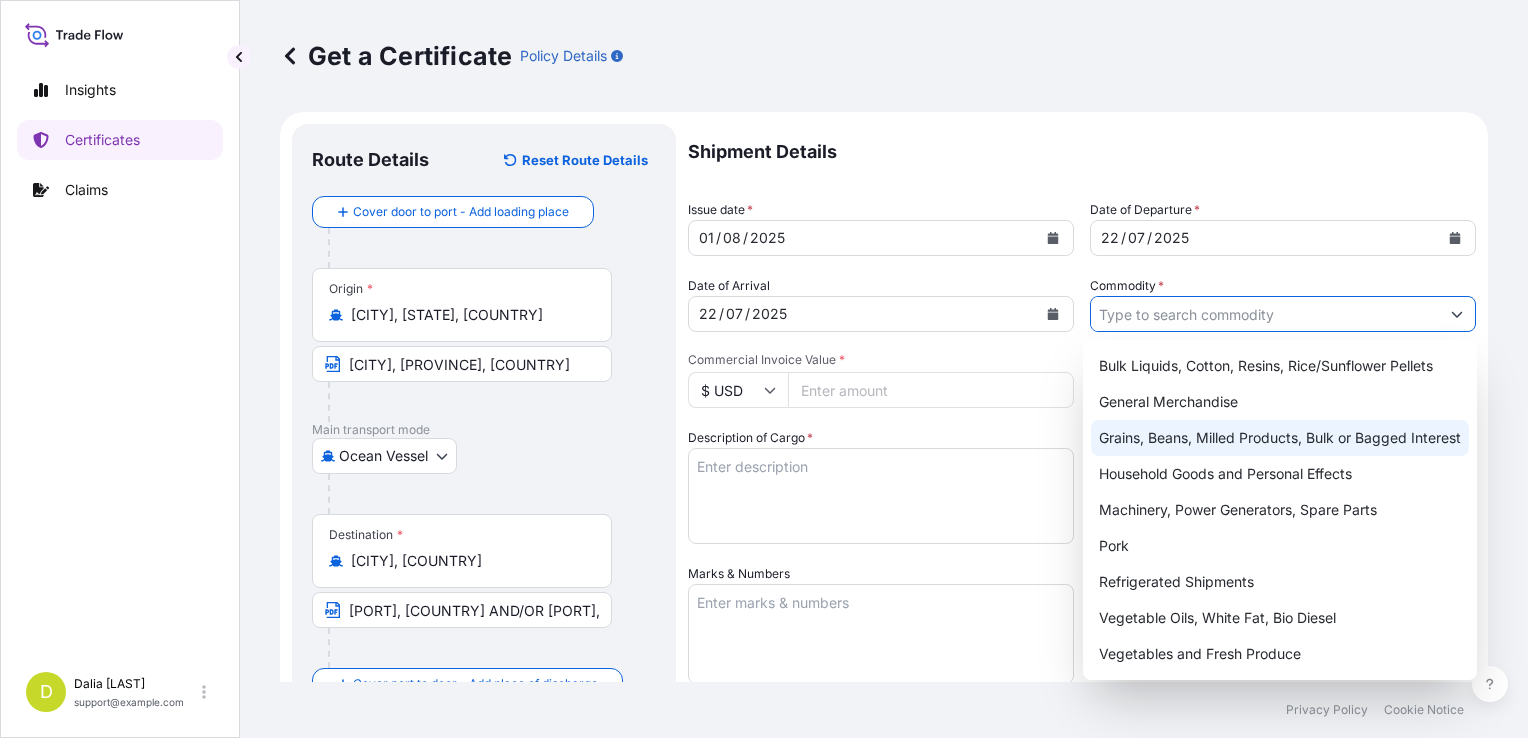 type on "Grains, Beans, Milled Products, Bulk or Bagged Interest" 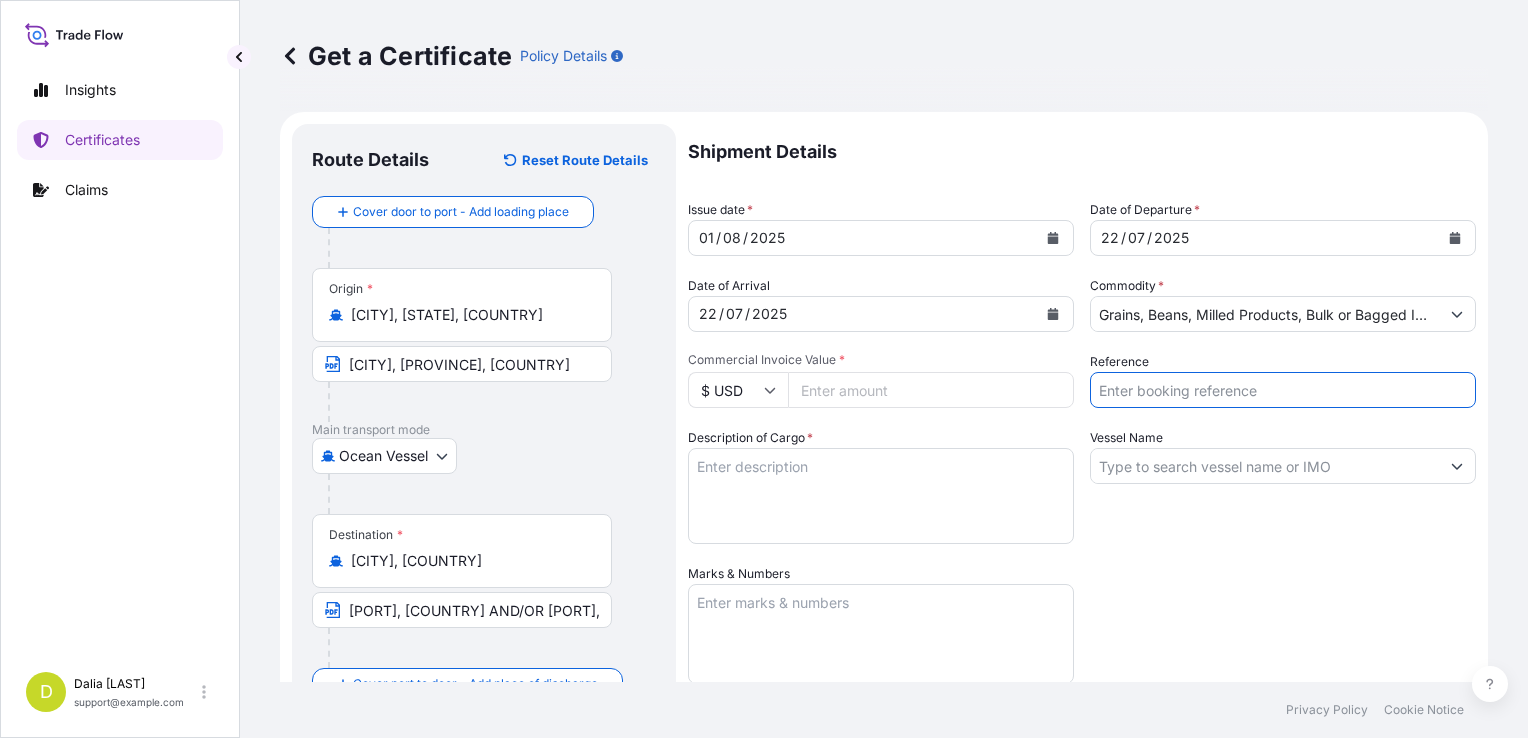 click on "Reference" at bounding box center (1283, 390) 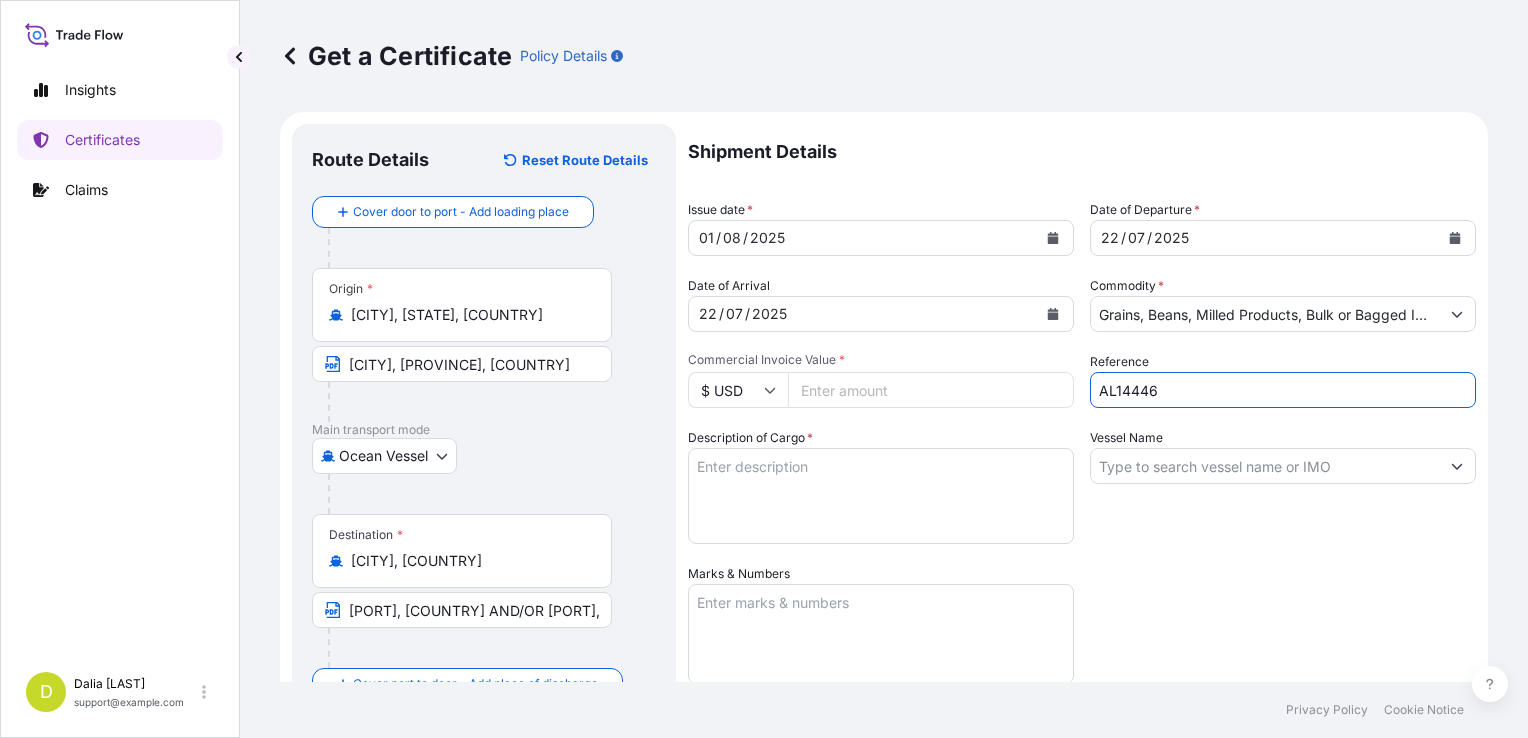 type on "AL14446" 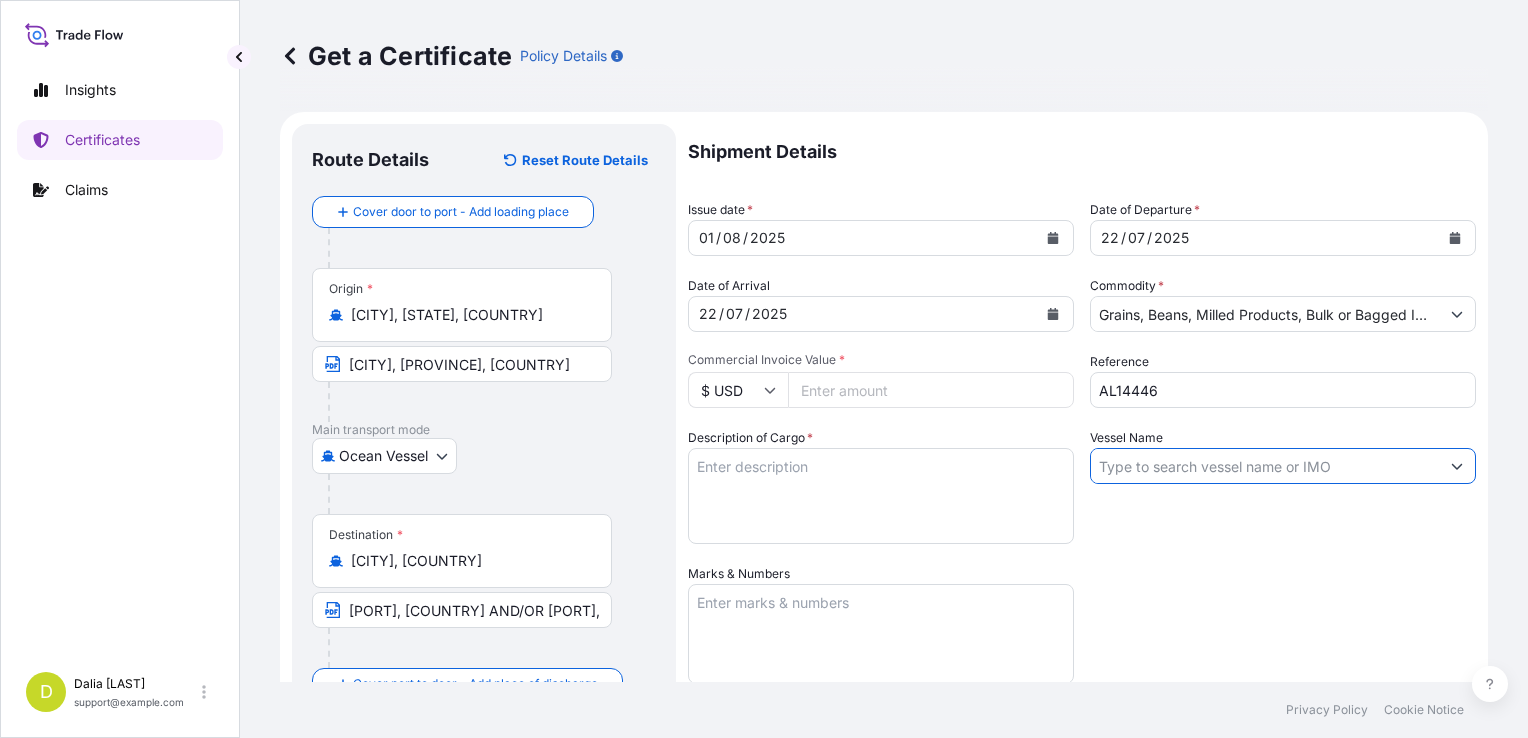 click on "Vessel Name" at bounding box center (1265, 466) 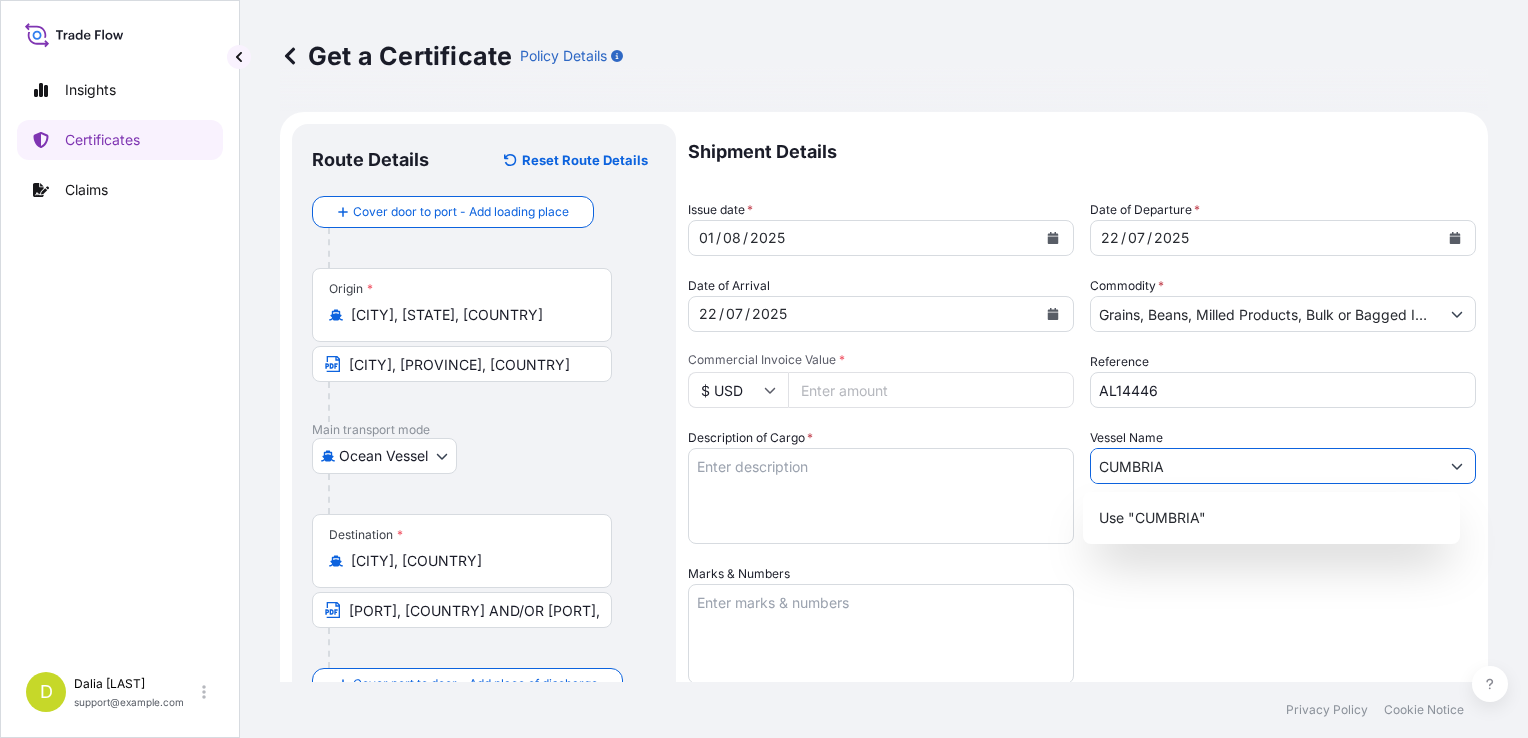 type on "CUMBRIA" 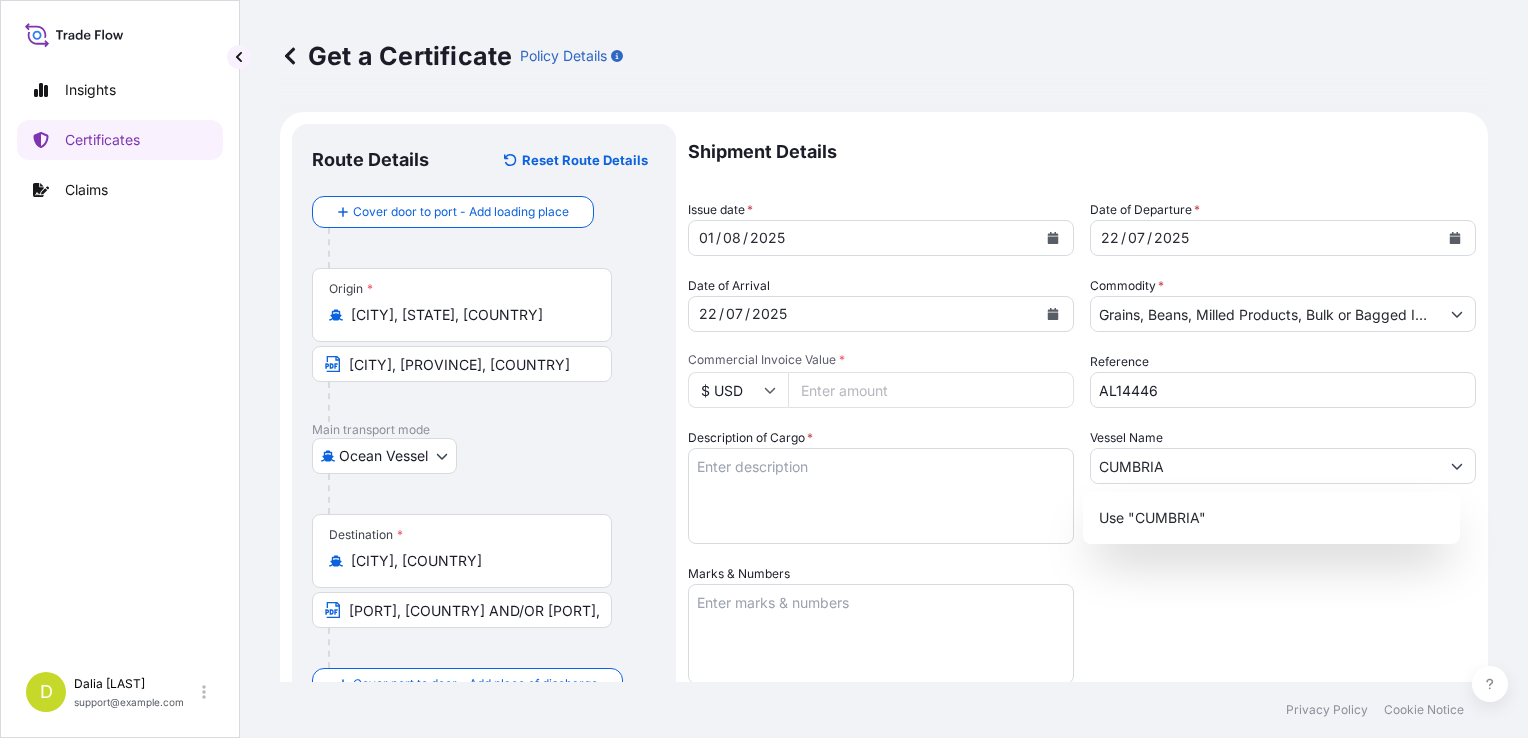 click on "Commercial Invoice Value    *" at bounding box center (931, 390) 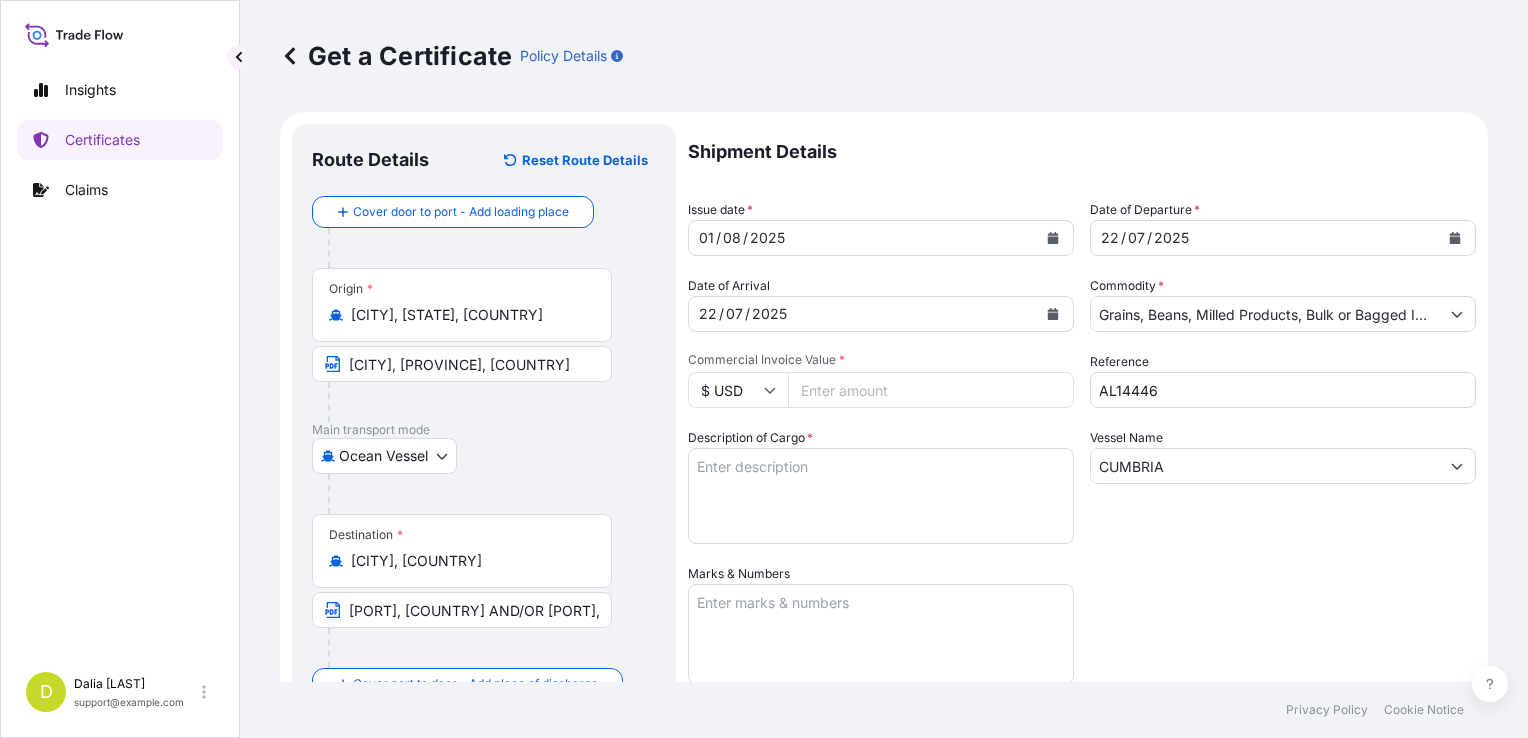 type on "927902" 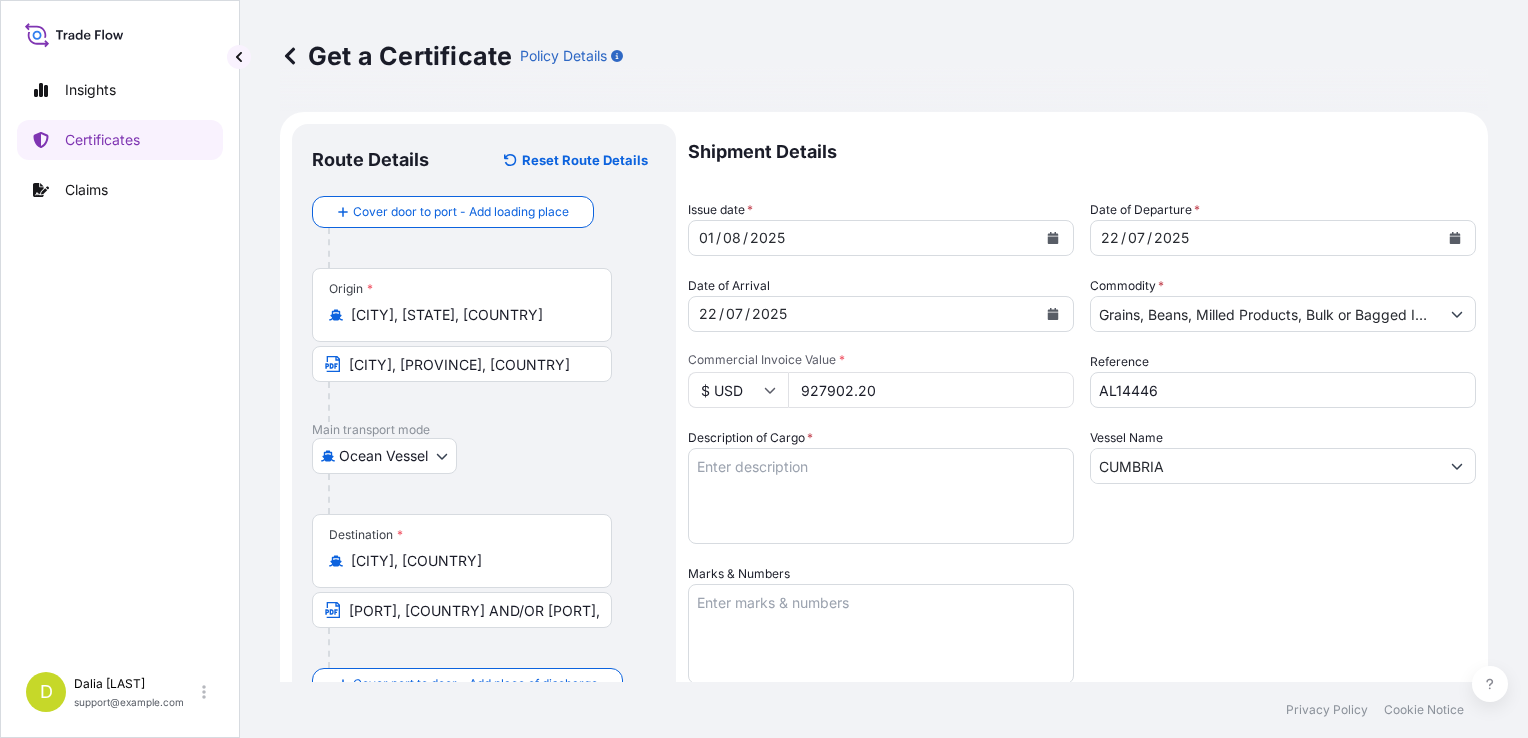 click on "927902.20" at bounding box center (931, 390) 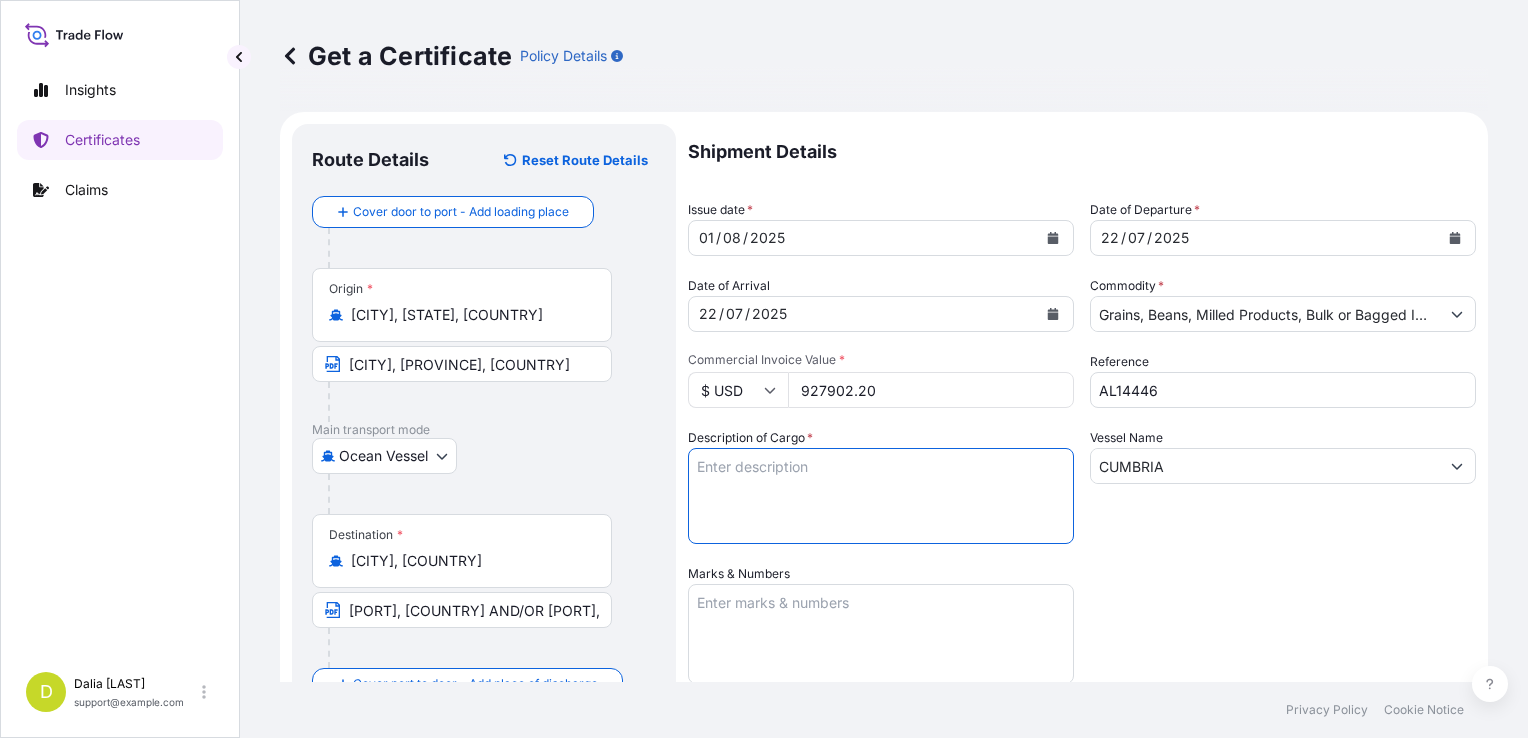 click on "Description of Cargo *" at bounding box center (881, 496) 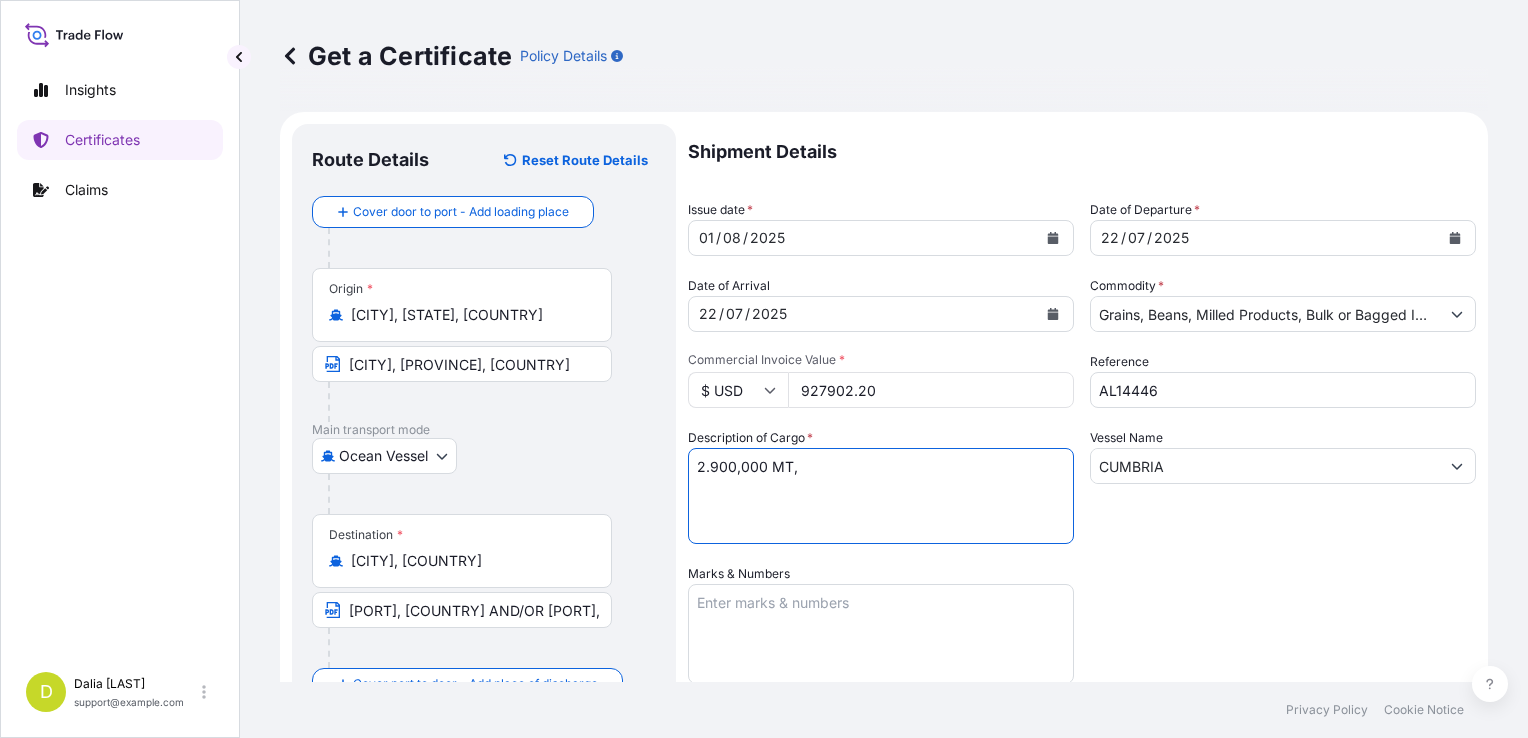 click on "2.900,000 MT," at bounding box center (881, 496) 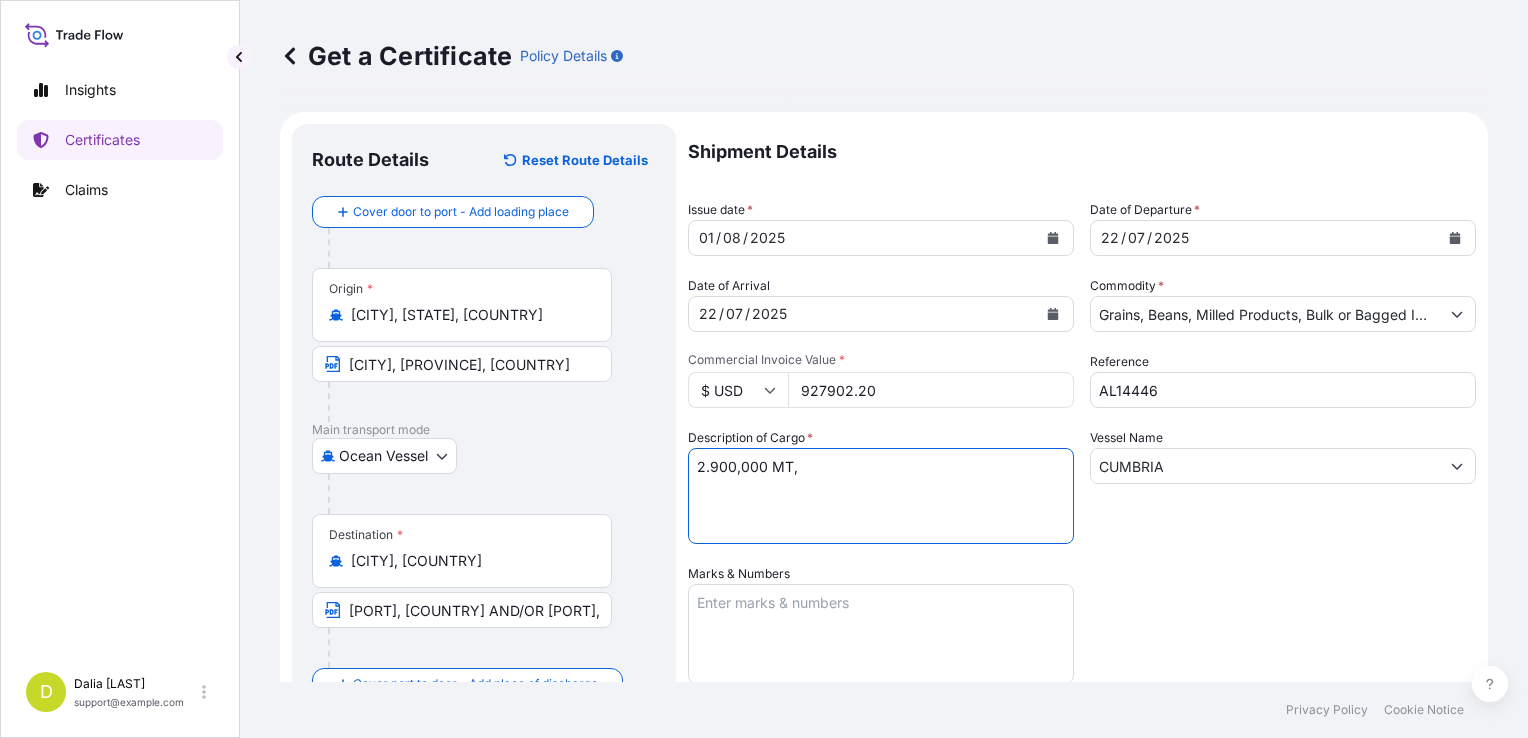 click on "2.900,000 MT," at bounding box center (881, 496) 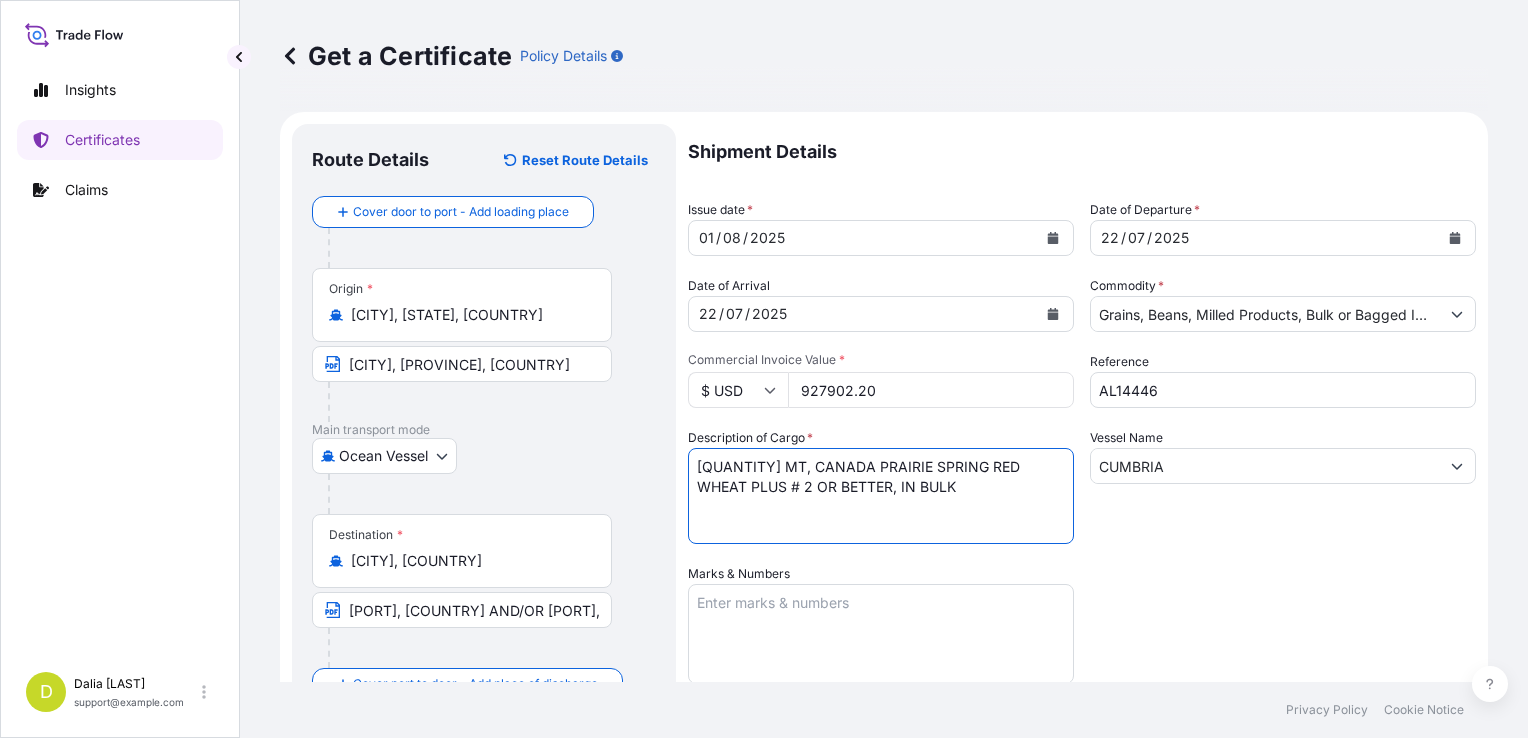 click on "[QUANTITY] MT, CANADA PRAIRIE SPRING RED WHEAT PLUS # 2 OR BETTER, IN BULK" at bounding box center [881, 496] 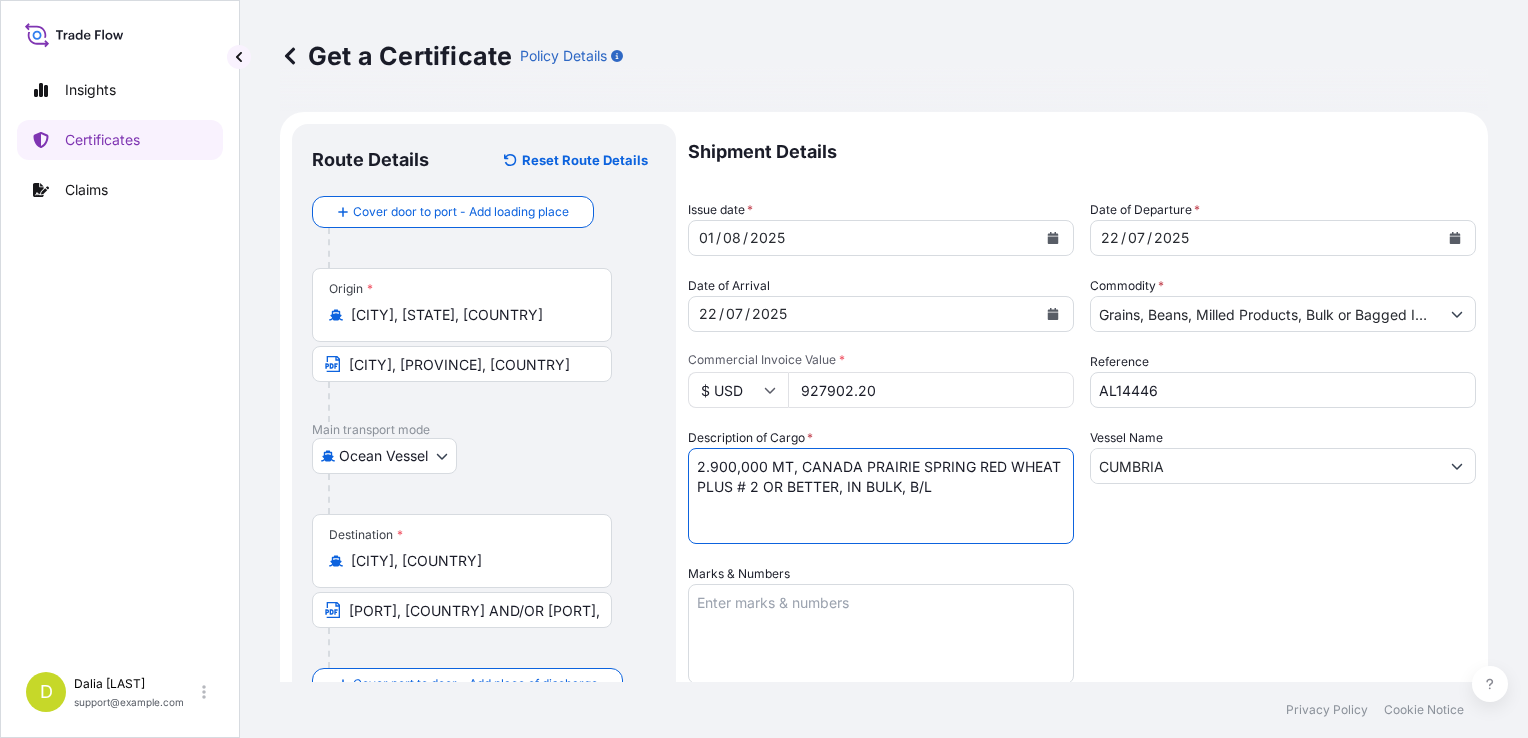 click on "2.900,000 MT, CANADA PRAIRIE SPRING RED WHEAT PLUS # 2 OR BETTER, IN BULK, B/L" at bounding box center (881, 496) 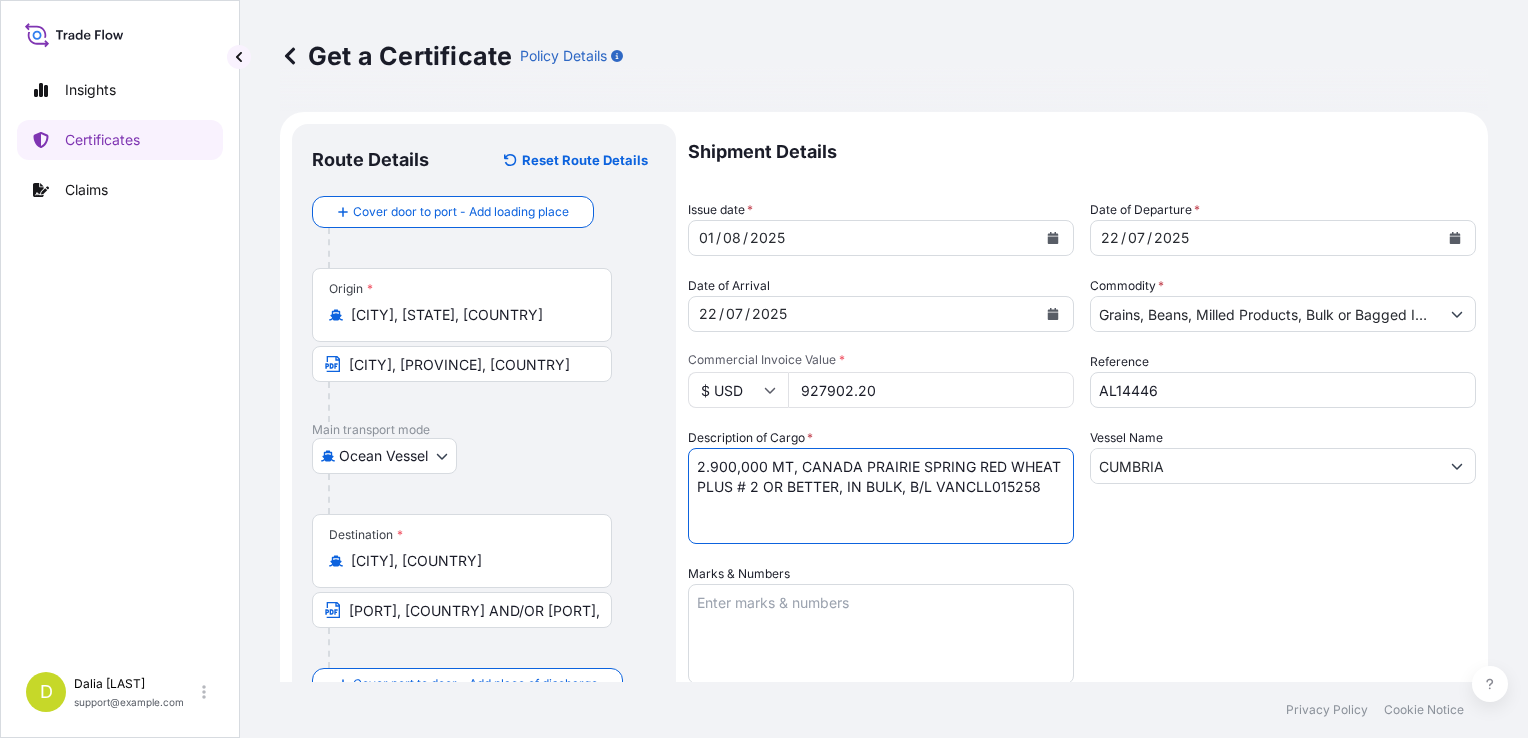 click on "2.900,000 MT, CANADA PRAIRIE SPRING RED WHEAT PLUS # 2 OR BETTER, IN BULK, B/L VANCLL015258" at bounding box center [881, 496] 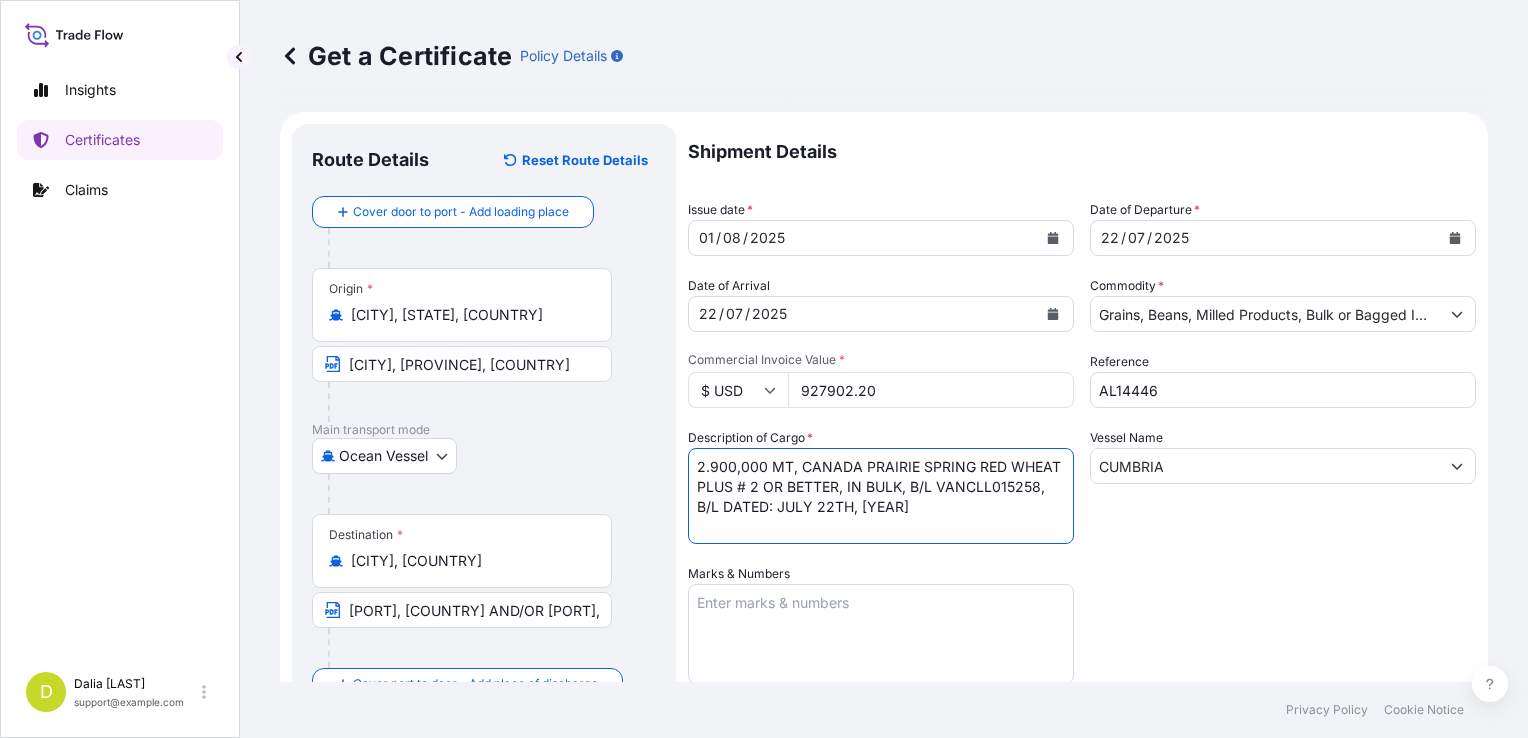 scroll, scrollTop: 240, scrollLeft: 0, axis: vertical 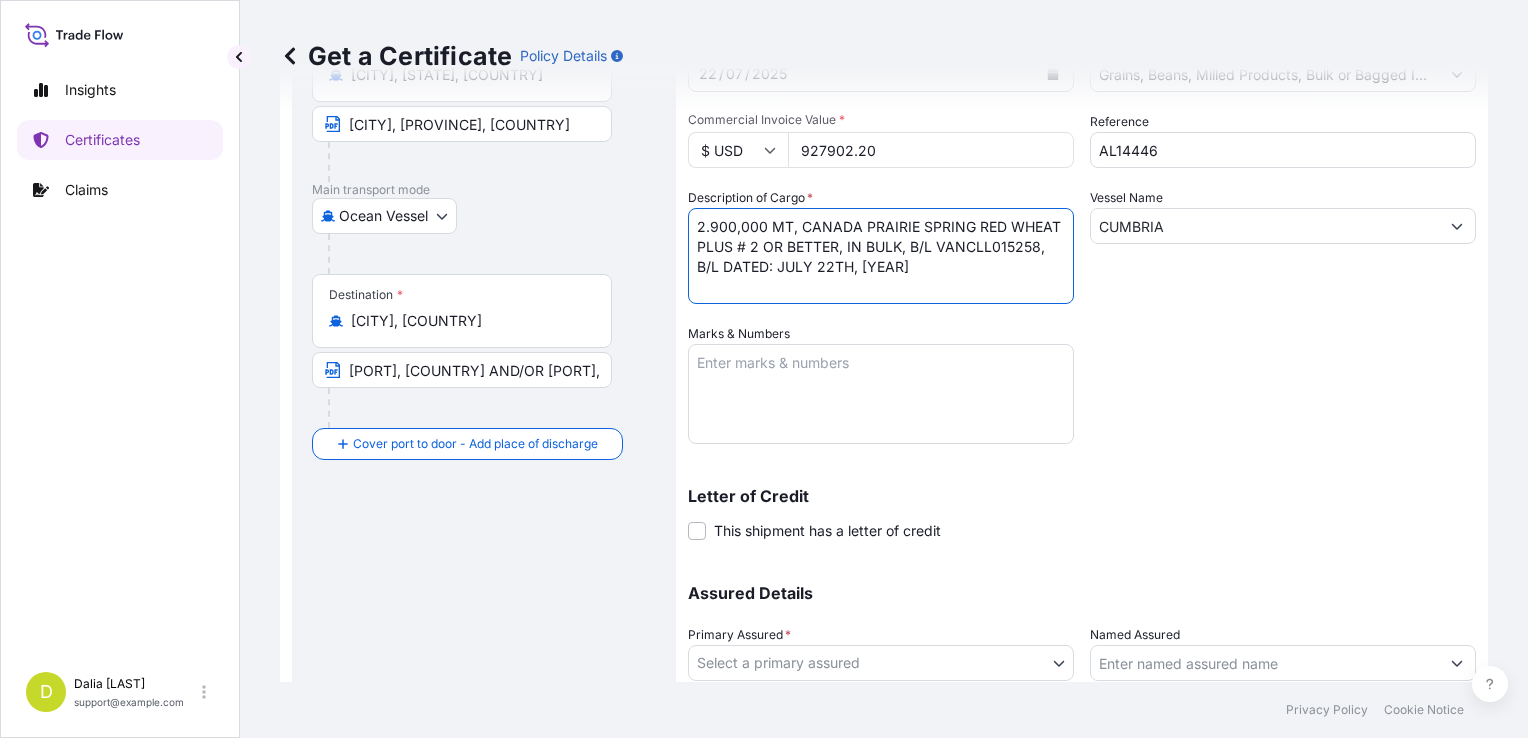type on "2.900,000 MT, CANADA PRAIRIE SPRING RED WHEAT PLUS # 2 OR BETTER, IN BULK, B/L VANCLL015258, B/L DATED: JULY 22TH, [YEAR]" 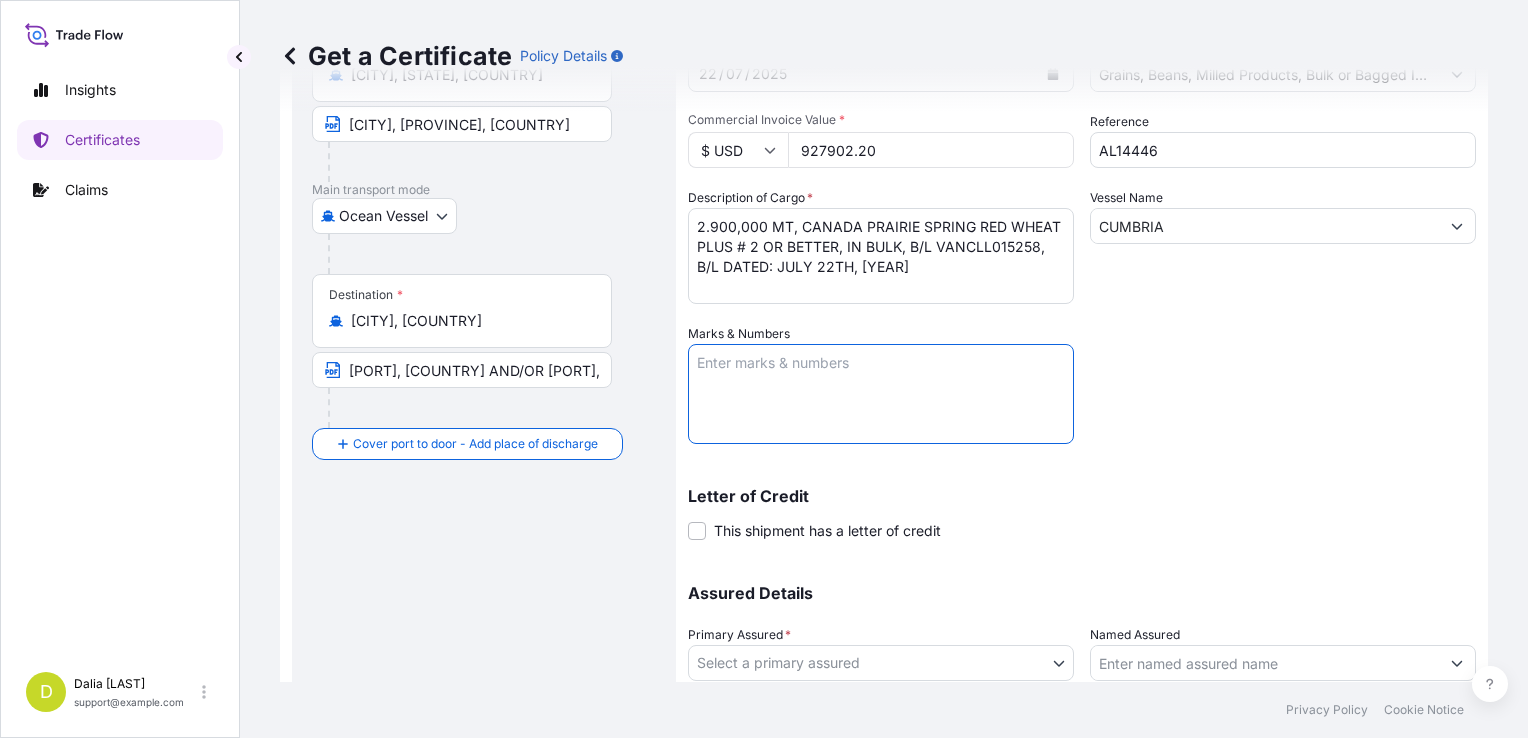 click on "Marks & Numbers" at bounding box center (881, 394) 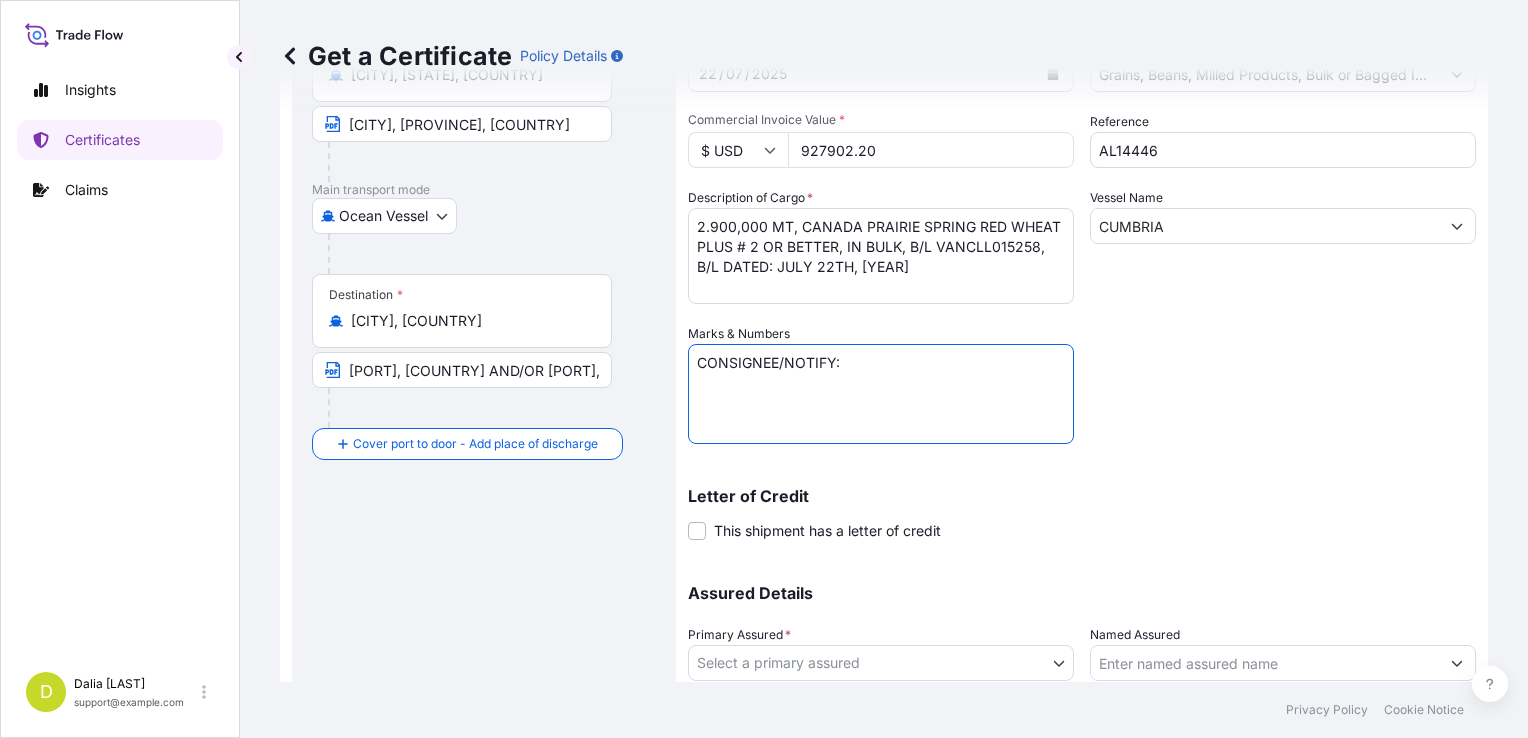 click on "CONSIGNEE/NOTIFY:" at bounding box center (881, 394) 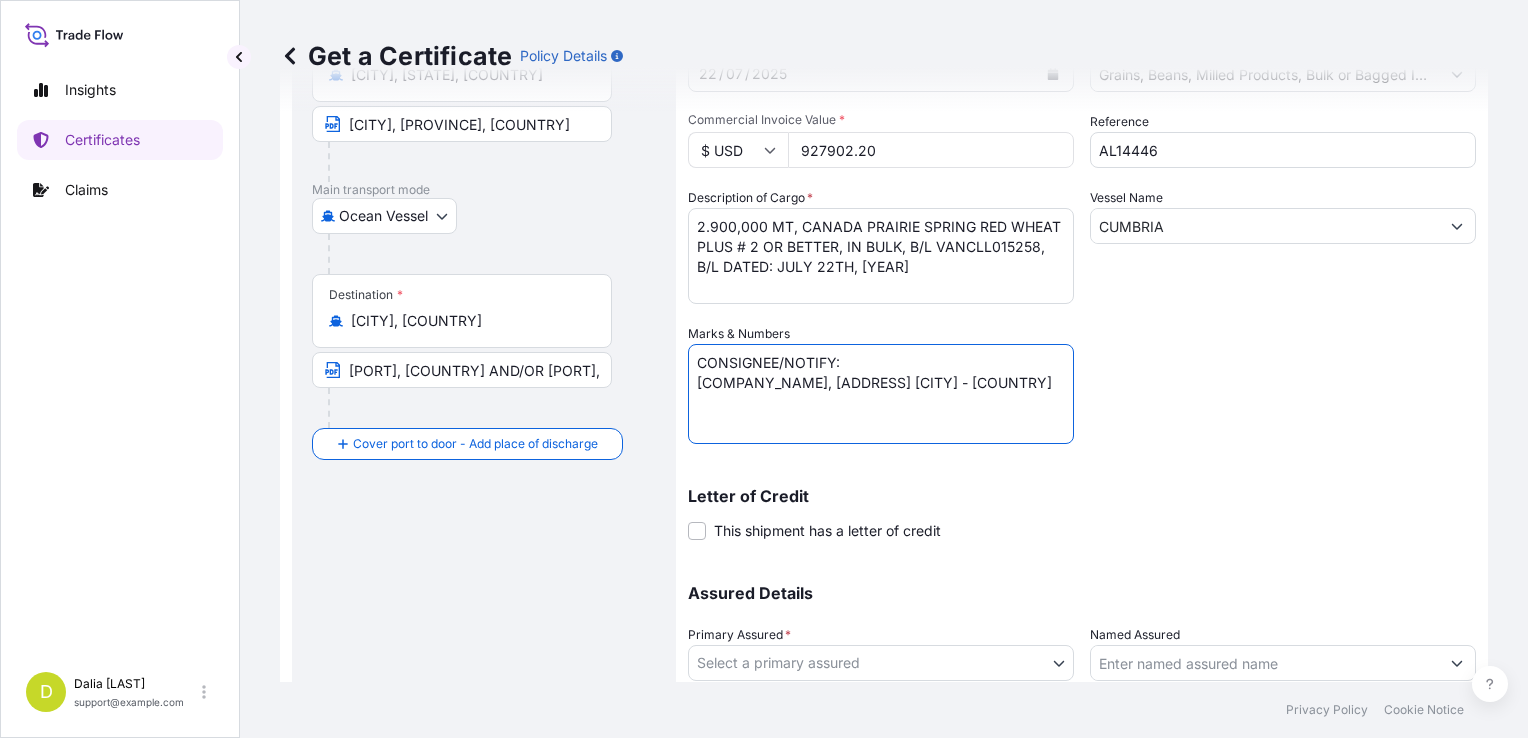 scroll, scrollTop: 17, scrollLeft: 0, axis: vertical 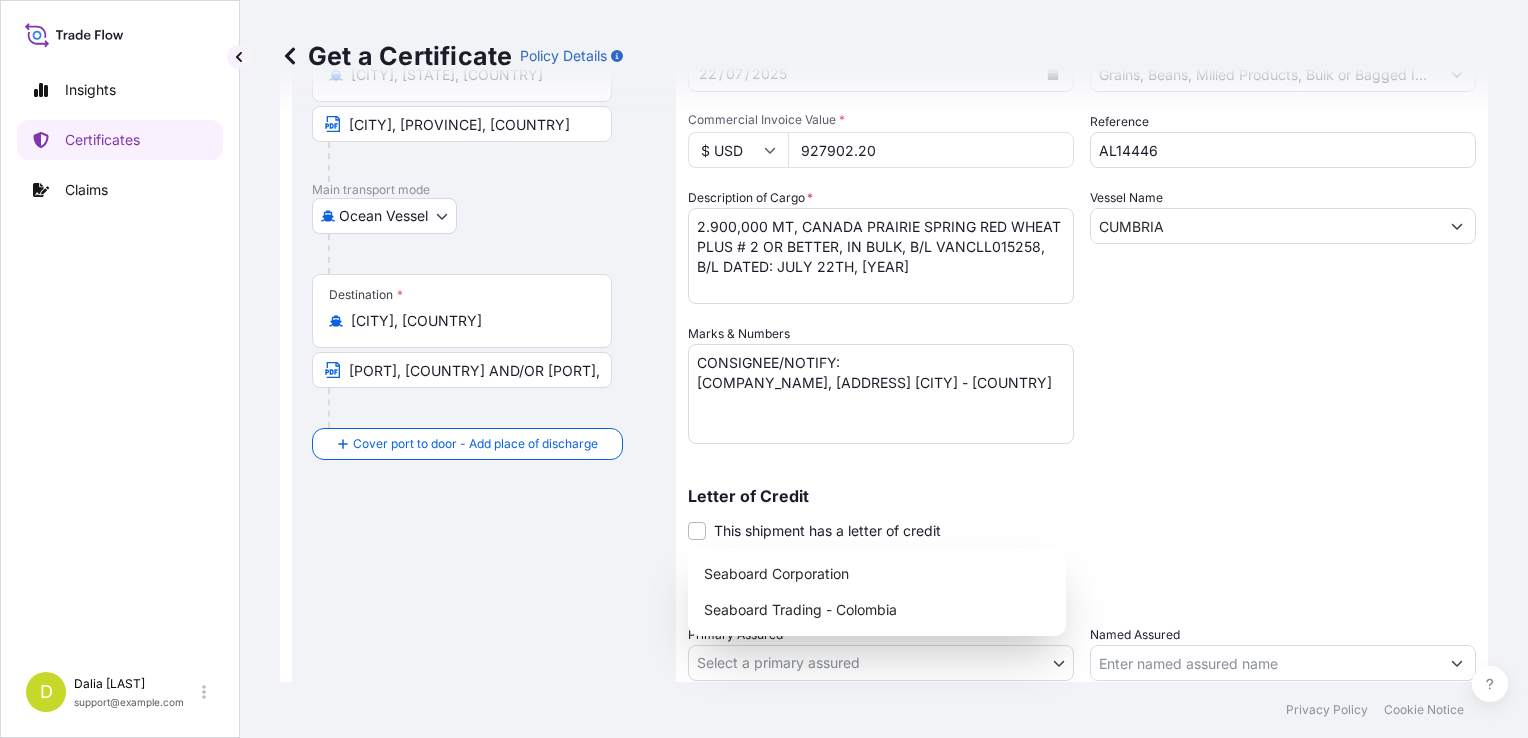 click on "Insights Certificates Claims D Dalia   Peralta dalia.peralta@seaboard.bm Get a Certificate Policy Details Route Details Reset Route Details   Cover door to port - Add loading place Place of loading Road / Inland Road / Inland Origin * Vancouver, British Columbia, Canada VANCOUVER, BRITISH COLUMBIA, CANADA Main transport mode Ocean Vessel Air Barge Road Ocean Vessel Destination * Chancay, Peru CALLAO, PERU AND/OR CHANCAY, PERU Cover port to door - Add place of discharge Road / Inland Road / Inland Place of Discharge Shipment Details Issue date * 01 / 08 / [YEAR] Date of Departure * 22 / 07 / [YEAR] Date of Arrival 22 / 07 / [YEAR] Commodity * Grains, Beans, Milled Products, Bulk or Bagged Interest Packing Category Commercial Invoice Value    * $ USD 927907.20 Reference AL14446 Description of Cargo * 2.900,000 MT, CANADA PRAIRIE SPRING RED WHEAT PLUS # 2 OR BETTER, IN BULK, B/L VANCLL015258, B/L VANCLL015258, B/L DATED: JULY 22TH, [YEAR] Vessel Name CUMBRIA Marks & Numbers Letter of Credit This shipment has a letter of credit *" at bounding box center [764, 369] 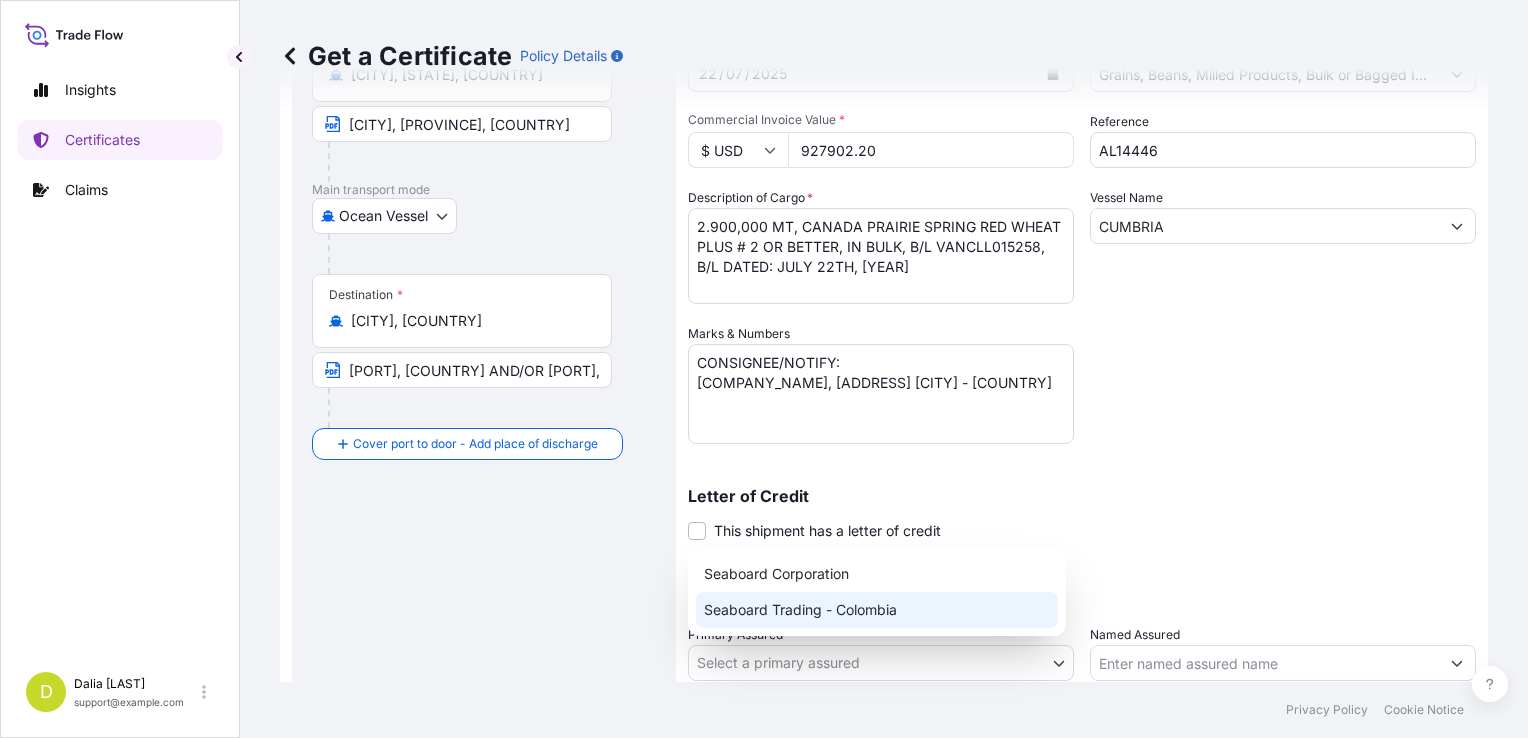click on "Seaboard Trading - Colombia" at bounding box center (877, 610) 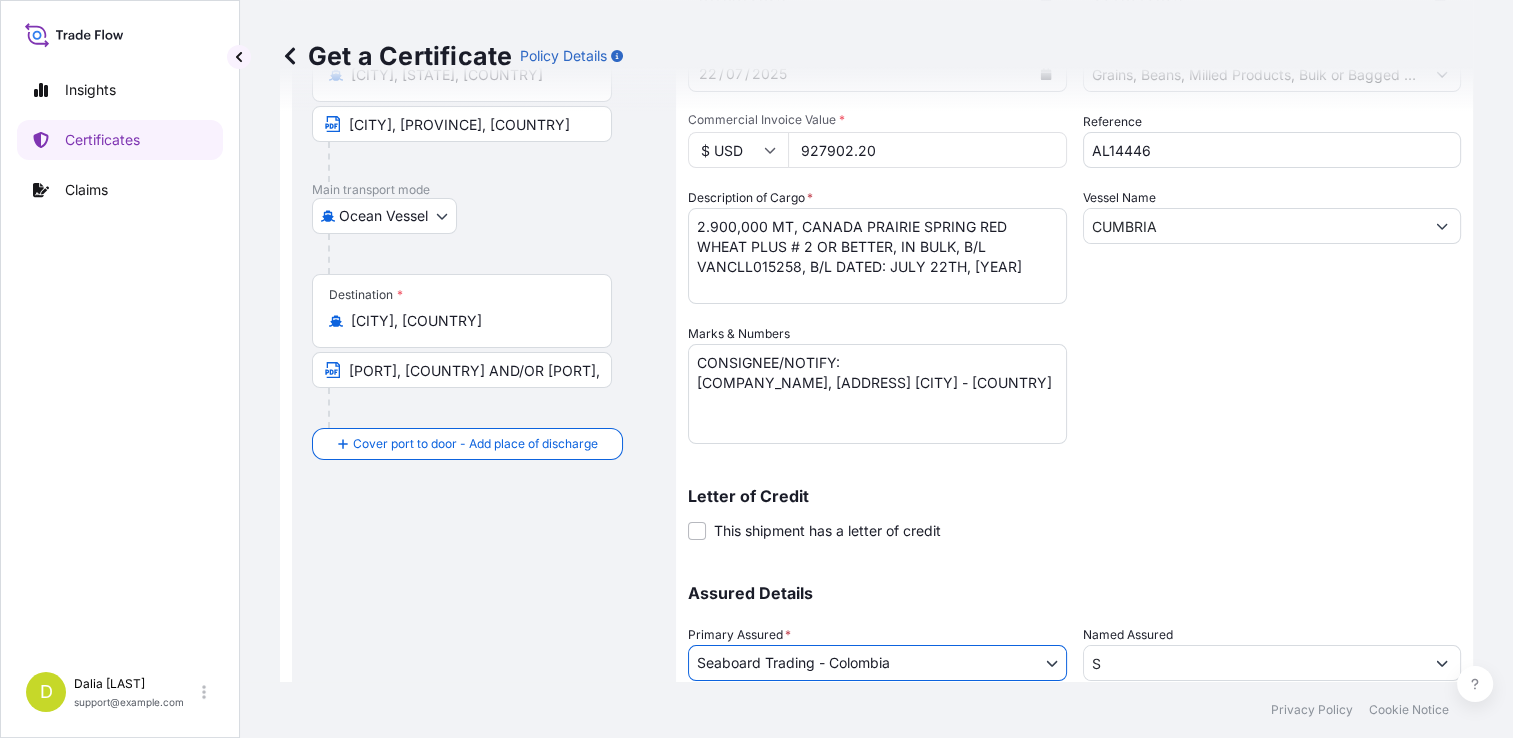 click on "S" at bounding box center (1254, 663) 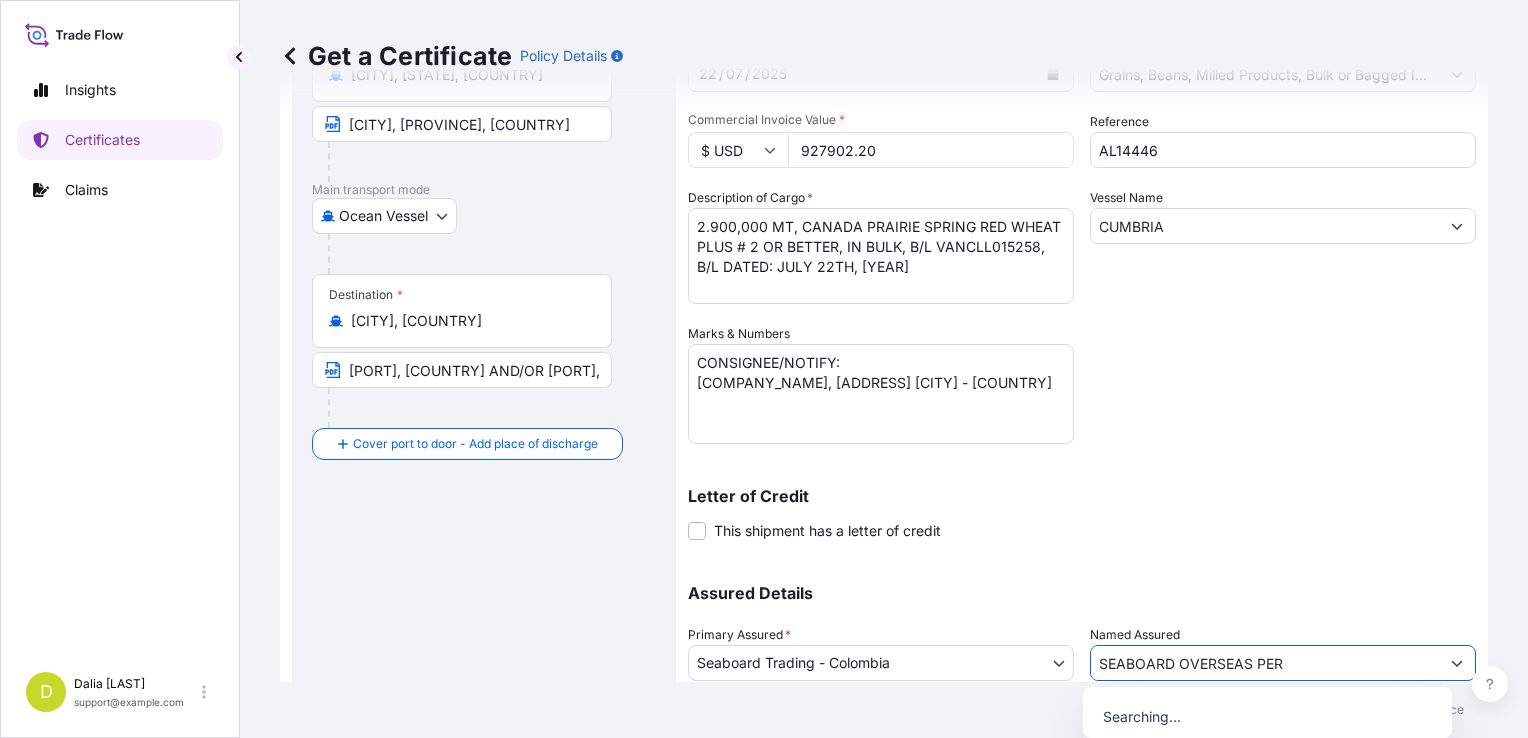 scroll, scrollTop: 385, scrollLeft: 0, axis: vertical 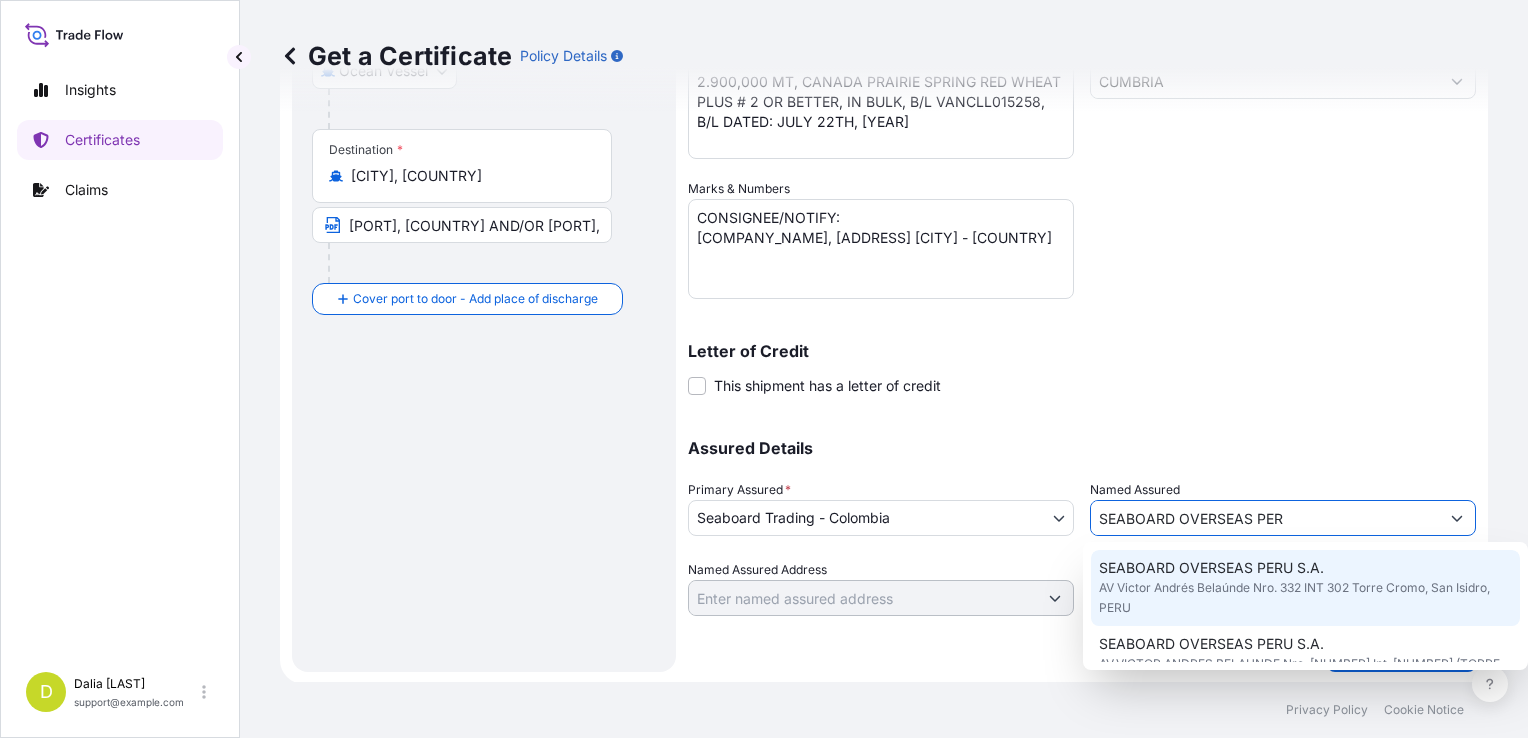 click on "SEABOARD OVERSEAS PERU S.A." at bounding box center [1211, 568] 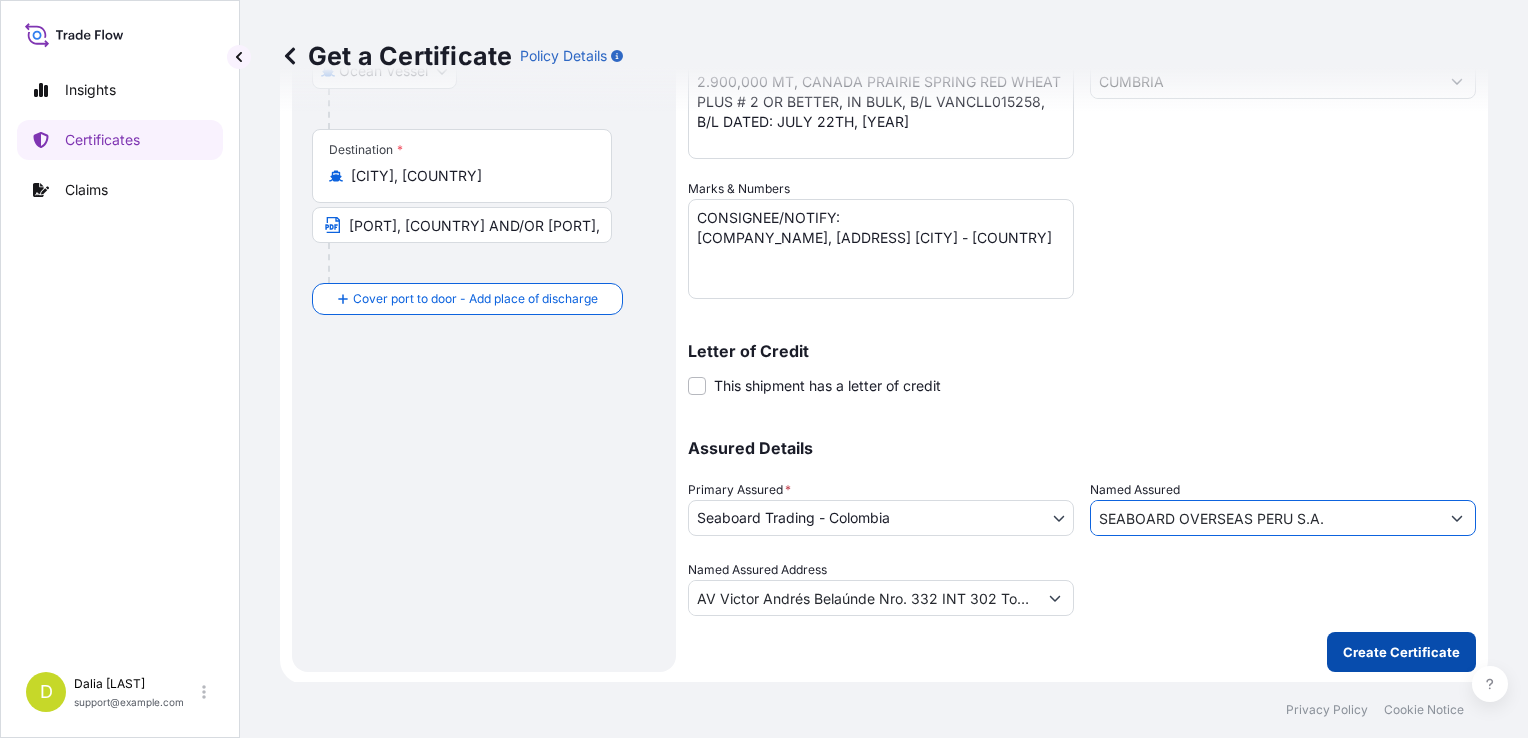 type on "SEABOARD OVERSEAS PERU S.A." 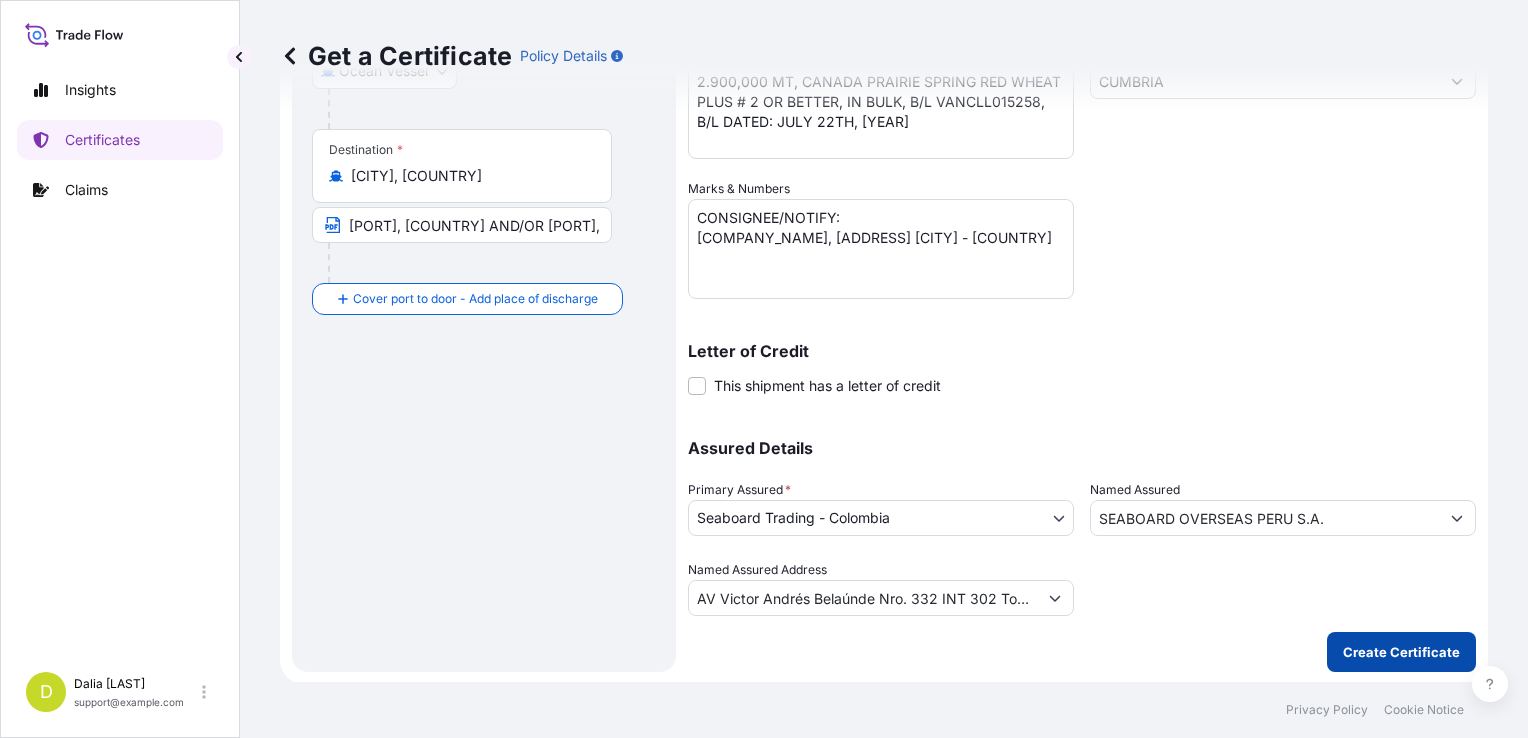 click on "Create Certificate" at bounding box center (1401, 652) 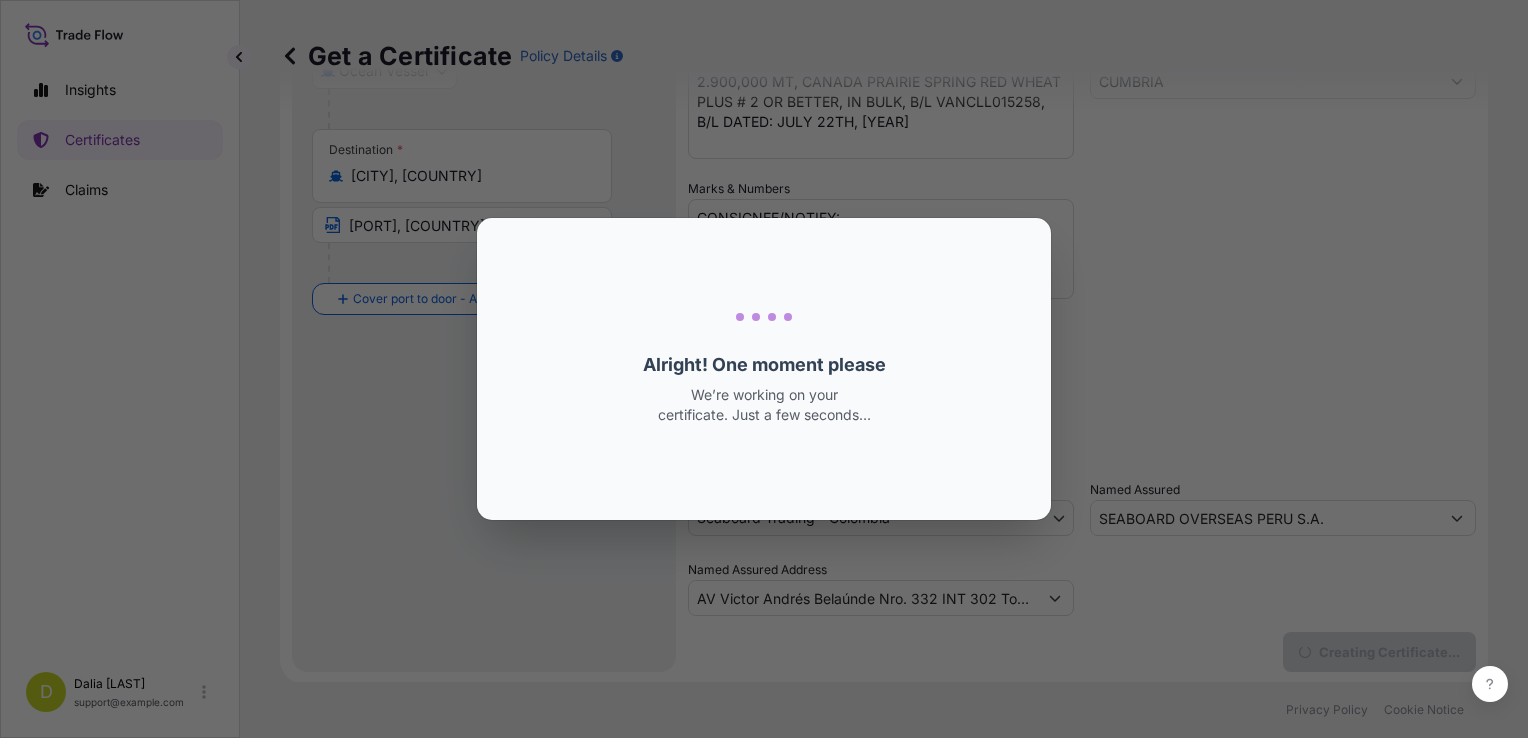 scroll, scrollTop: 0, scrollLeft: 0, axis: both 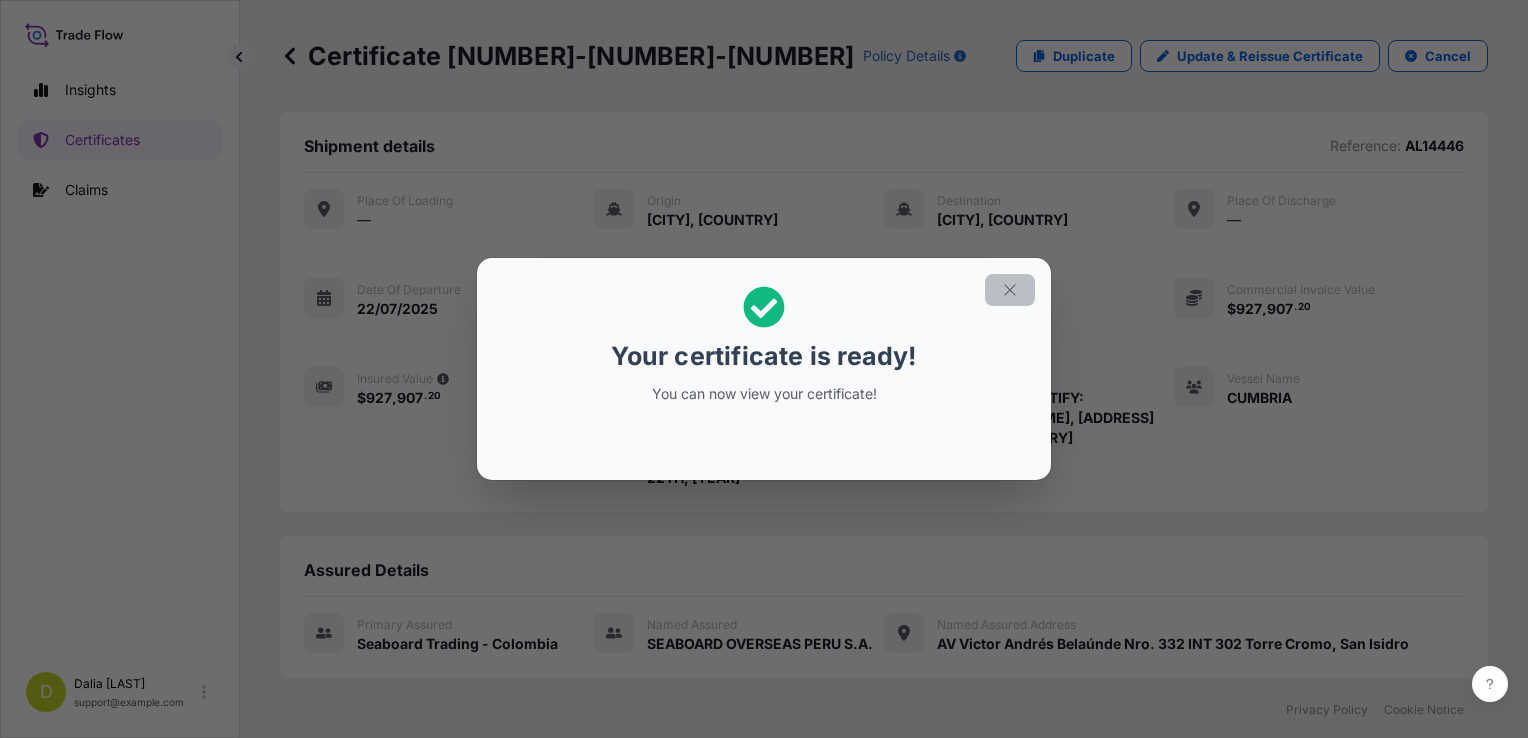 click at bounding box center (1010, 290) 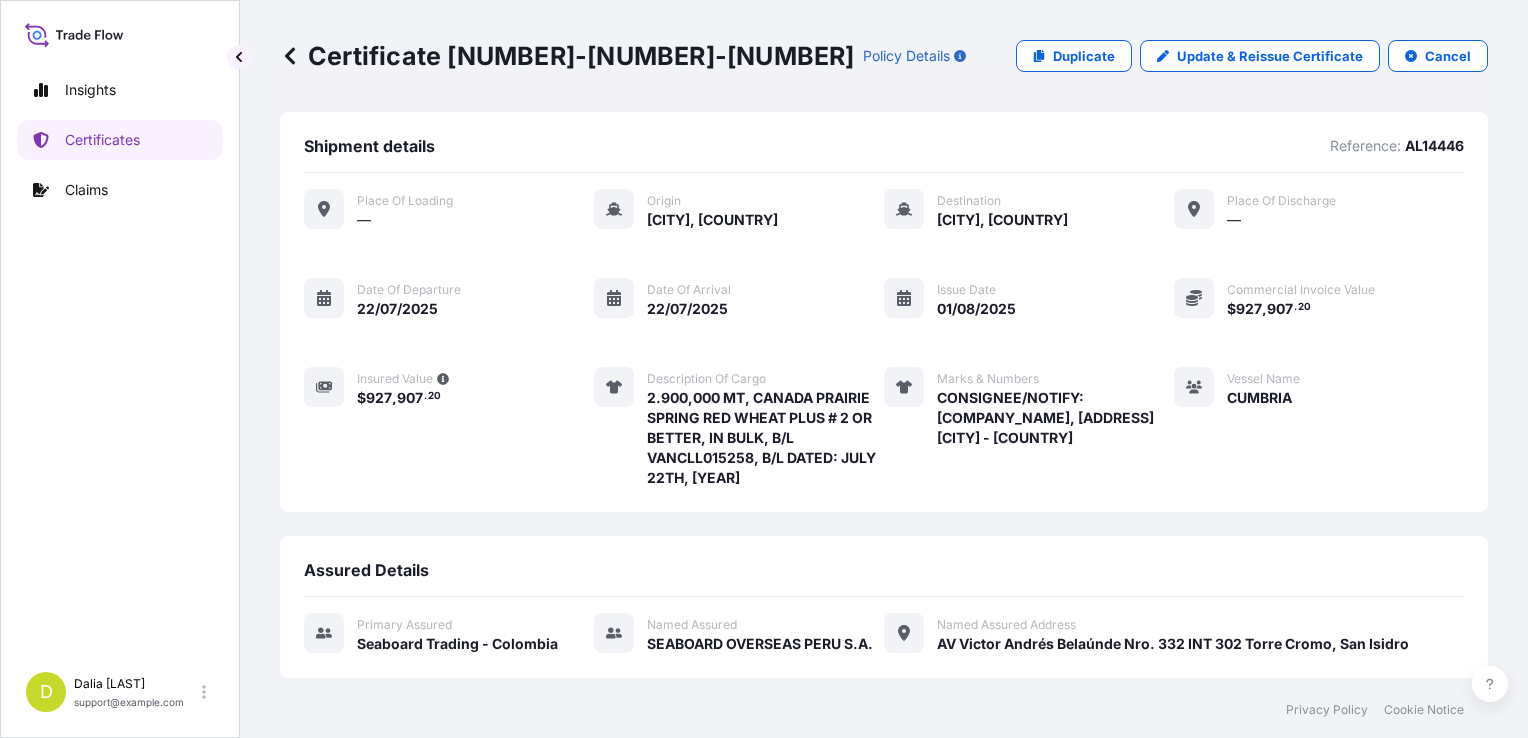 scroll, scrollTop: 325, scrollLeft: 0, axis: vertical 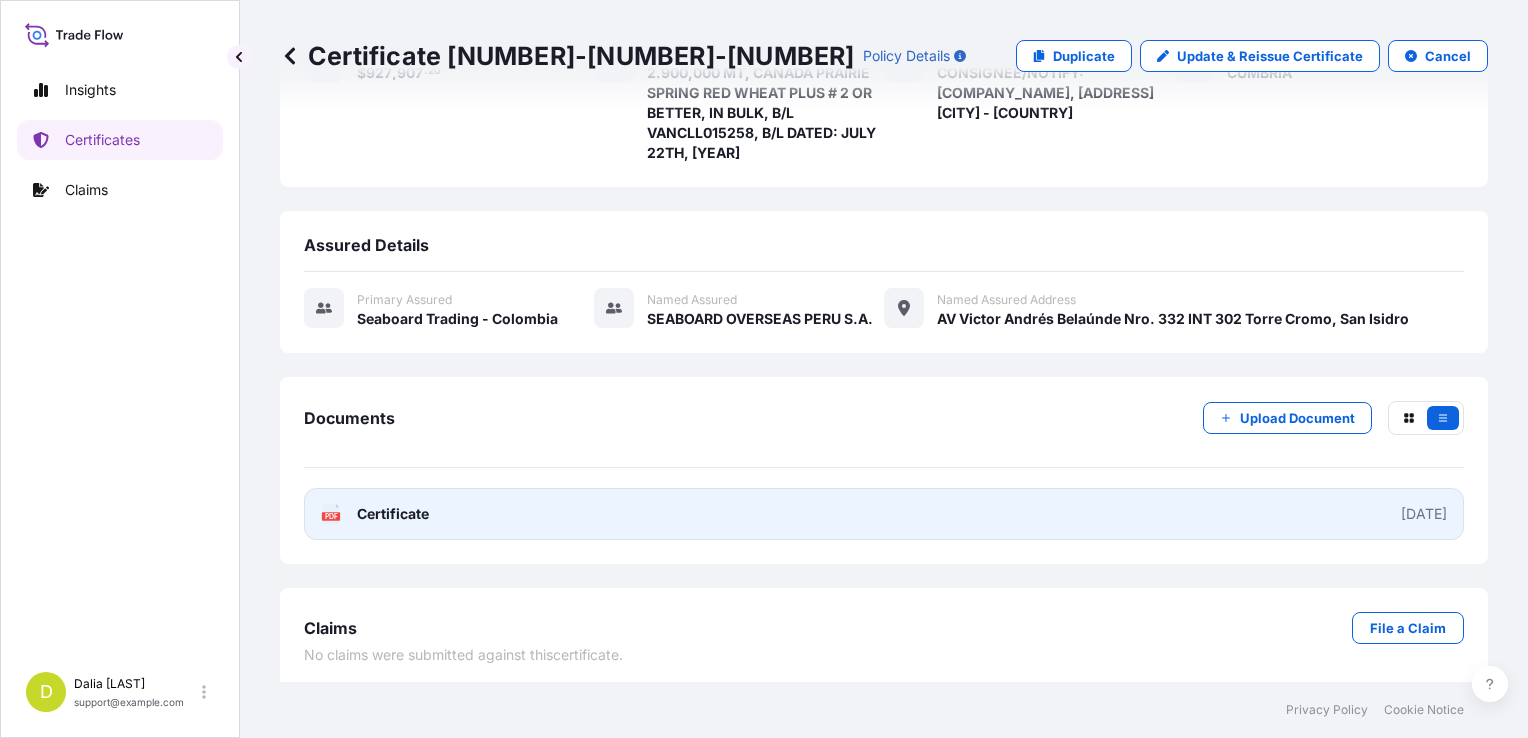 click on "PDF Certificate [DATE]" at bounding box center [884, 514] 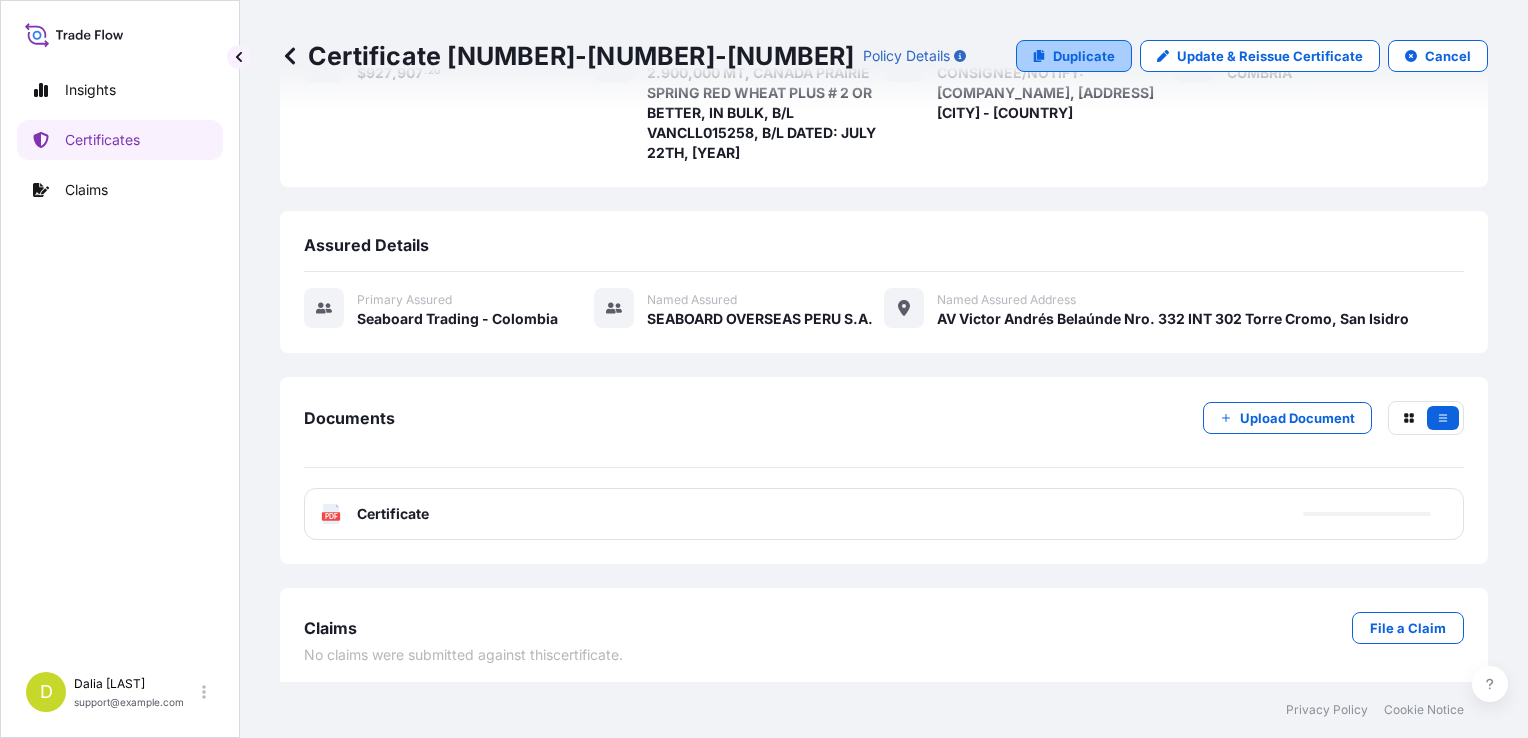 click on "Duplicate" at bounding box center (1084, 56) 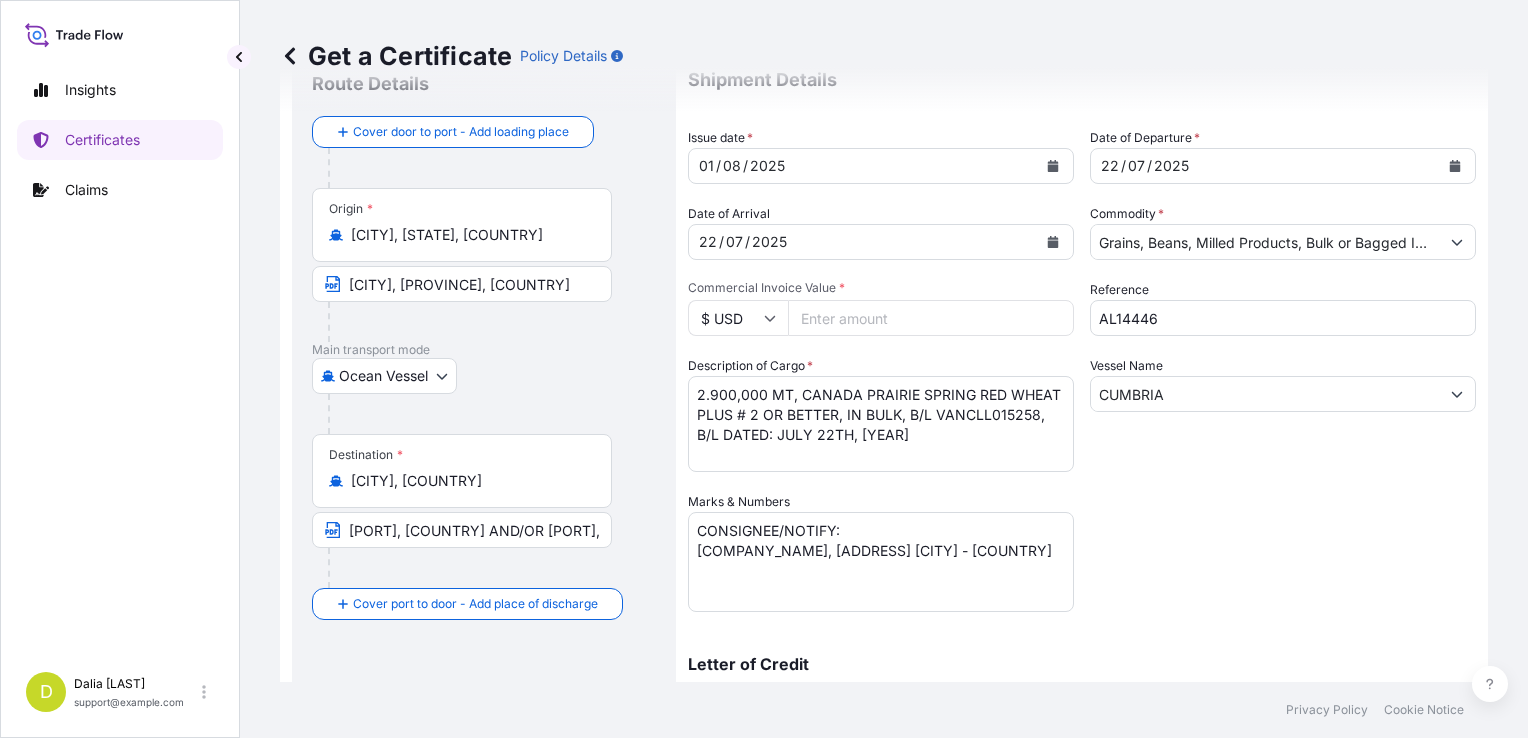 scroll, scrollTop: 62, scrollLeft: 0, axis: vertical 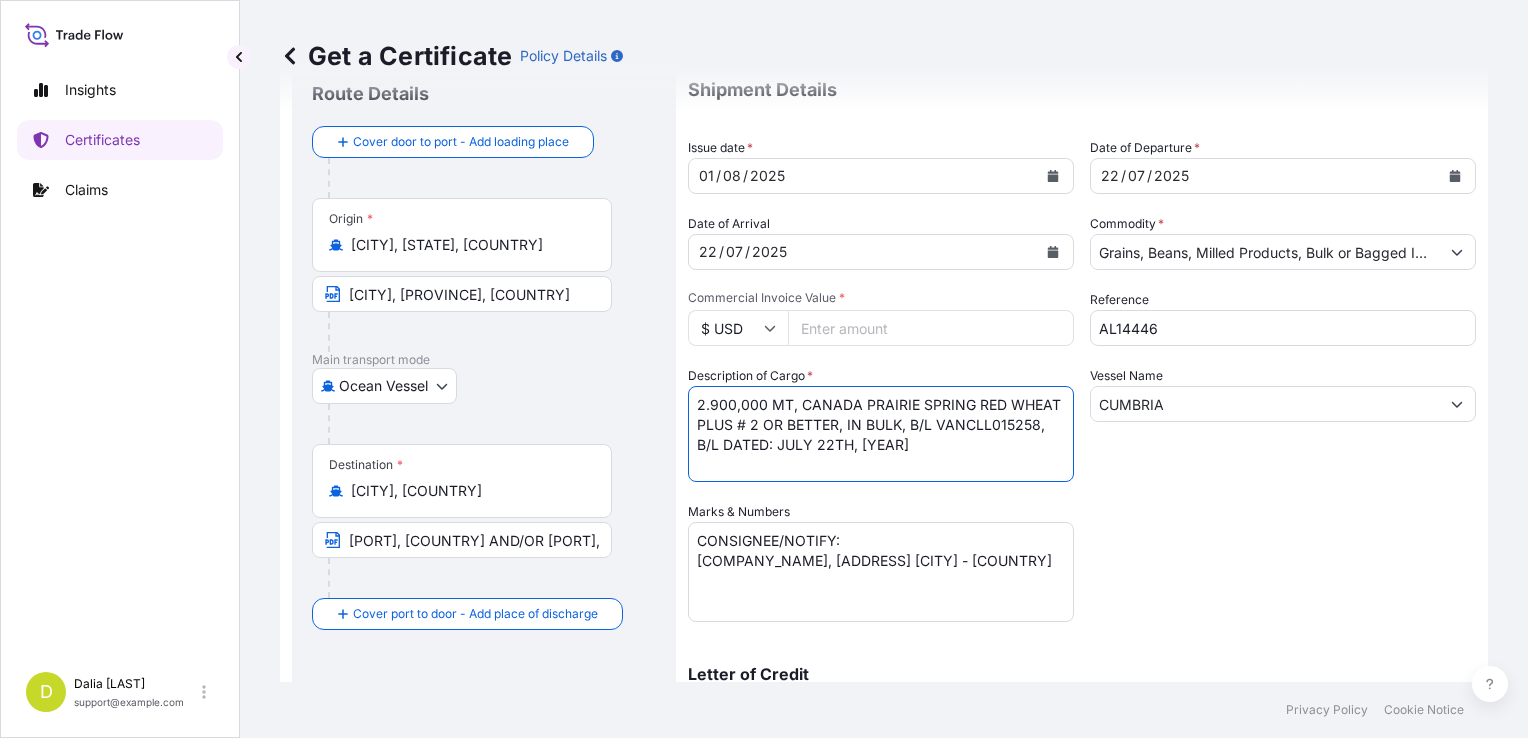 drag, startPoint x: 742, startPoint y: 408, endPoint x: 764, endPoint y: 408, distance: 22 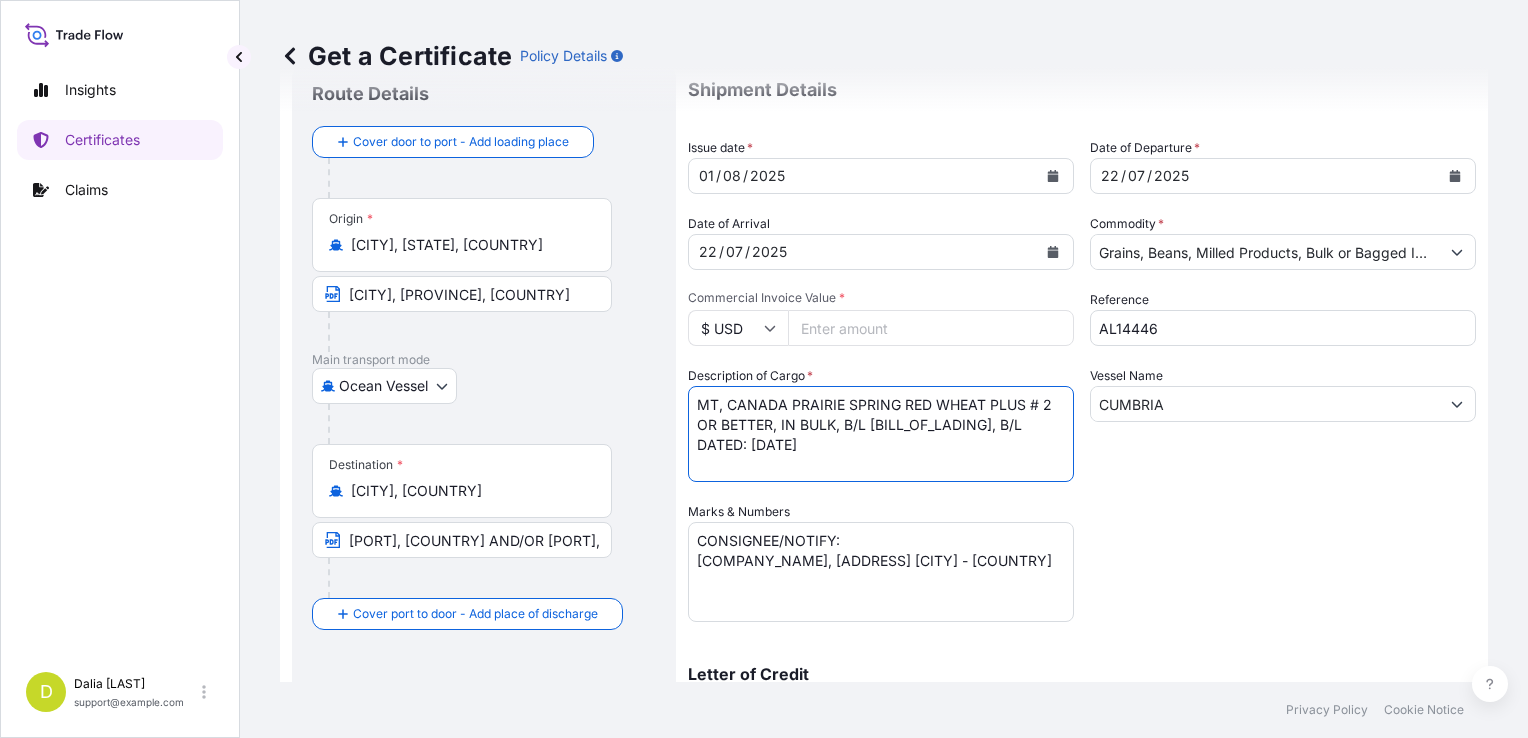 paste on "11.000,000" 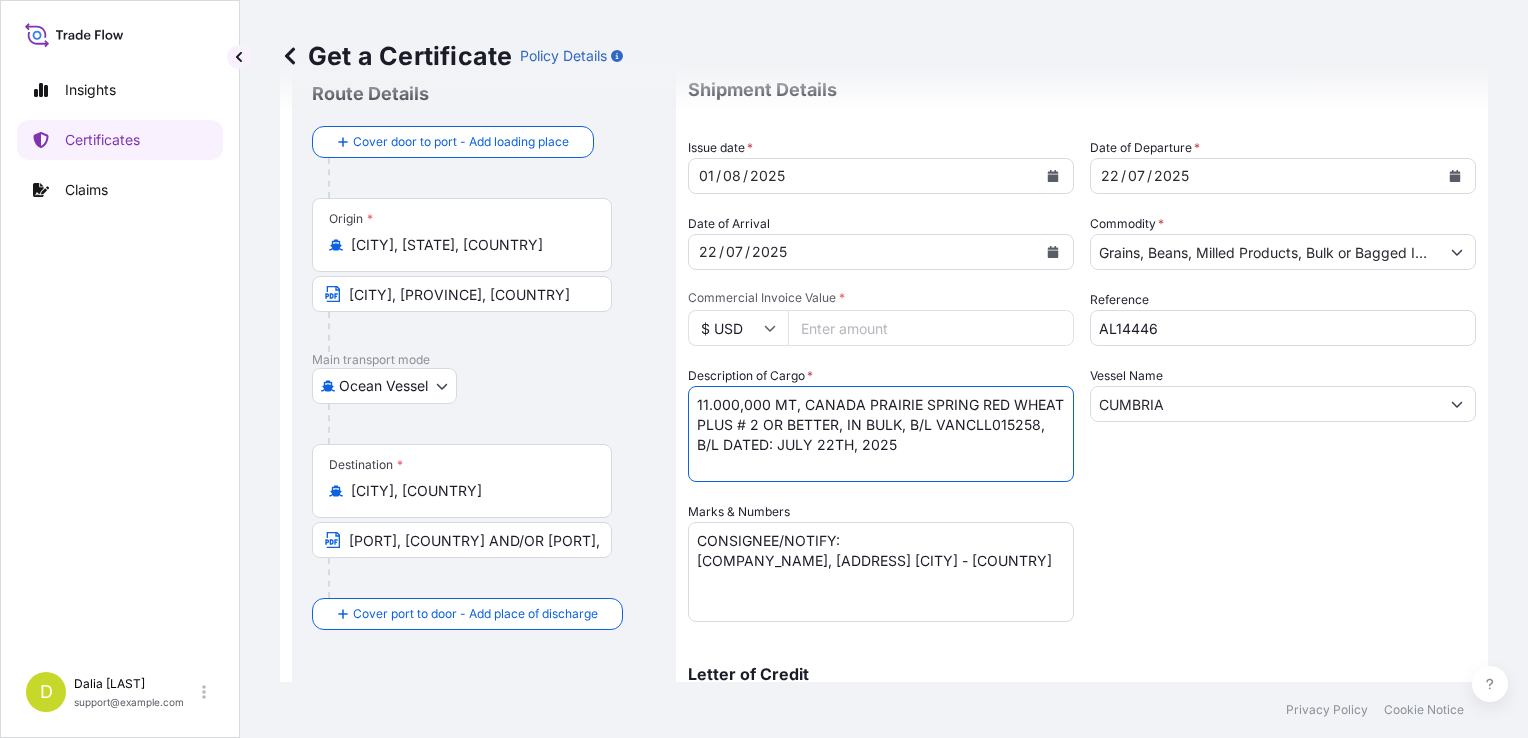drag, startPoint x: 1049, startPoint y: 436, endPoint x: 659, endPoint y: 392, distance: 392.4742 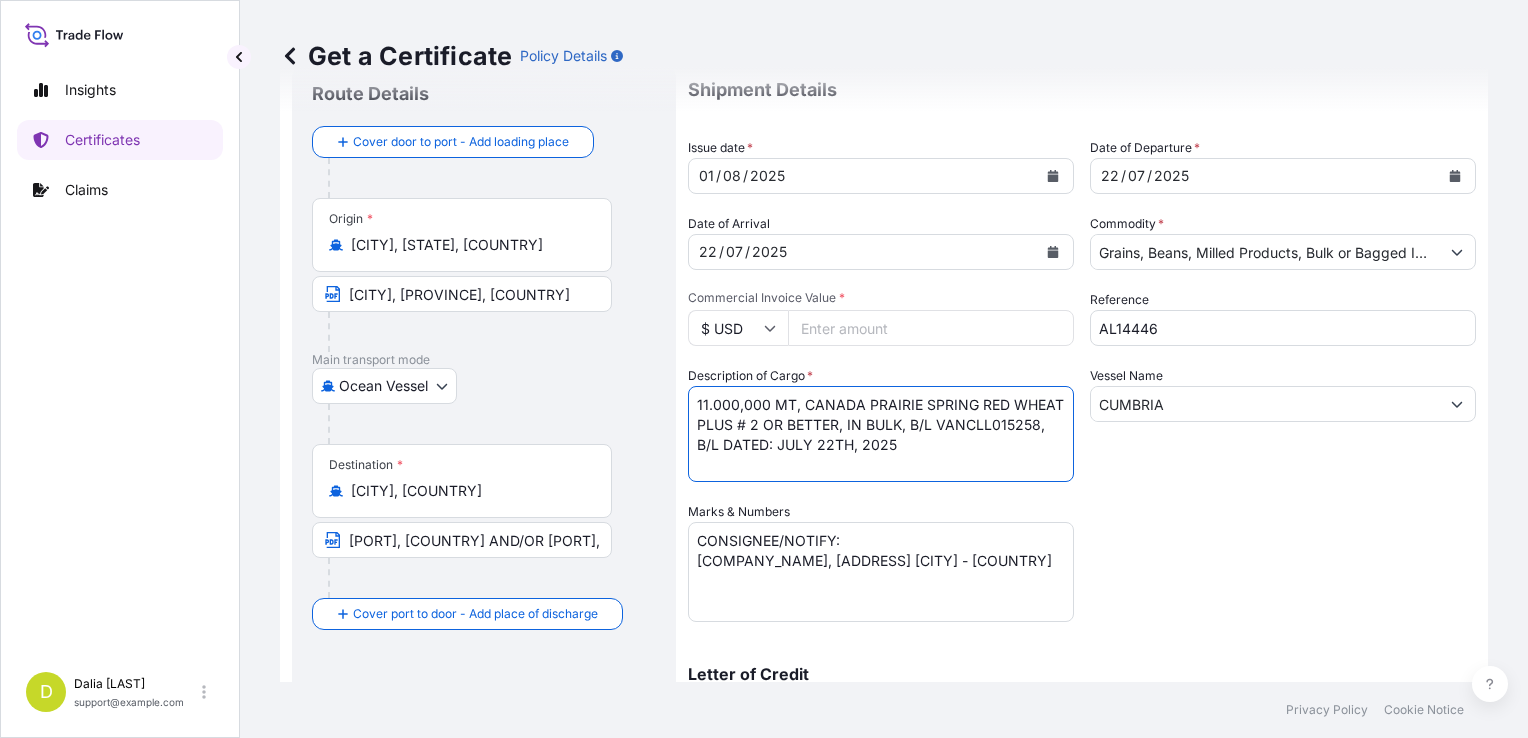 paste on "11.000,000 MT, CANADA PRAIRIE SPRING RED WHEAT PLUS # 2 OR BETTER, IN BULK, B/L VANCLL015258, B/L DATED: JULY 22TH, 2025" 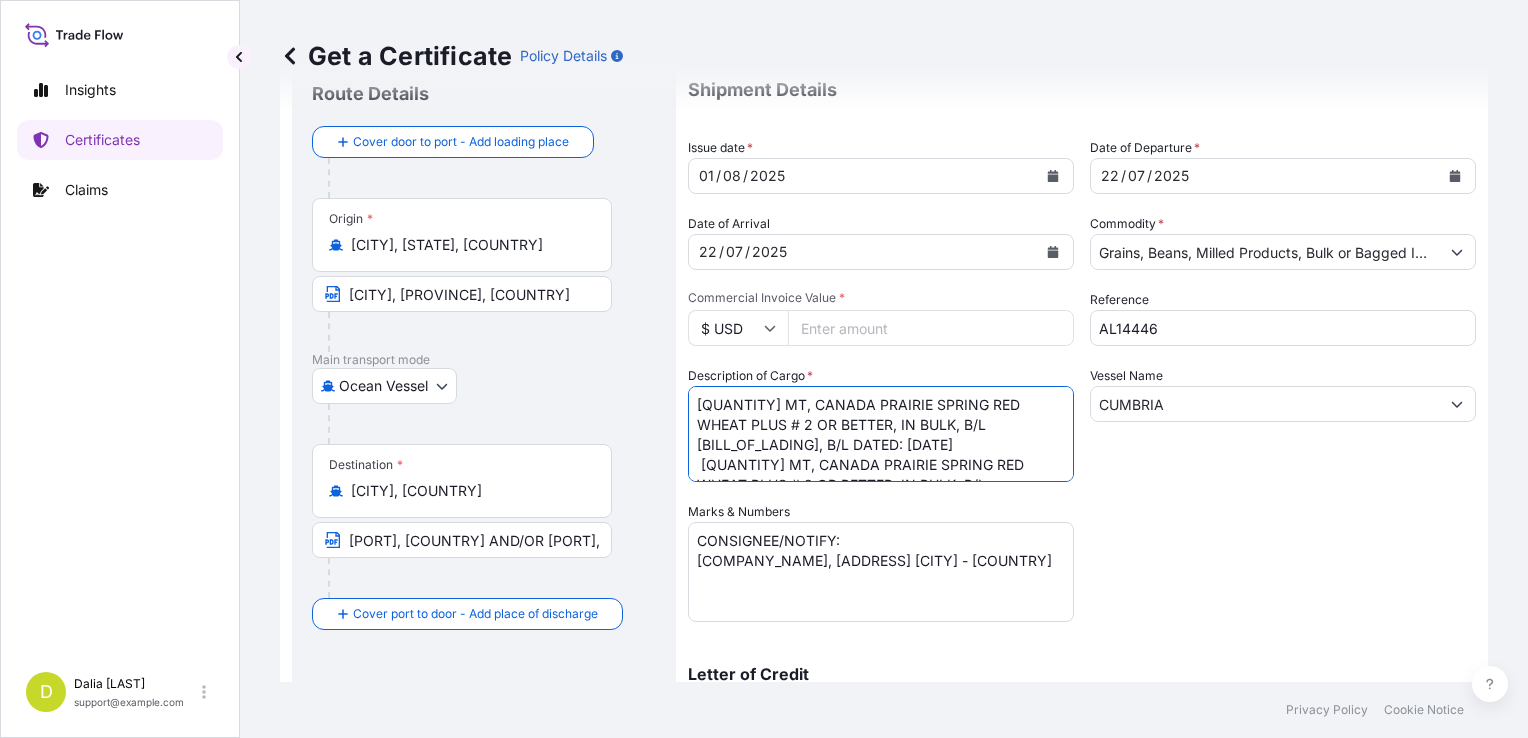 scroll, scrollTop: 32, scrollLeft: 0, axis: vertical 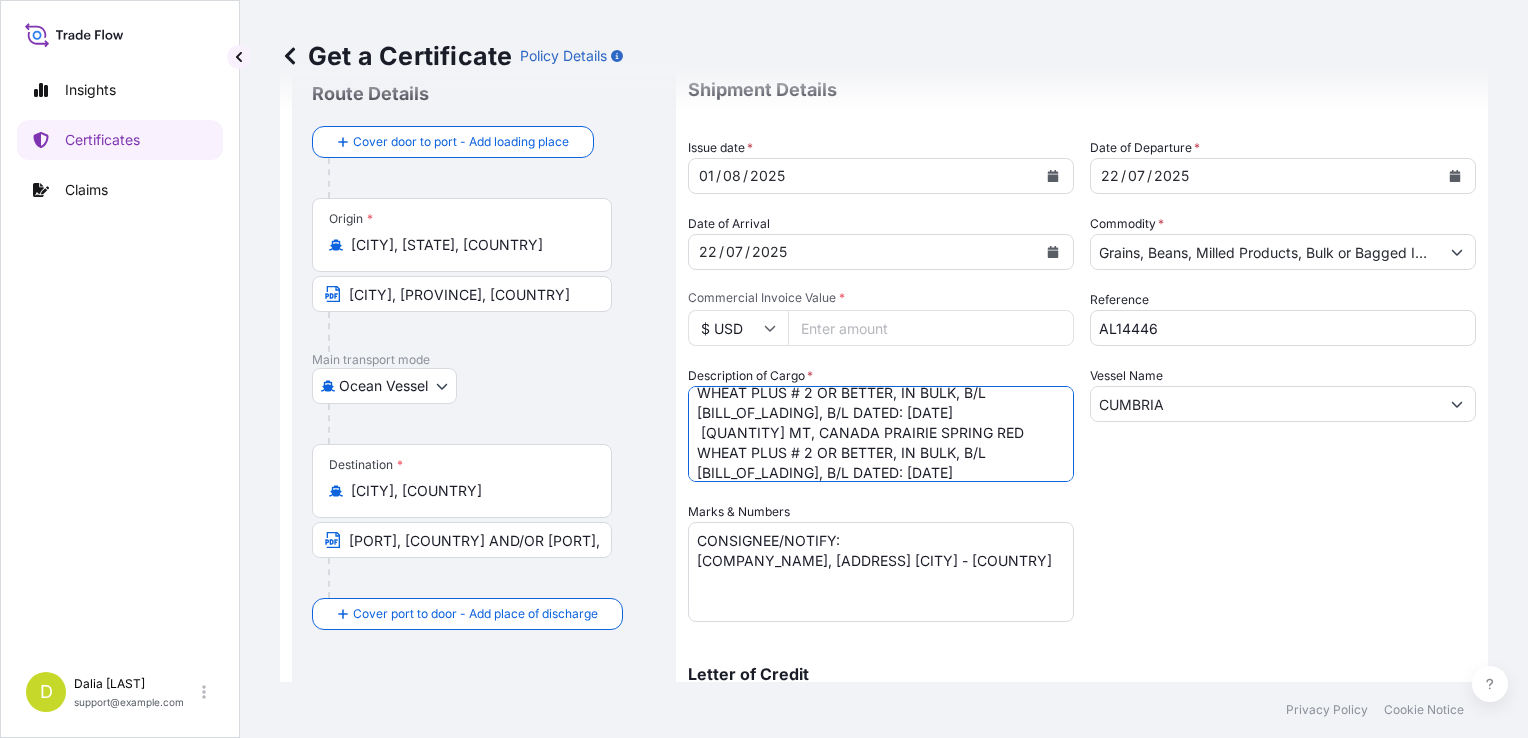 click on "2.900,000 MT, CANADA PRAIRIE SPRING RED WHEAT PLUS # 2 OR BETTER, IN BULK, B/L VANCLL015258, B/L DATED: JULY 22TH, [YEAR]" at bounding box center [881, 434] 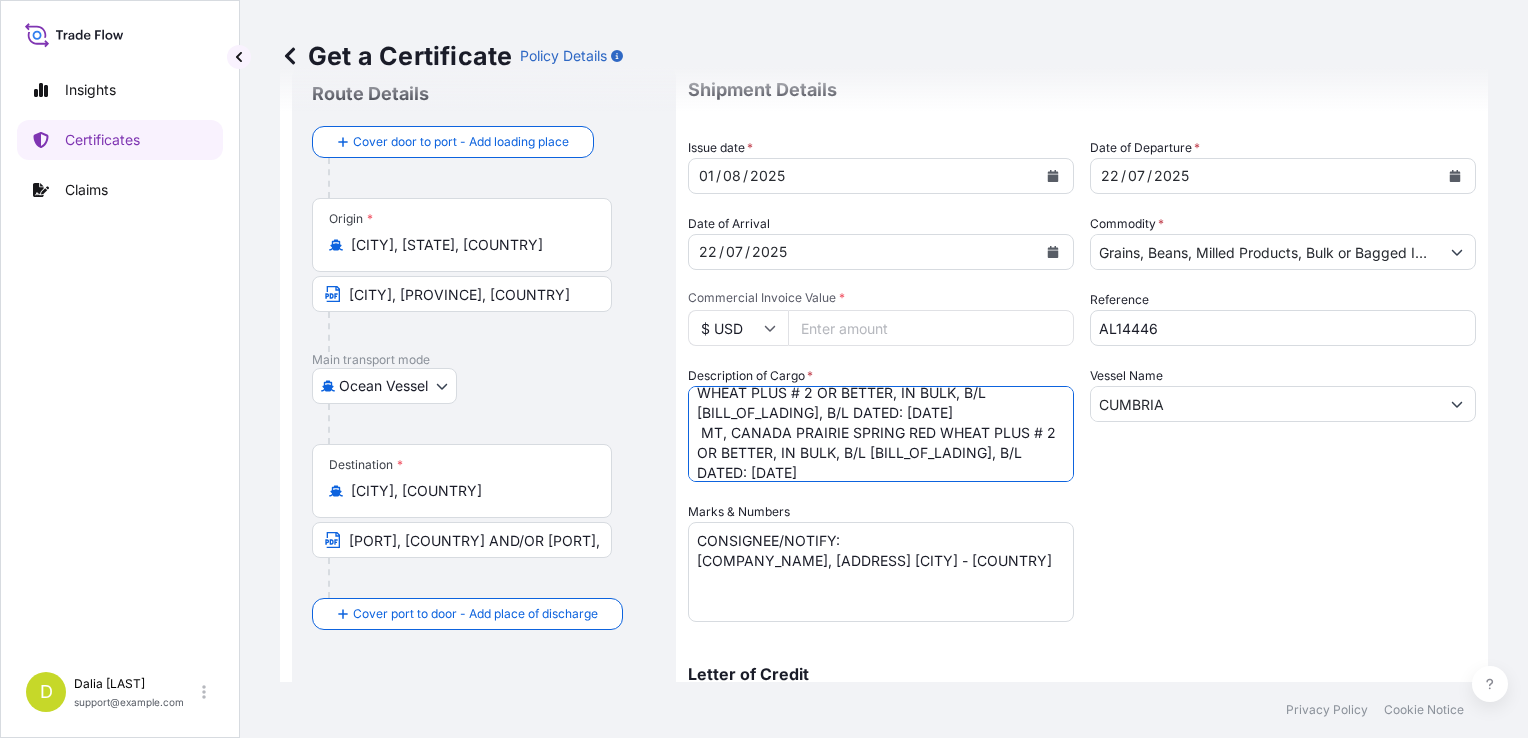 paste on "20.890,000" 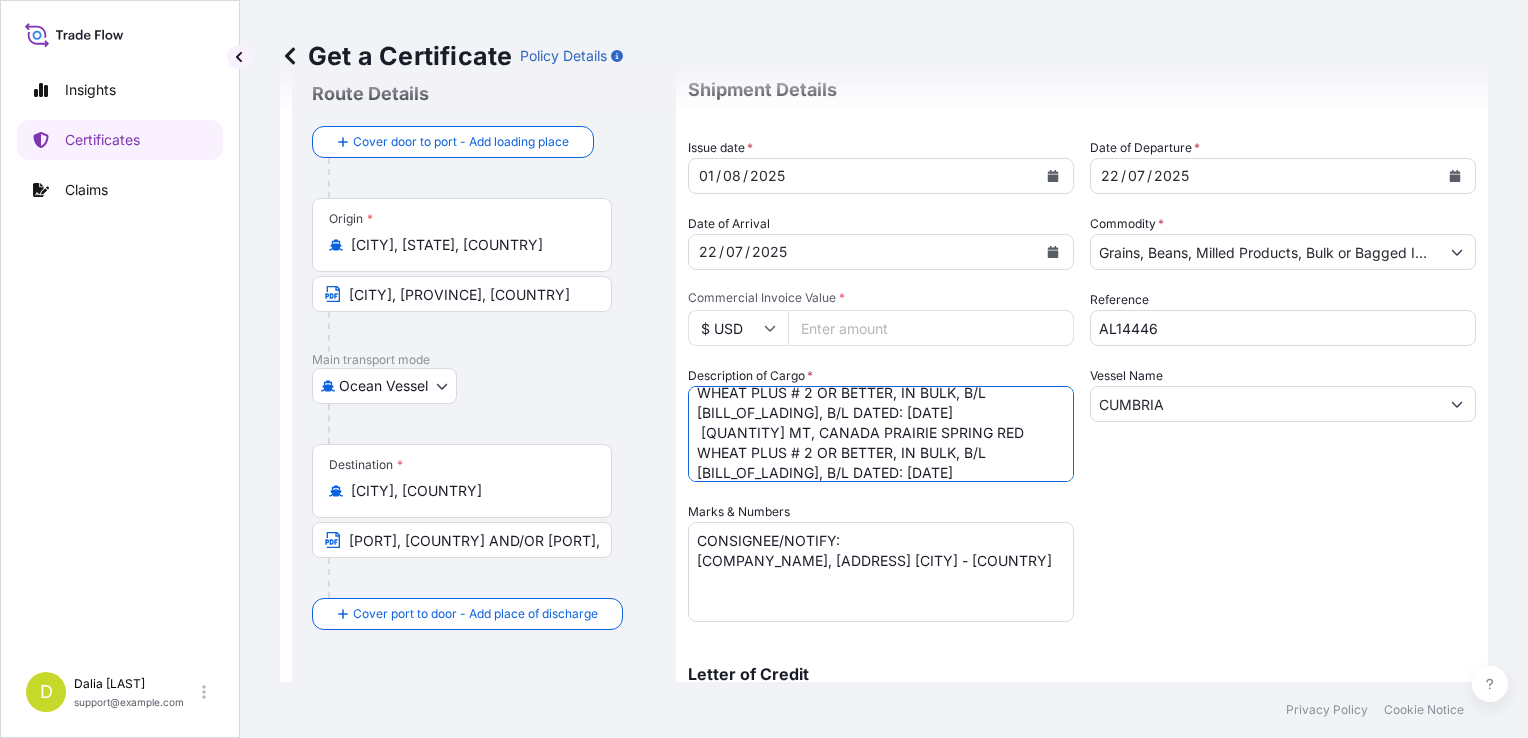 click on "2.900,000 MT, CANADA PRAIRIE SPRING RED WHEAT PLUS # 2 OR BETTER, IN BULK, B/L VANCLL015258, B/L DATED: JULY 22TH, [YEAR]" at bounding box center [881, 434] 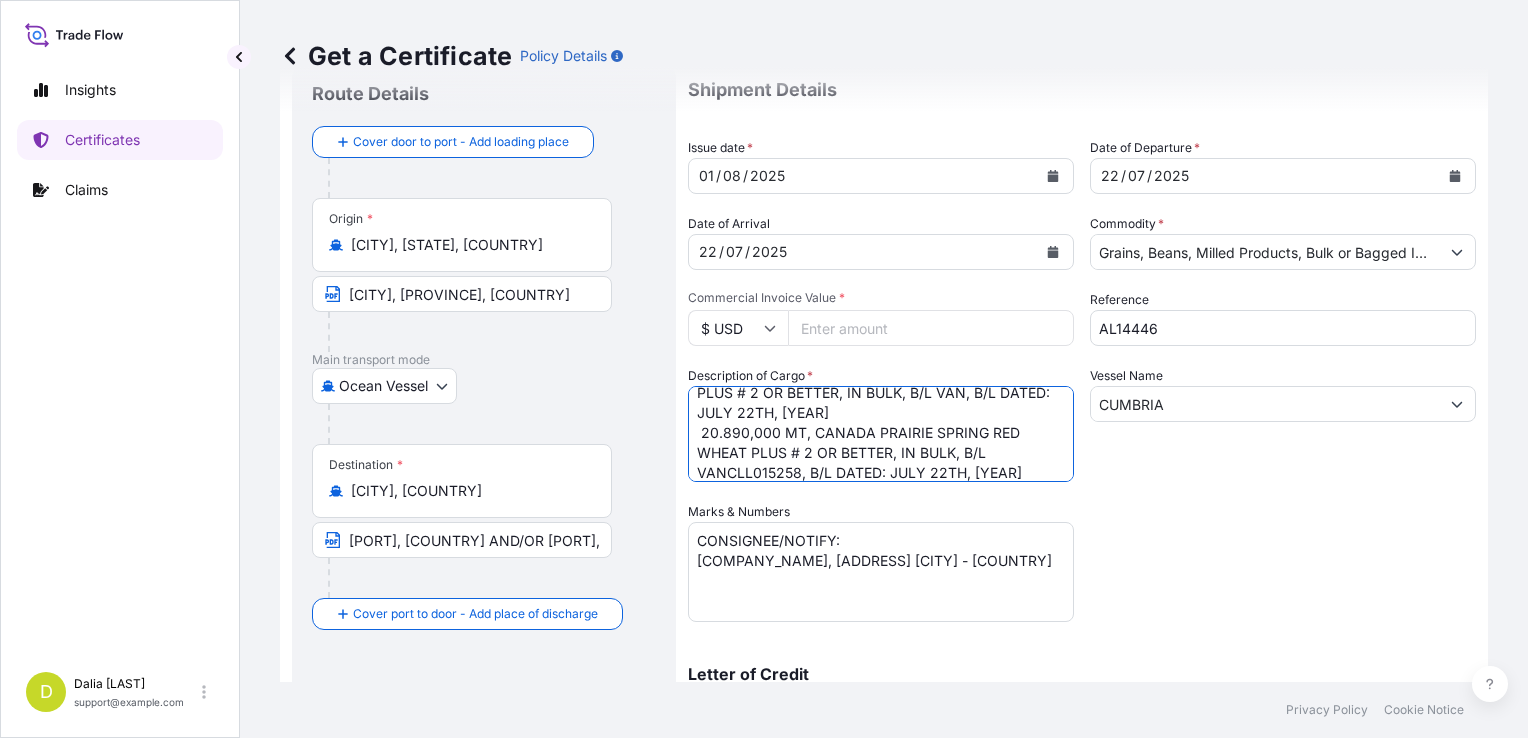 scroll, scrollTop: 29, scrollLeft: 0, axis: vertical 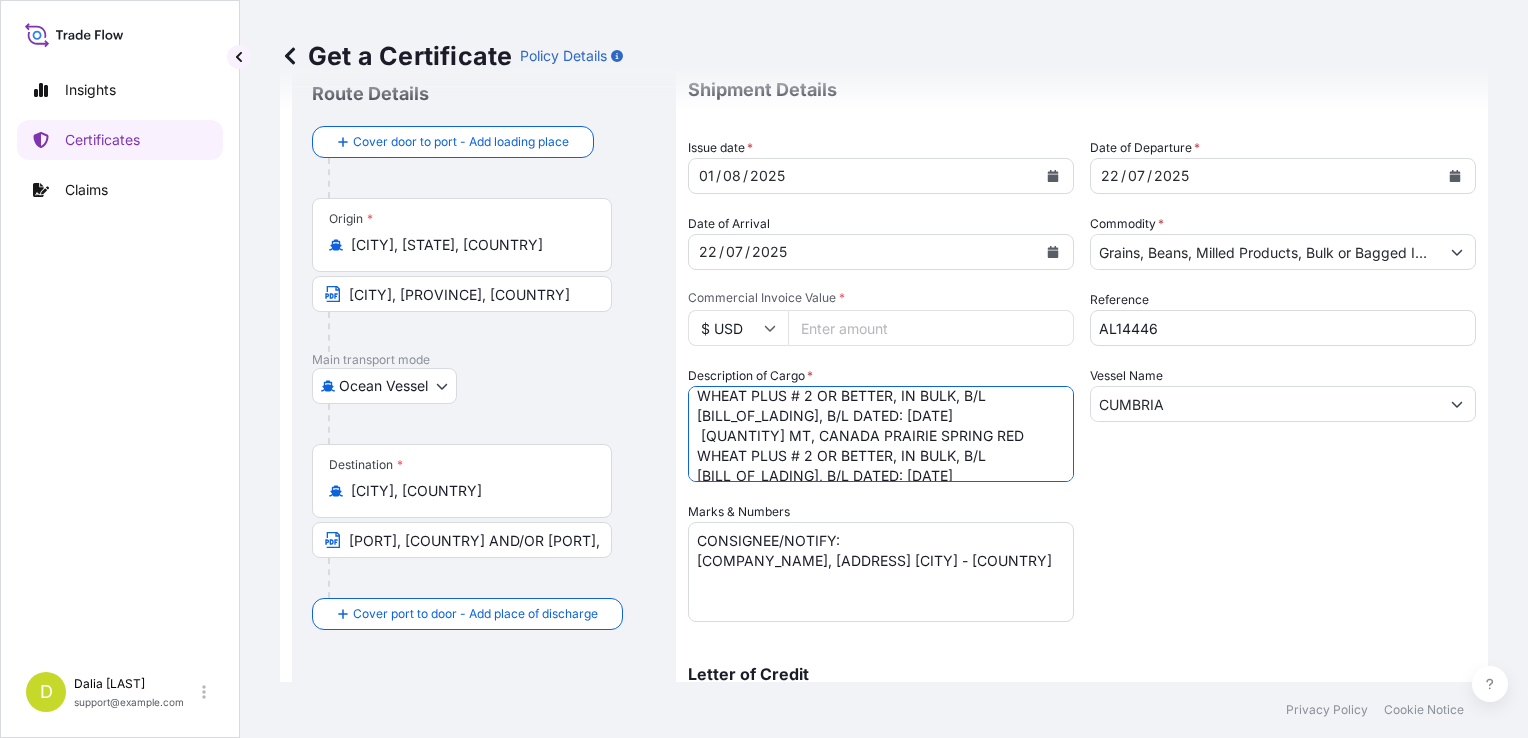 paste on "VANCLL015260" 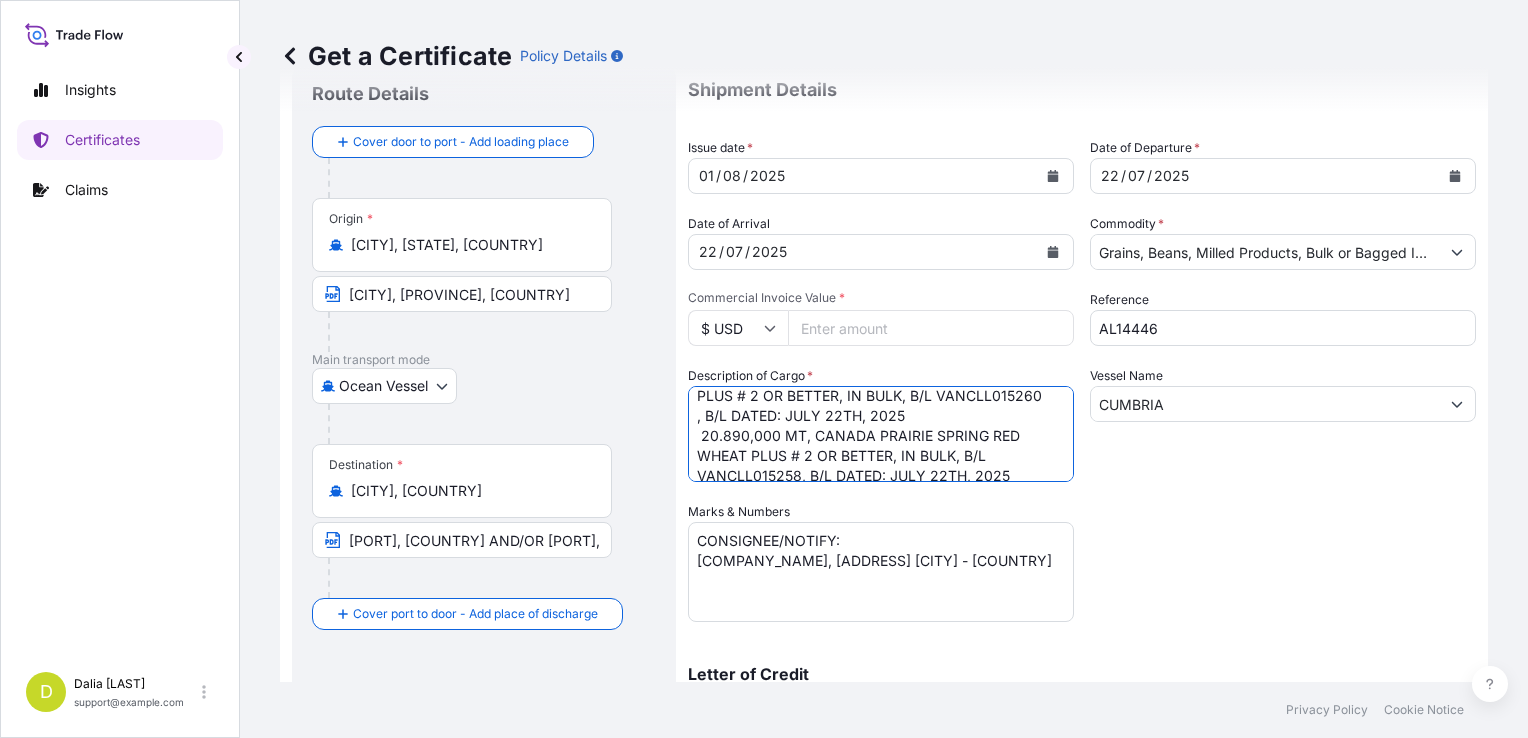scroll, scrollTop: 61, scrollLeft: 0, axis: vertical 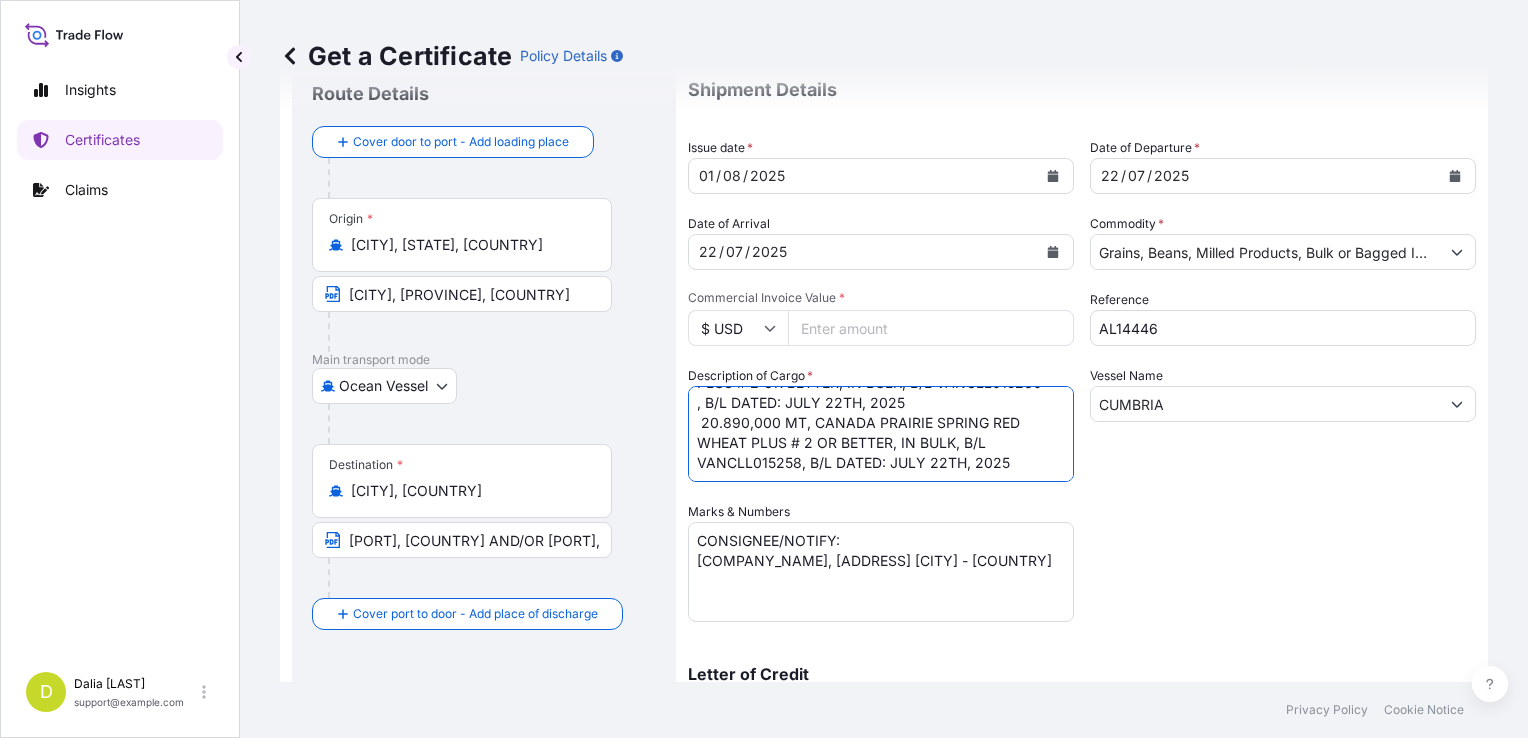click on "2.900,000 MT, CANADA PRAIRIE SPRING RED WHEAT PLUS # 2 OR BETTER, IN BULK, B/L VANCLL015258, B/L DATED: JULY 22TH, [YEAR]" at bounding box center [881, 434] 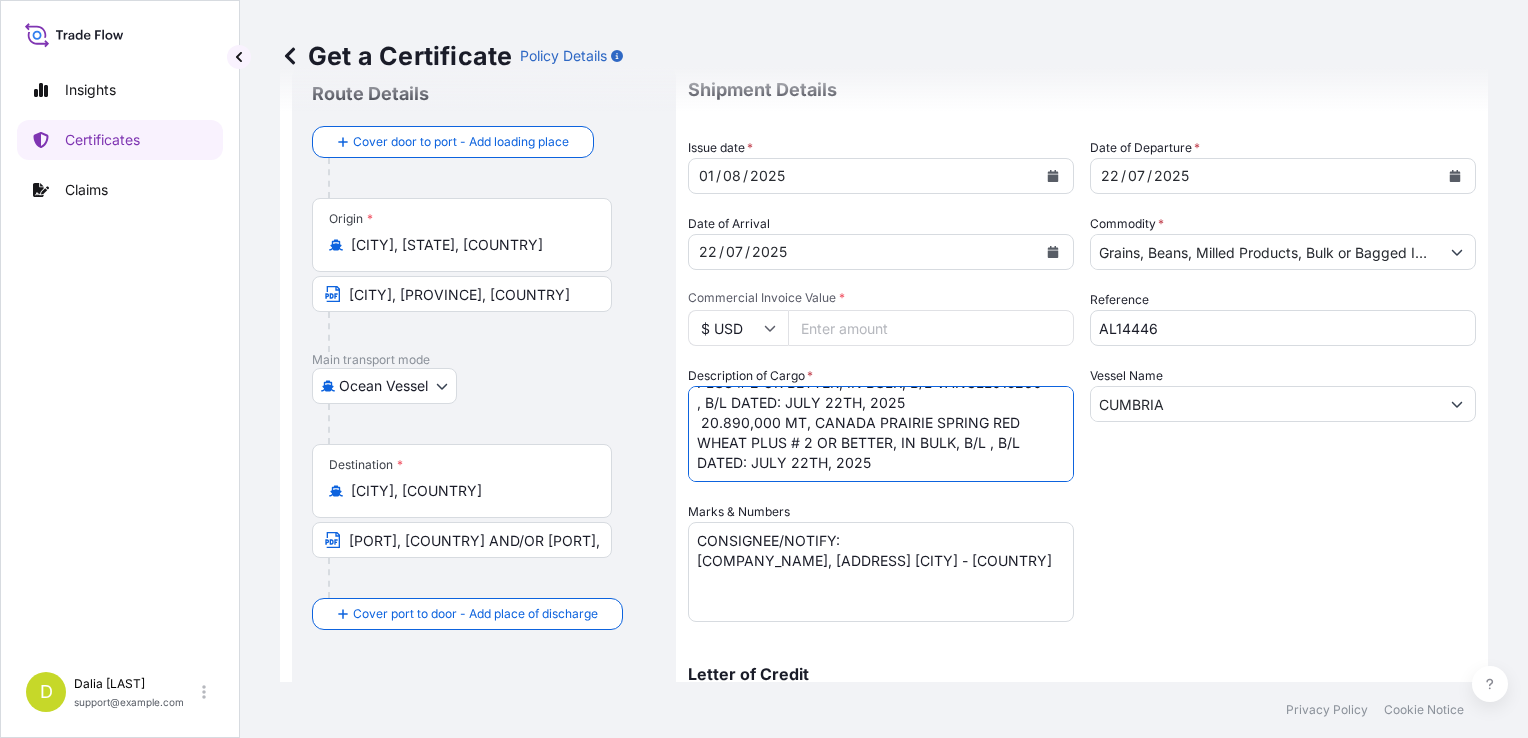 paste on "VANCLL015263" 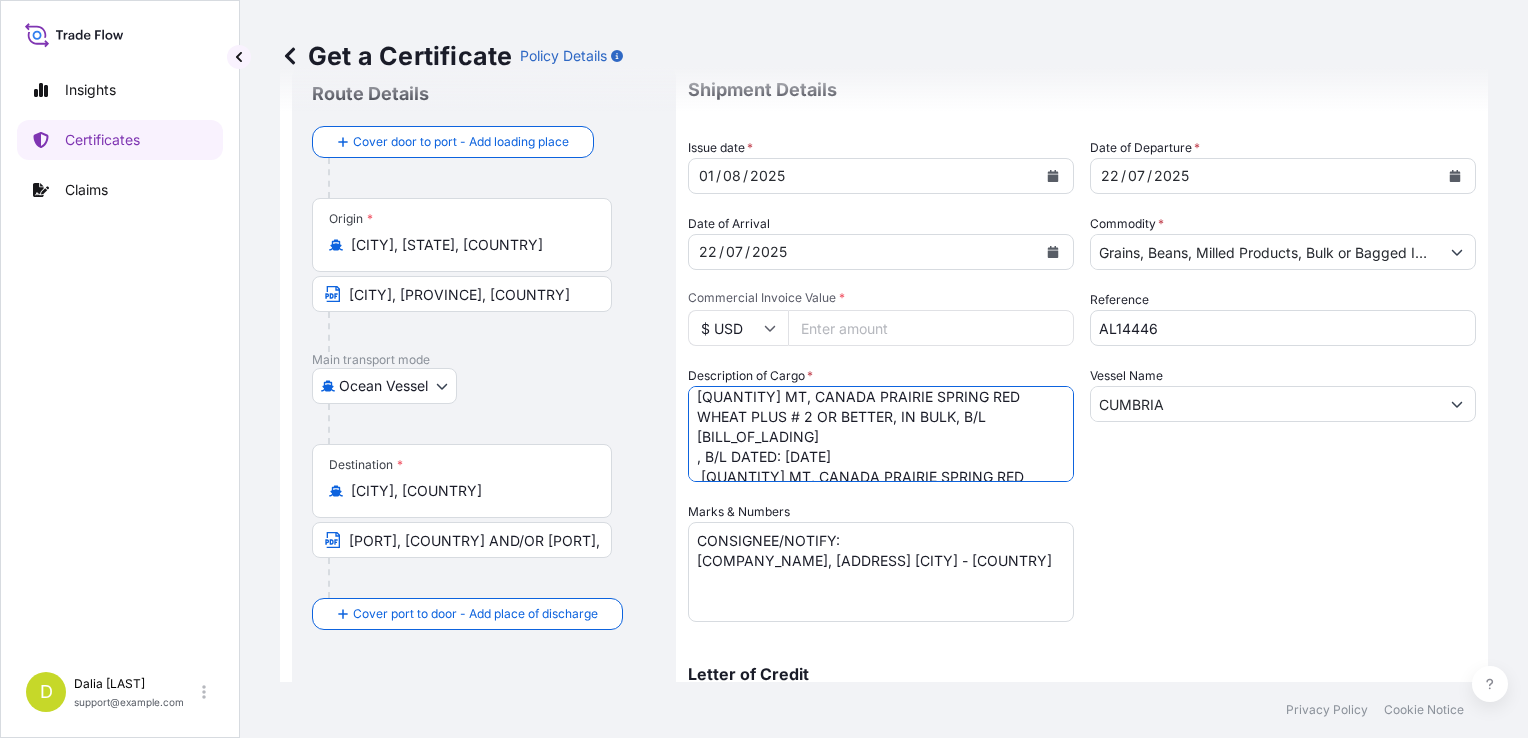 scroll, scrollTop: 11, scrollLeft: 0, axis: vertical 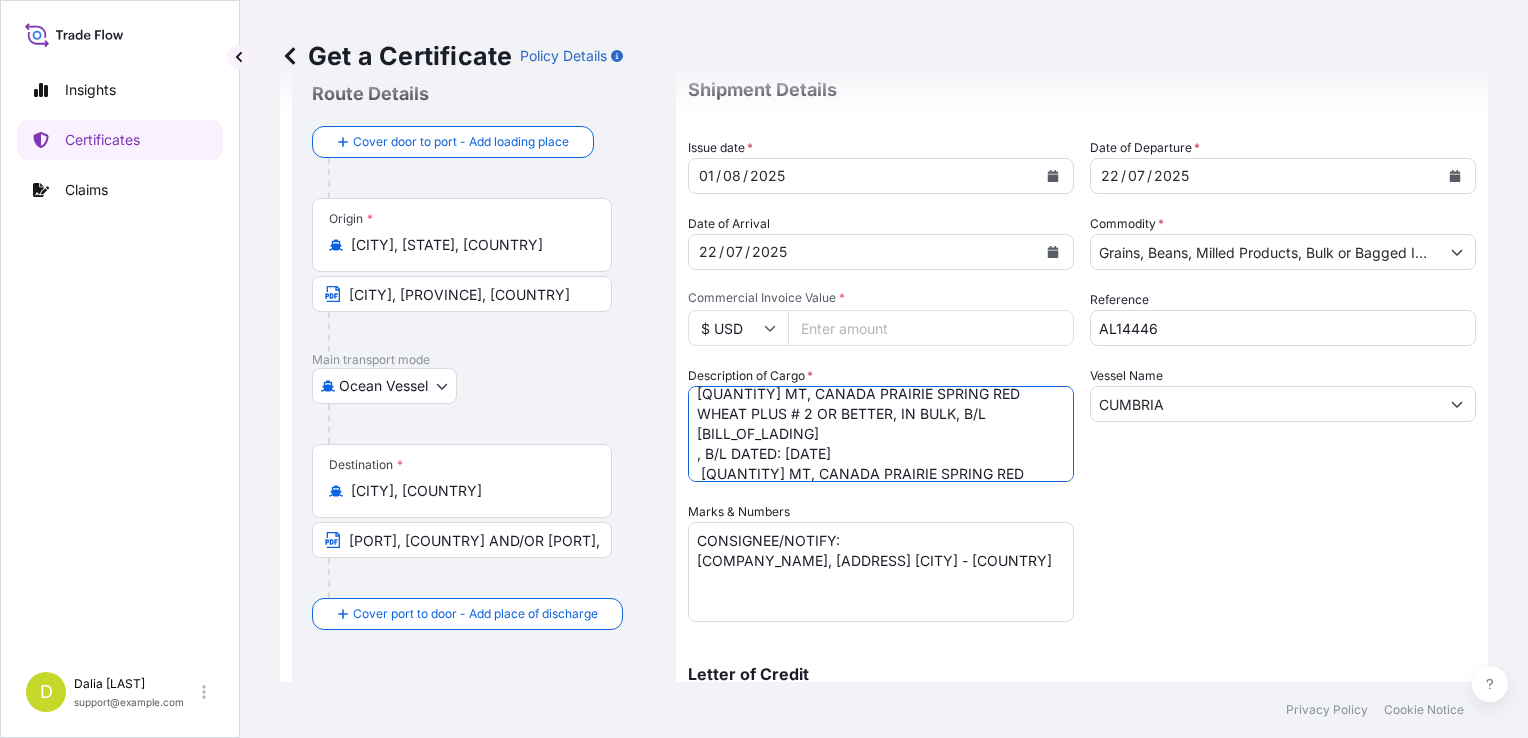 click on "2.900,000 MT, CANADA PRAIRIE SPRING RED WHEAT PLUS # 2 OR BETTER, IN BULK, B/L VANCLL015258, B/L DATED: JULY 22TH, [YEAR]" at bounding box center (881, 434) 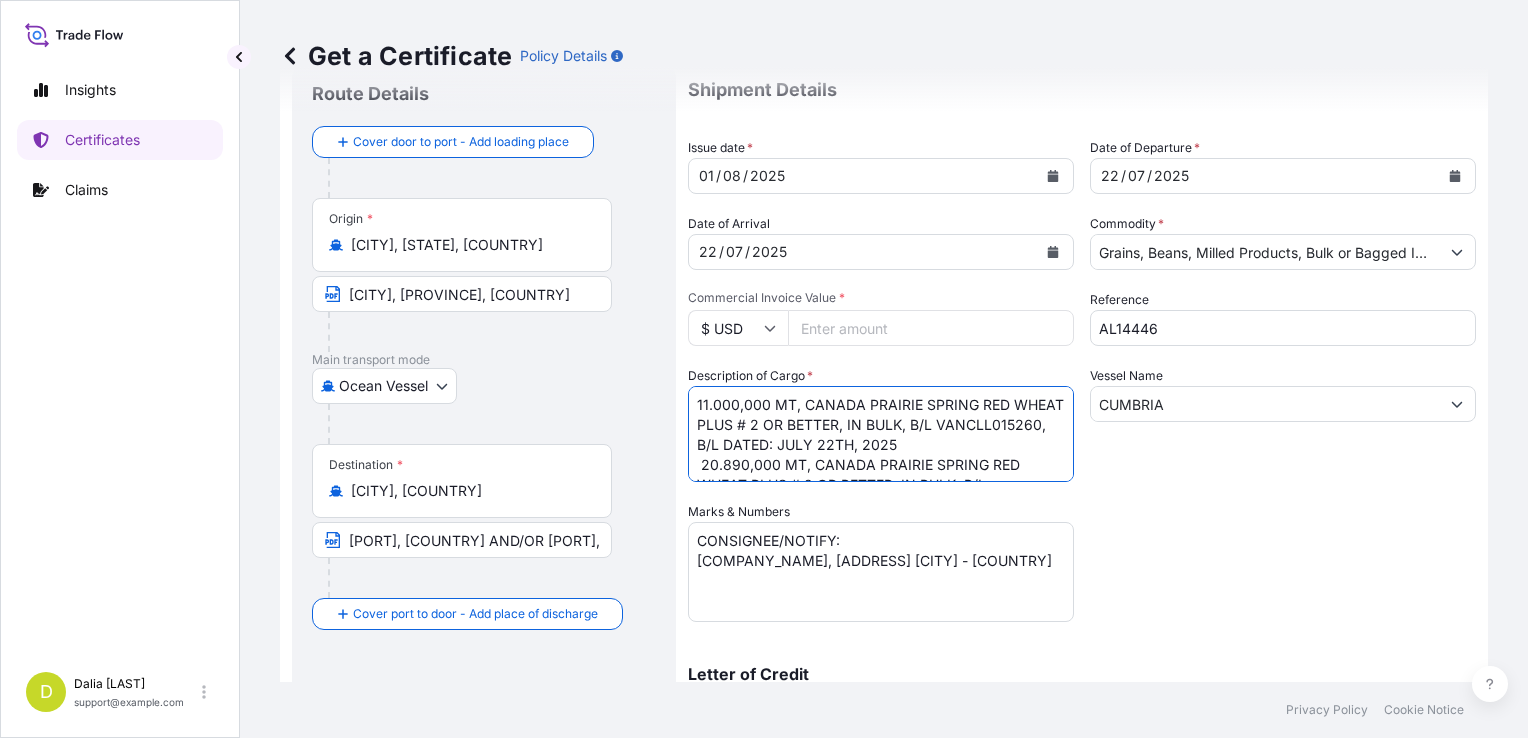 scroll, scrollTop: 41, scrollLeft: 0, axis: vertical 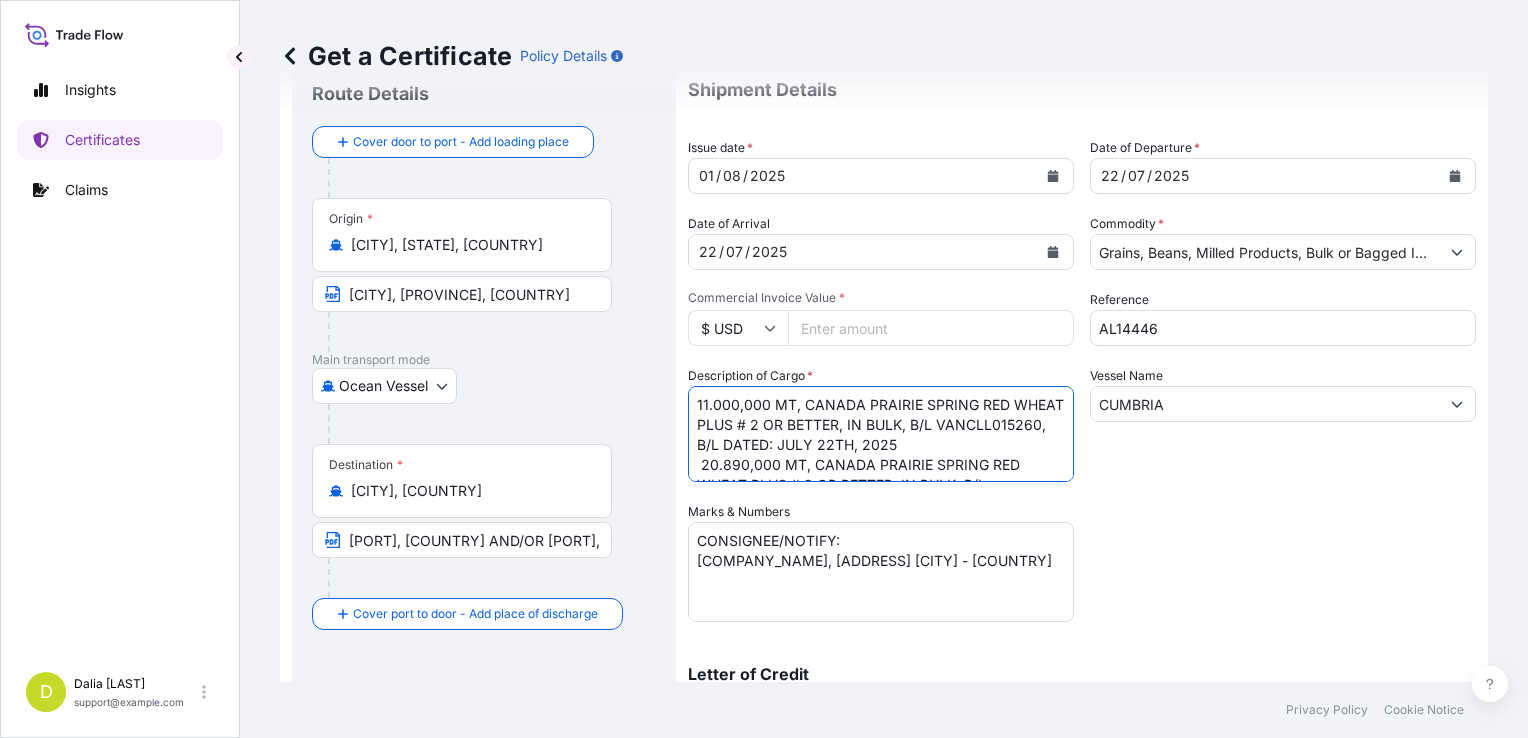 click on "2.900,000 MT, CANADA PRAIRIE SPRING RED WHEAT PLUS # 2 OR BETTER, IN BULK, B/L VANCLL015258, B/L DATED: JULY 22TH, [YEAR]" at bounding box center (881, 434) 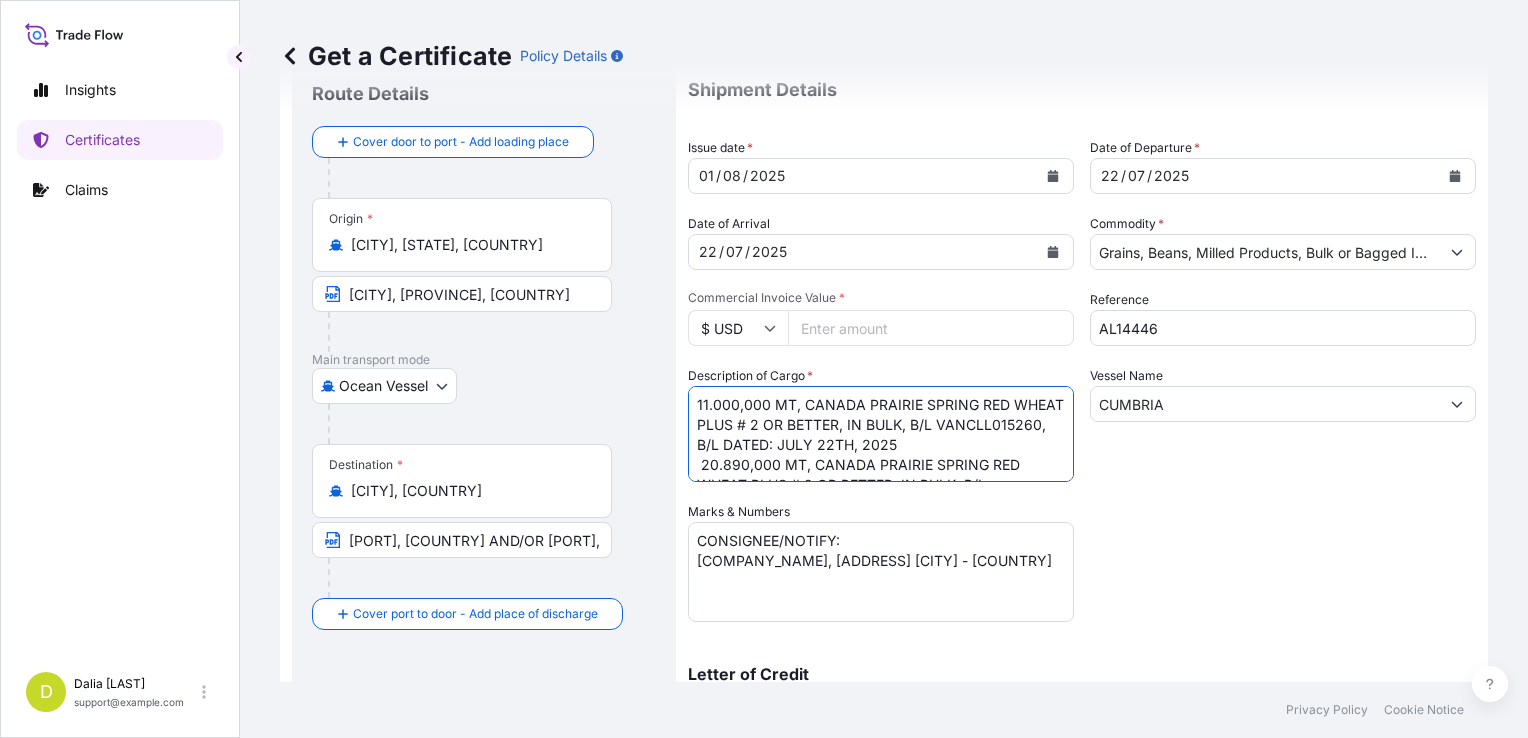 scroll, scrollTop: 41, scrollLeft: 0, axis: vertical 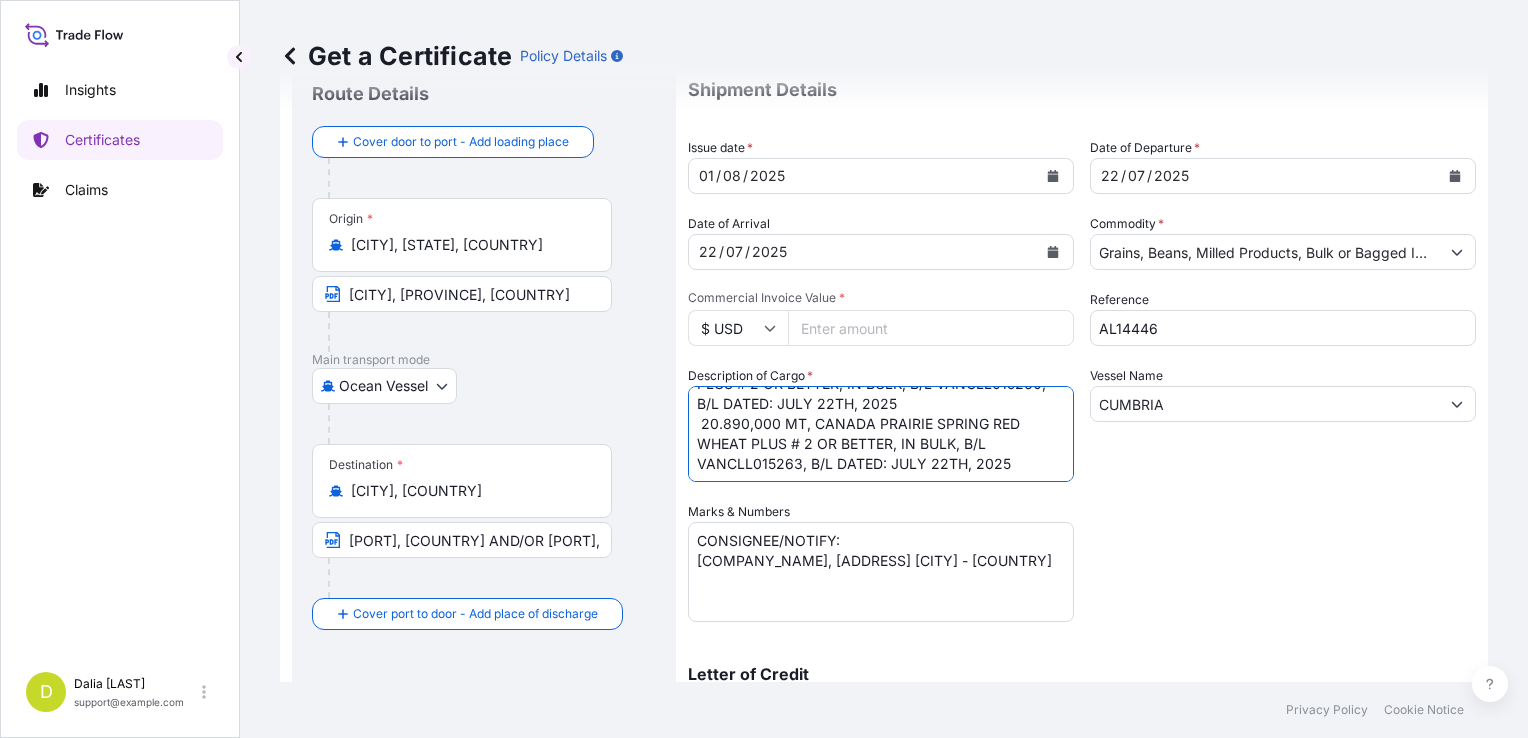 drag, startPoint x: 813, startPoint y: 422, endPoint x: 960, endPoint y: 451, distance: 149.83324 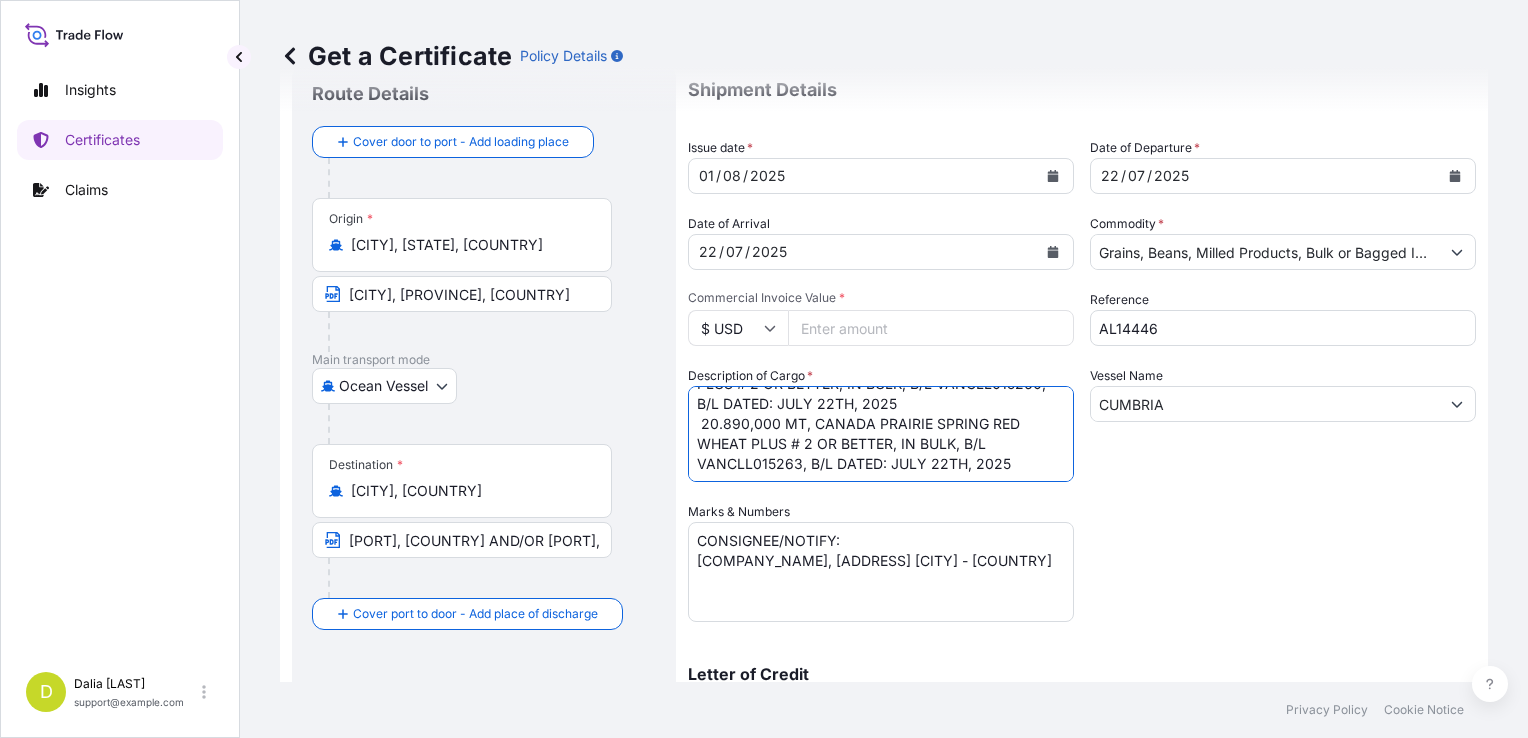 click on "2.900,000 MT, CANADA PRAIRIE SPRING RED WHEAT PLUS # 2 OR BETTER, IN BULK, B/L VANCLL015258, B/L DATED: JULY 22TH, [YEAR]" at bounding box center [881, 434] 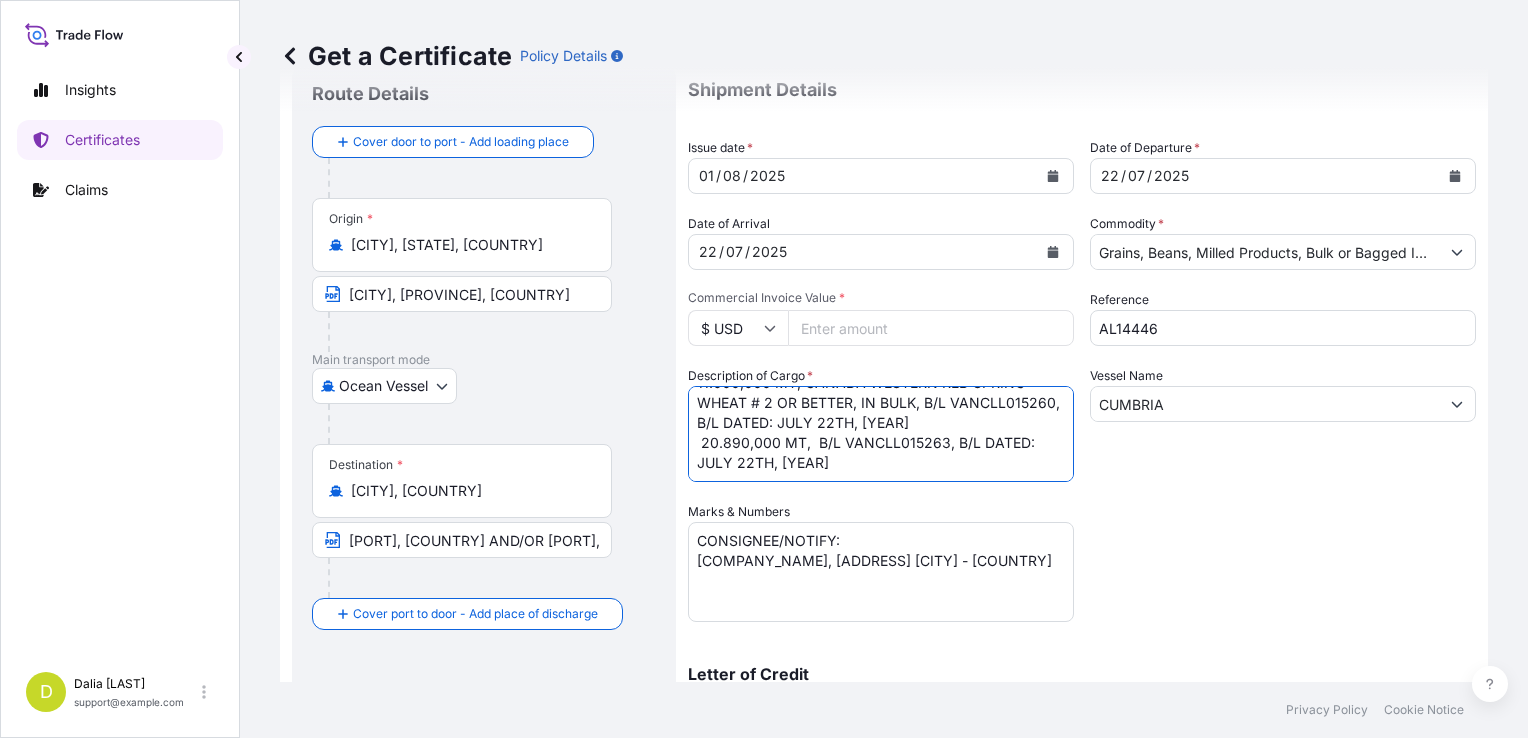 scroll, scrollTop: 21, scrollLeft: 0, axis: vertical 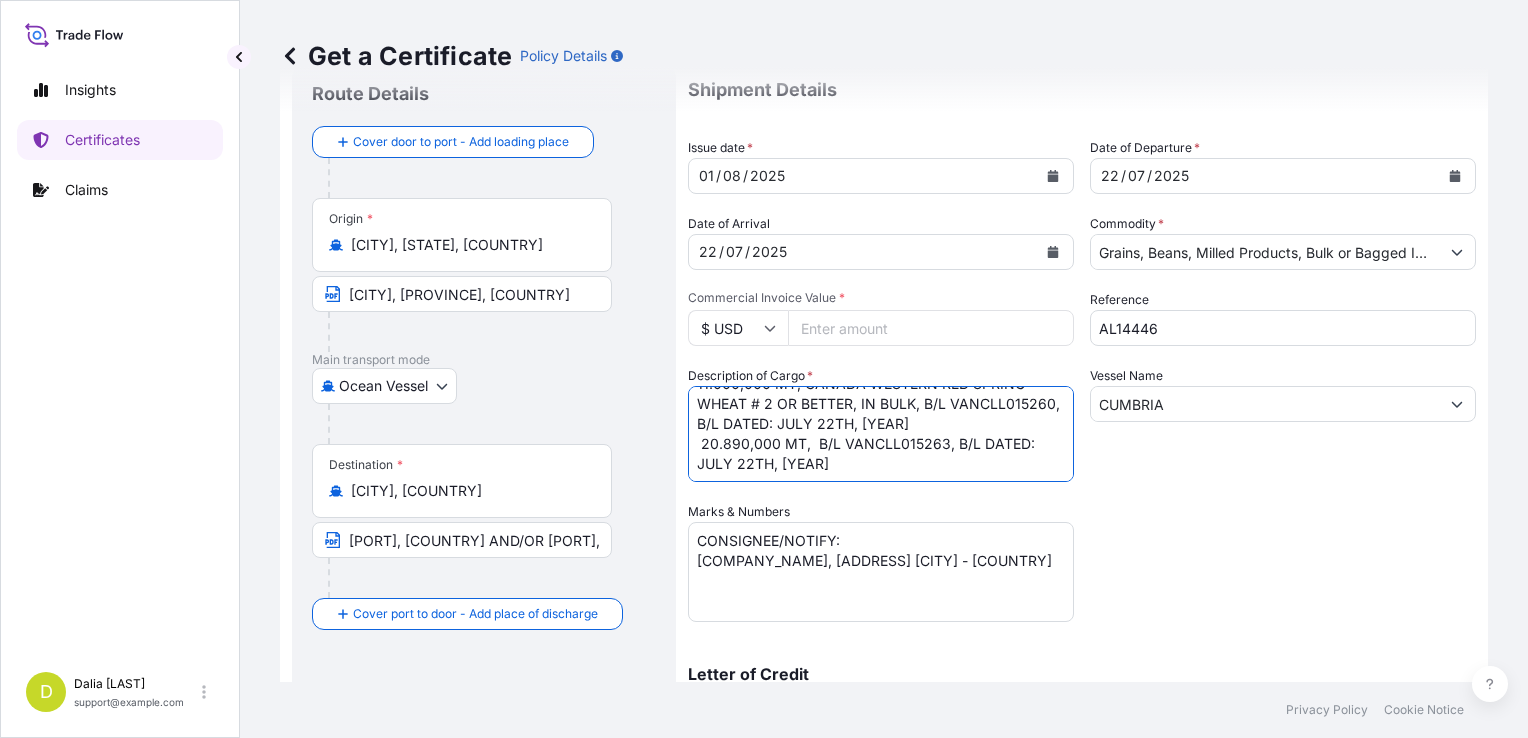paste on "CANADA WESTERN RED SPRING WHEAT # 2 OR BETTER, IN BULK" 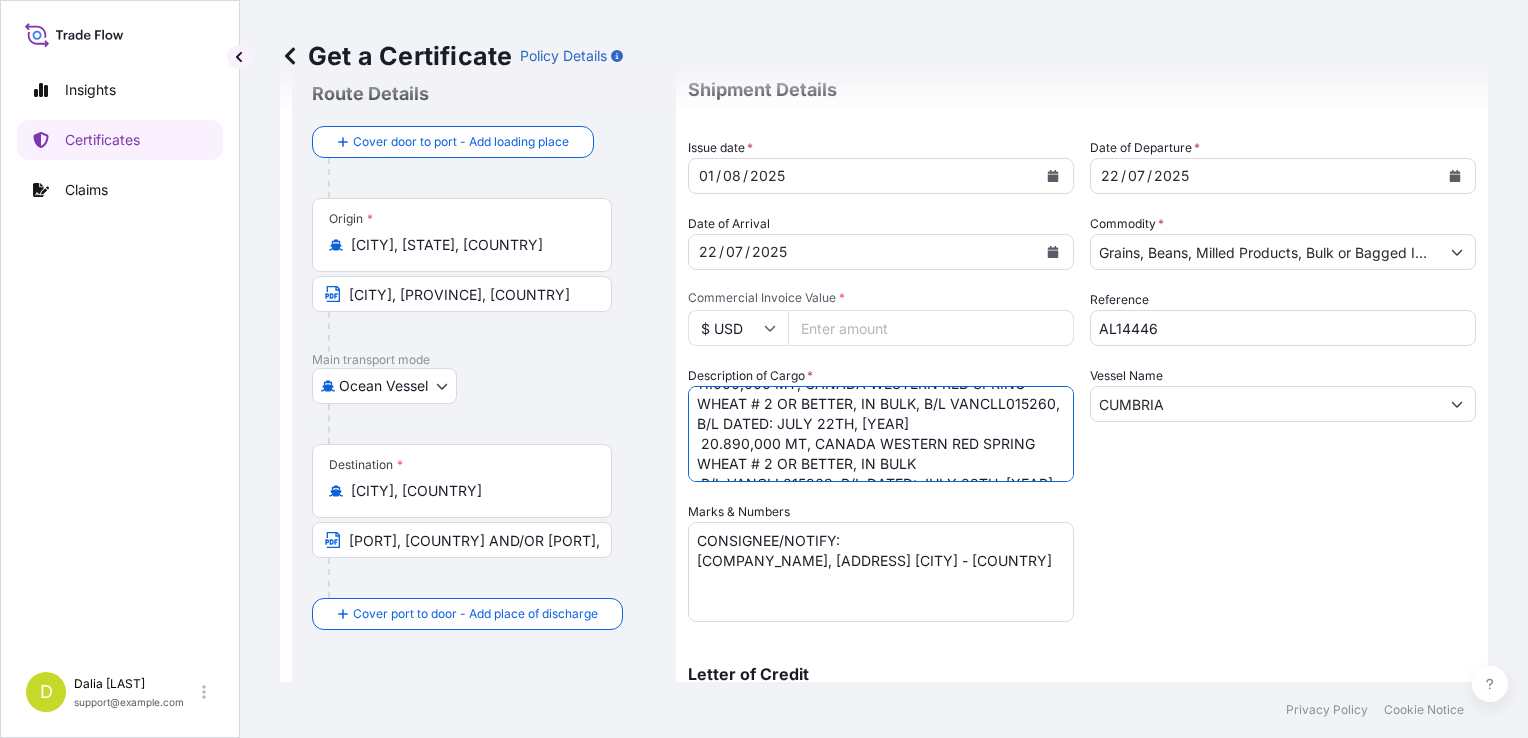 scroll, scrollTop: 41, scrollLeft: 0, axis: vertical 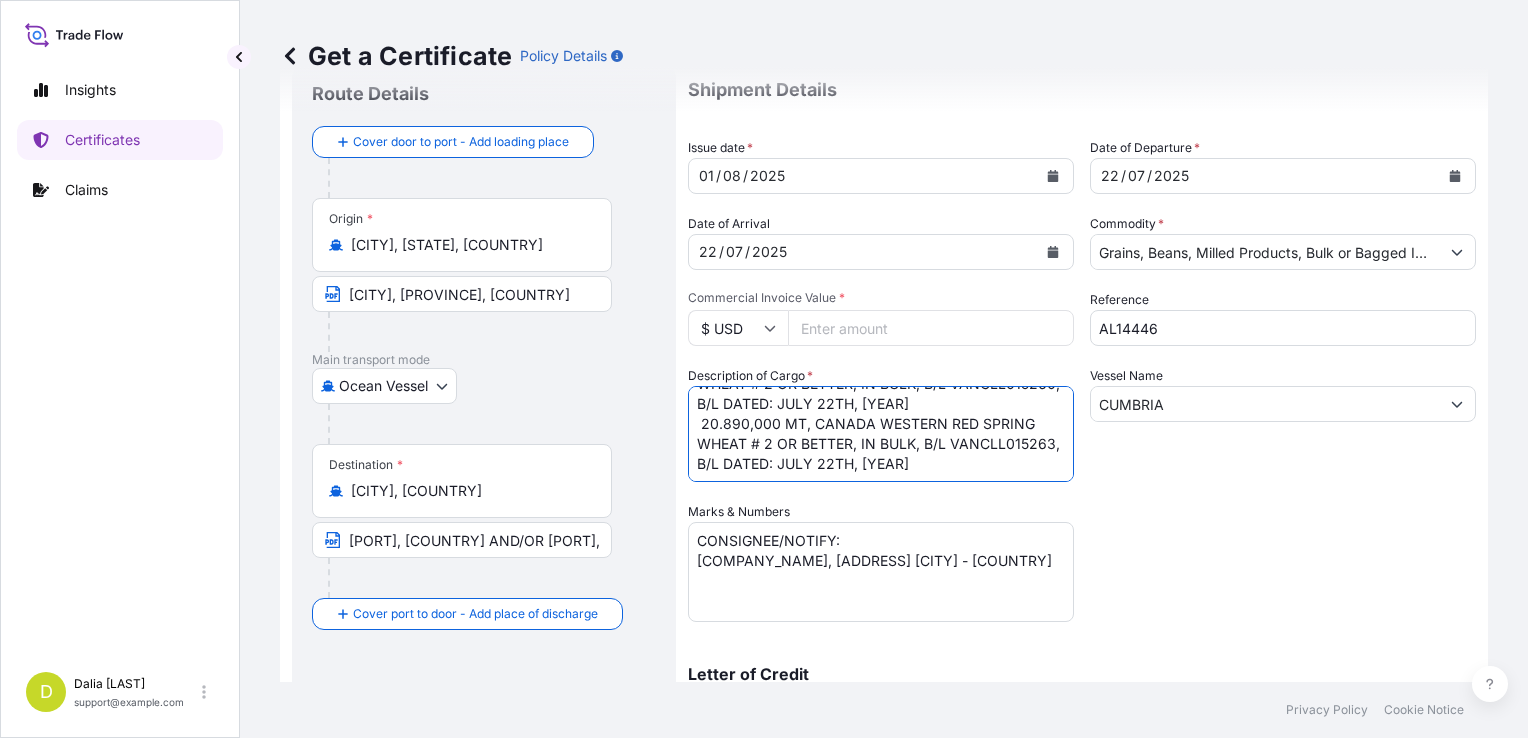 click on "2.900,000 MT, CANADA PRAIRIE SPRING RED WHEAT PLUS # 2 OR BETTER, IN BULK, B/L VANCLL015258, B/L DATED: JULY 22TH, [YEAR]" at bounding box center [881, 434] 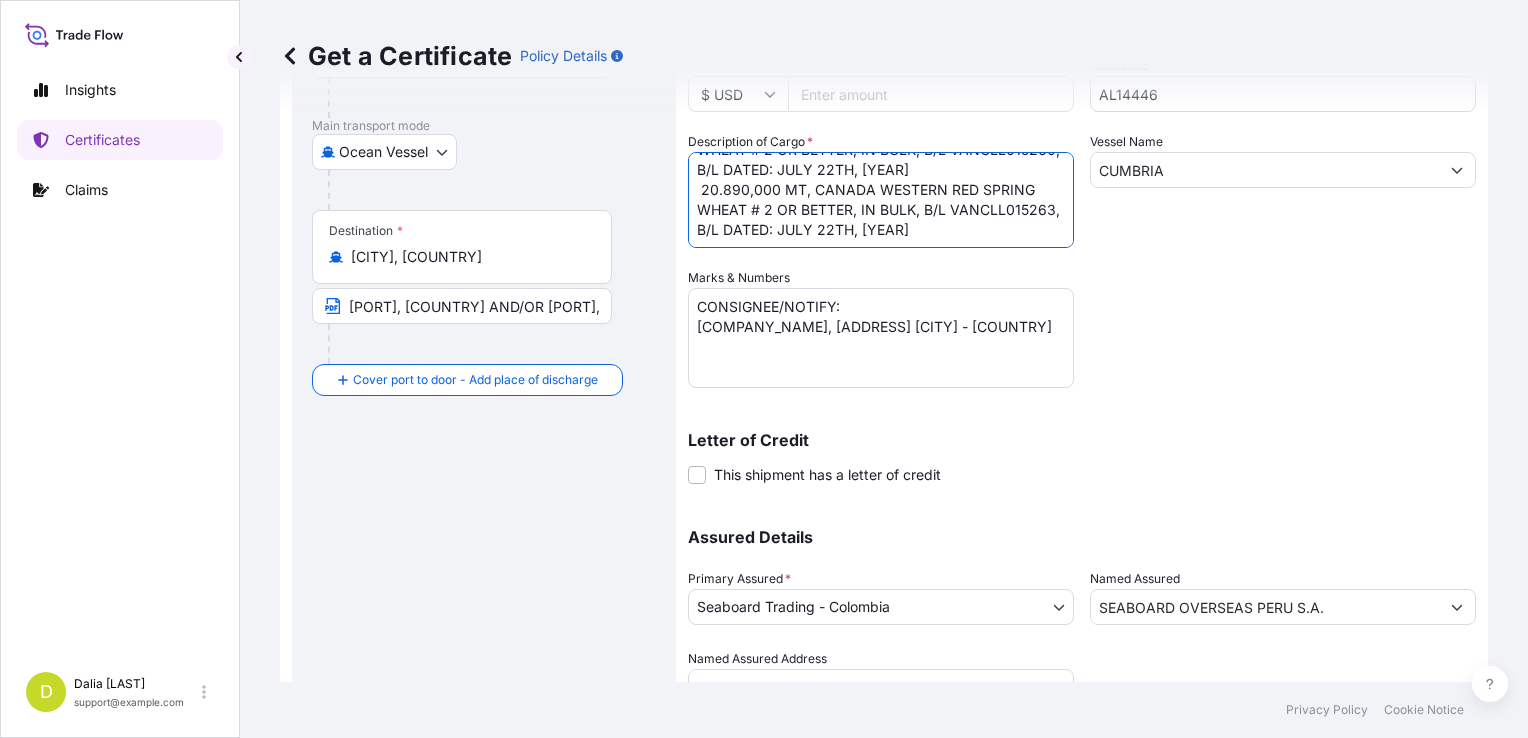 scroll, scrollTop: 318, scrollLeft: 0, axis: vertical 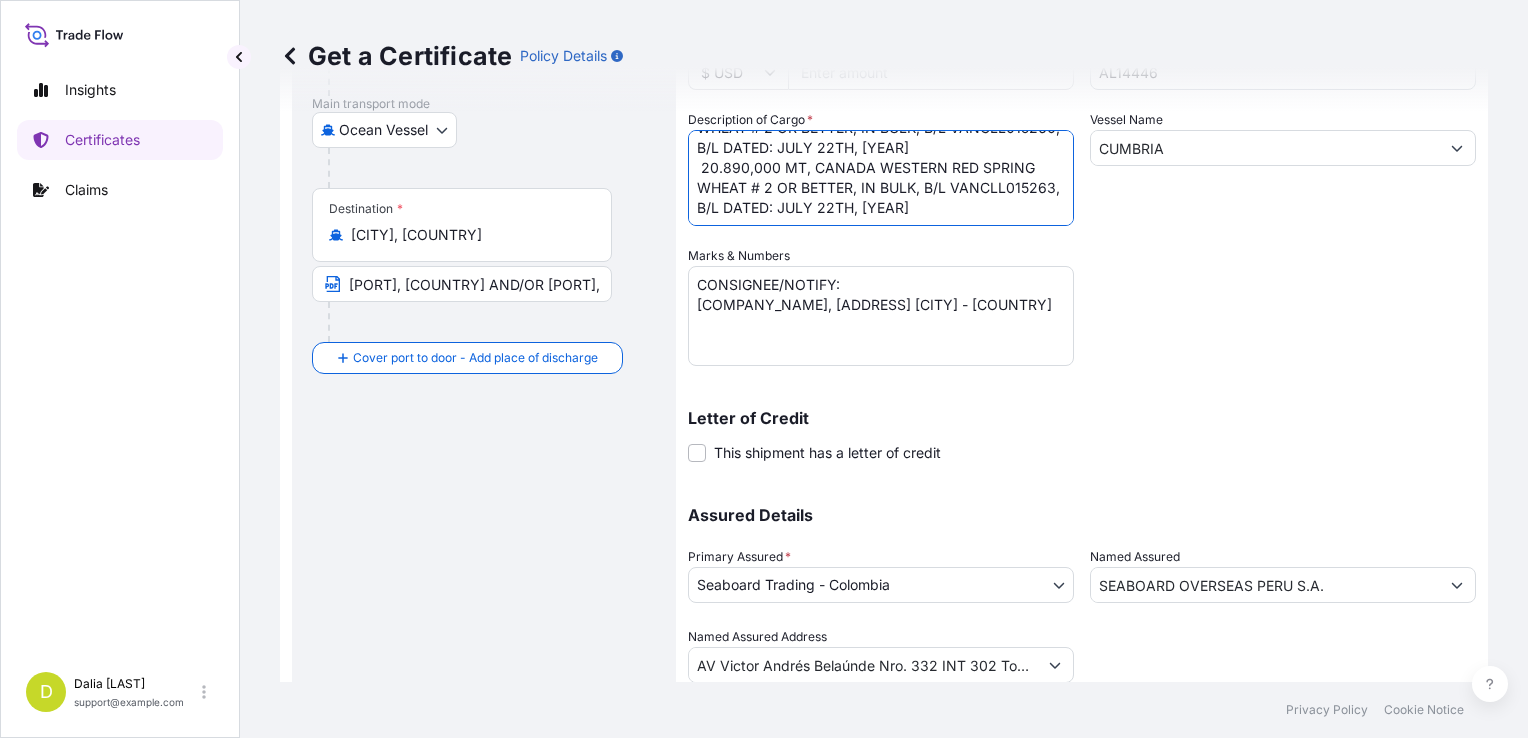 type on "11.000,000 MT, CANADA WESTERN RED SPRING WHEAT # 2 OR BETTER, IN BULK, B/L VANCLL015260, B/L DATED: JULY 22TH, [YEAR]
20.890,000 MT, CANADA WESTERN RED SPRING WHEAT # 2 OR BETTER, IN BULK, B/L VANCLL015263, B/L DATED: JULY 22TH, [YEAR]" 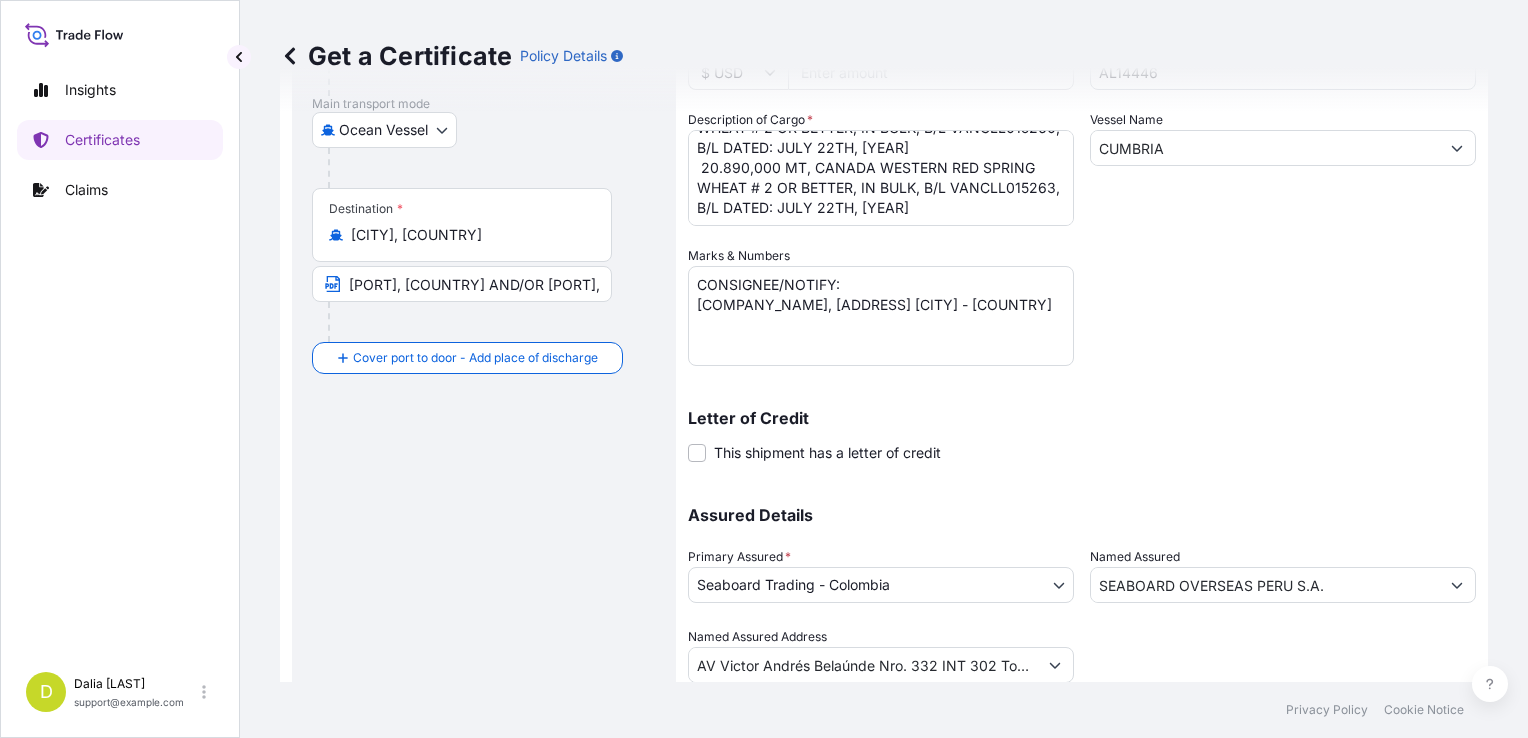 scroll, scrollTop: 0, scrollLeft: 0, axis: both 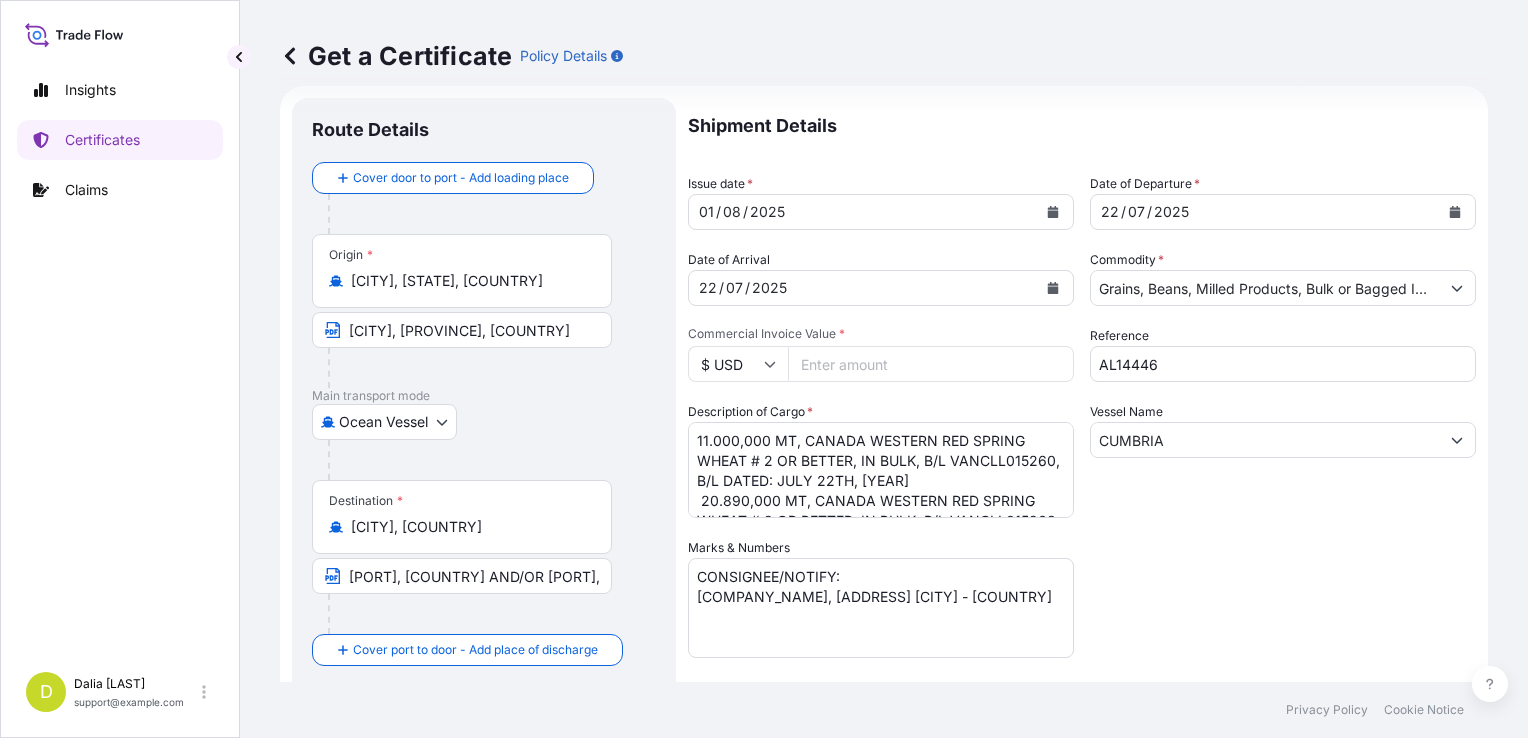 click on "[PRICE]" at bounding box center [931, 364] 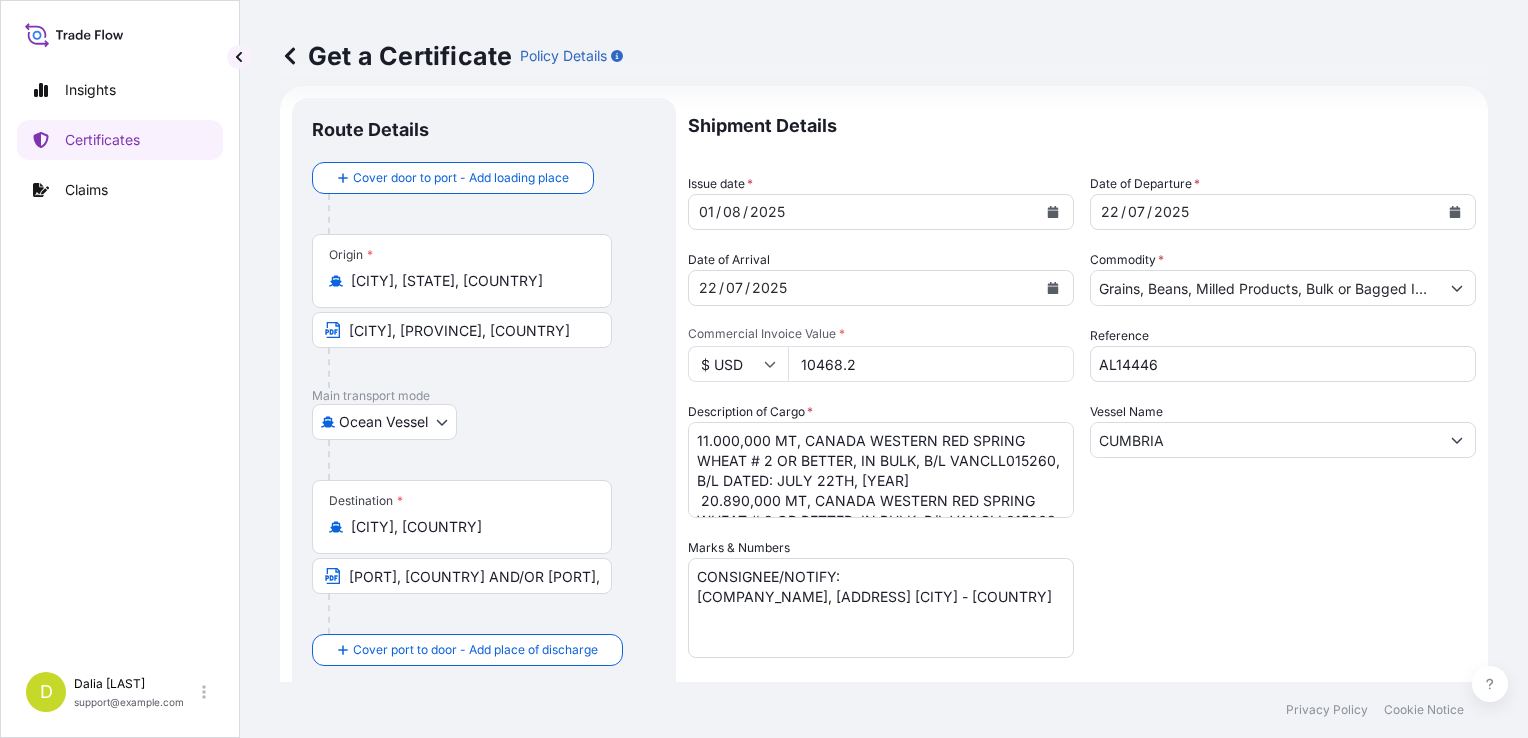 type on "[NUMBER]" 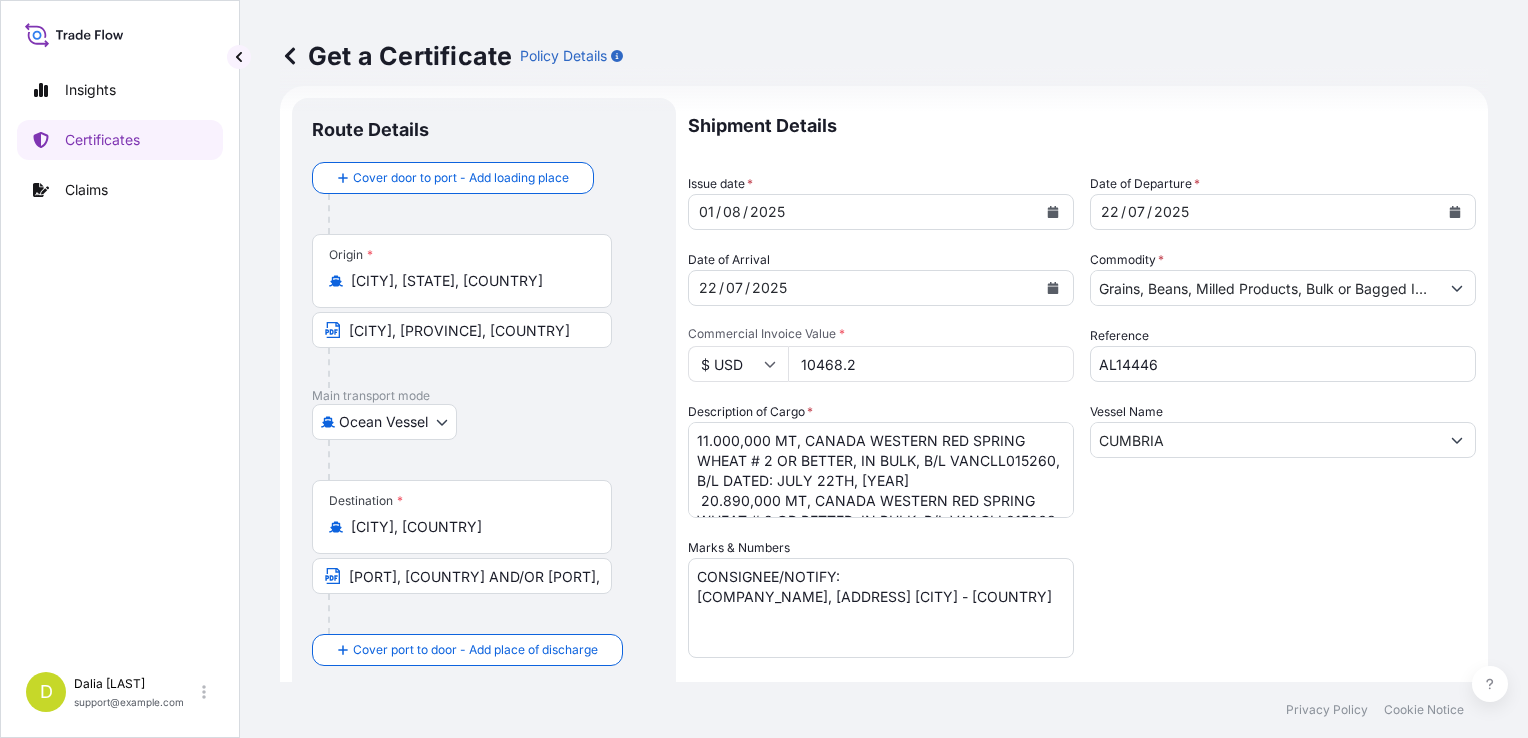 scroll, scrollTop: 384, scrollLeft: 0, axis: vertical 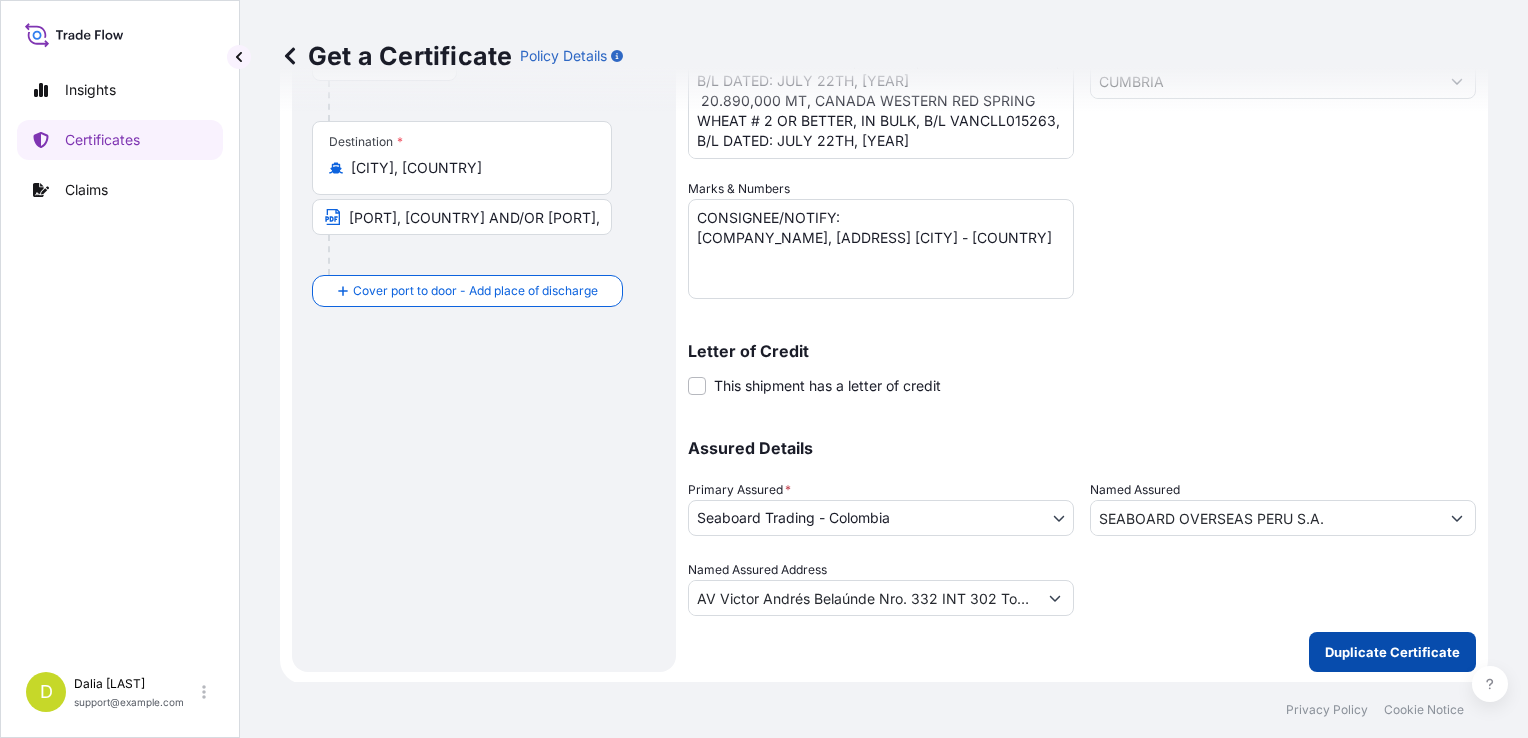 click on "Duplicate Certificate" at bounding box center [1392, 652] 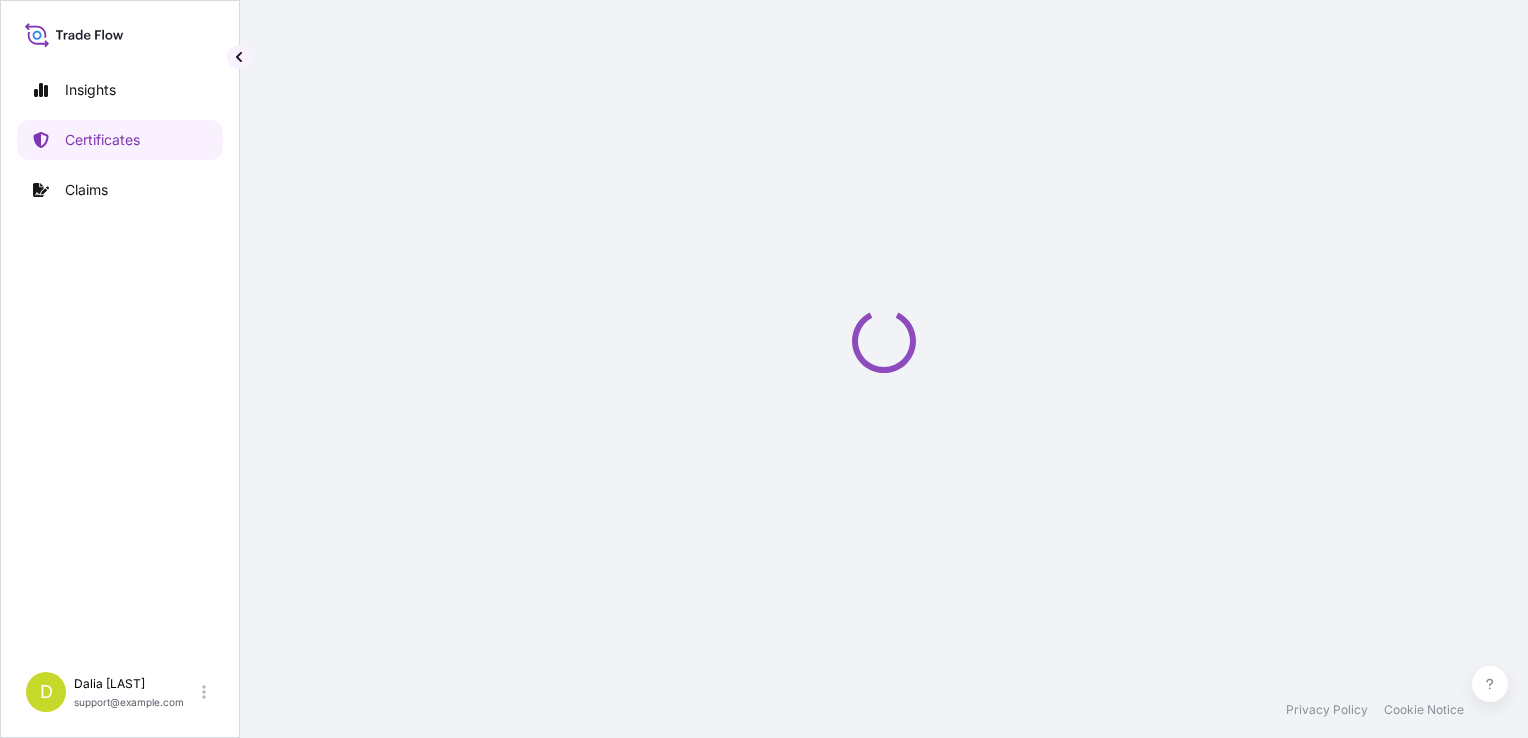 scroll, scrollTop: 0, scrollLeft: 0, axis: both 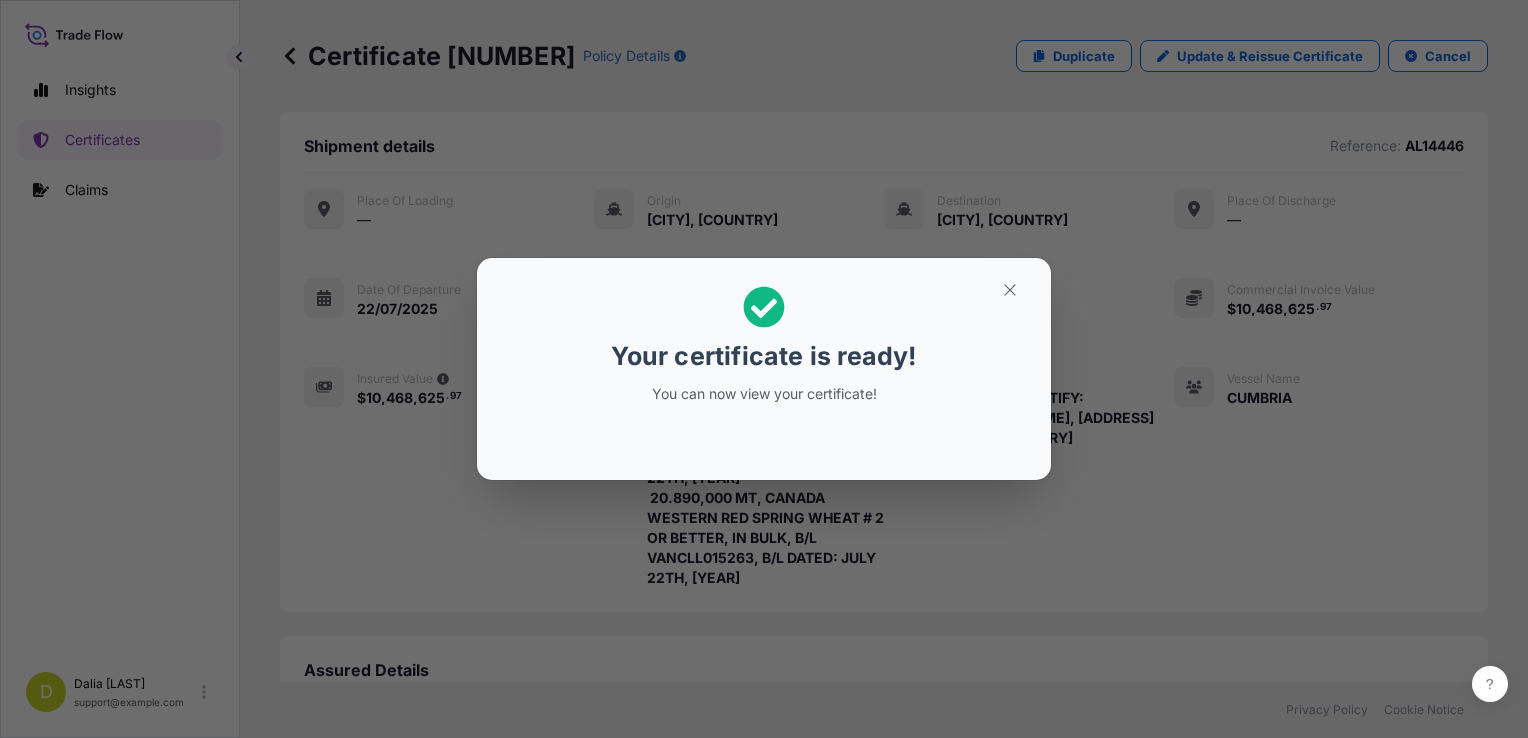 click on "Your certificate is ready! You can now view your certificate!" at bounding box center [764, 369] 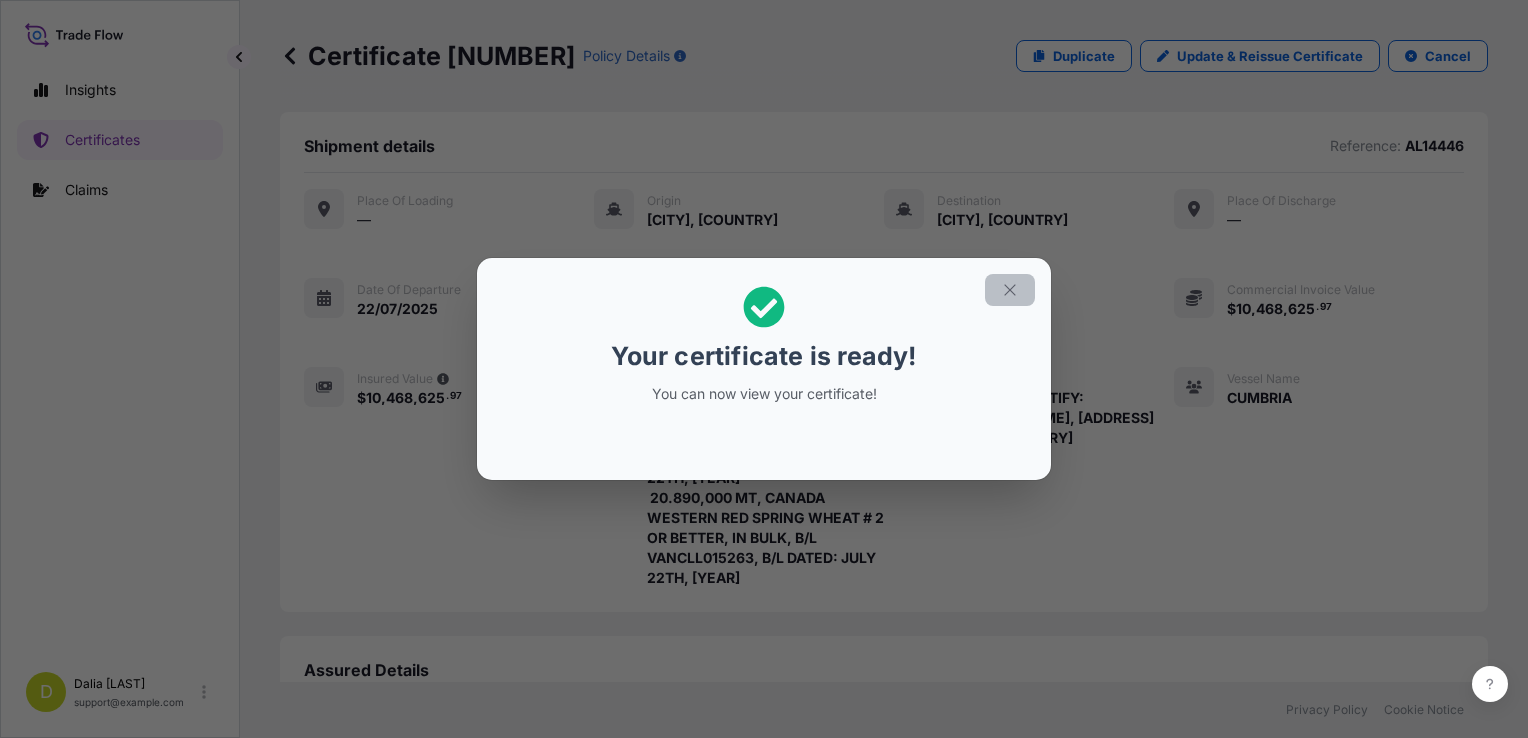 click at bounding box center [1010, 290] 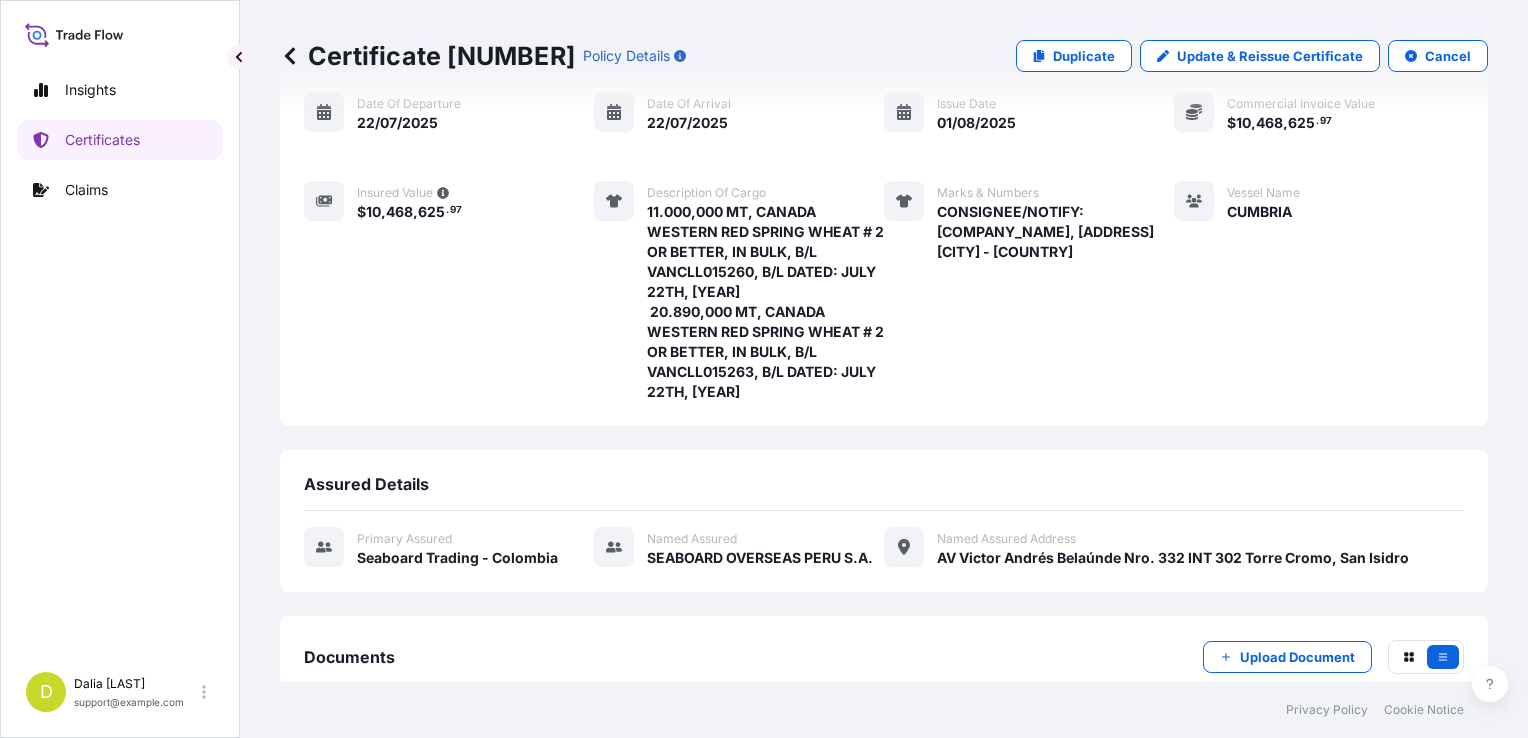 scroll, scrollTop: 340, scrollLeft: 0, axis: vertical 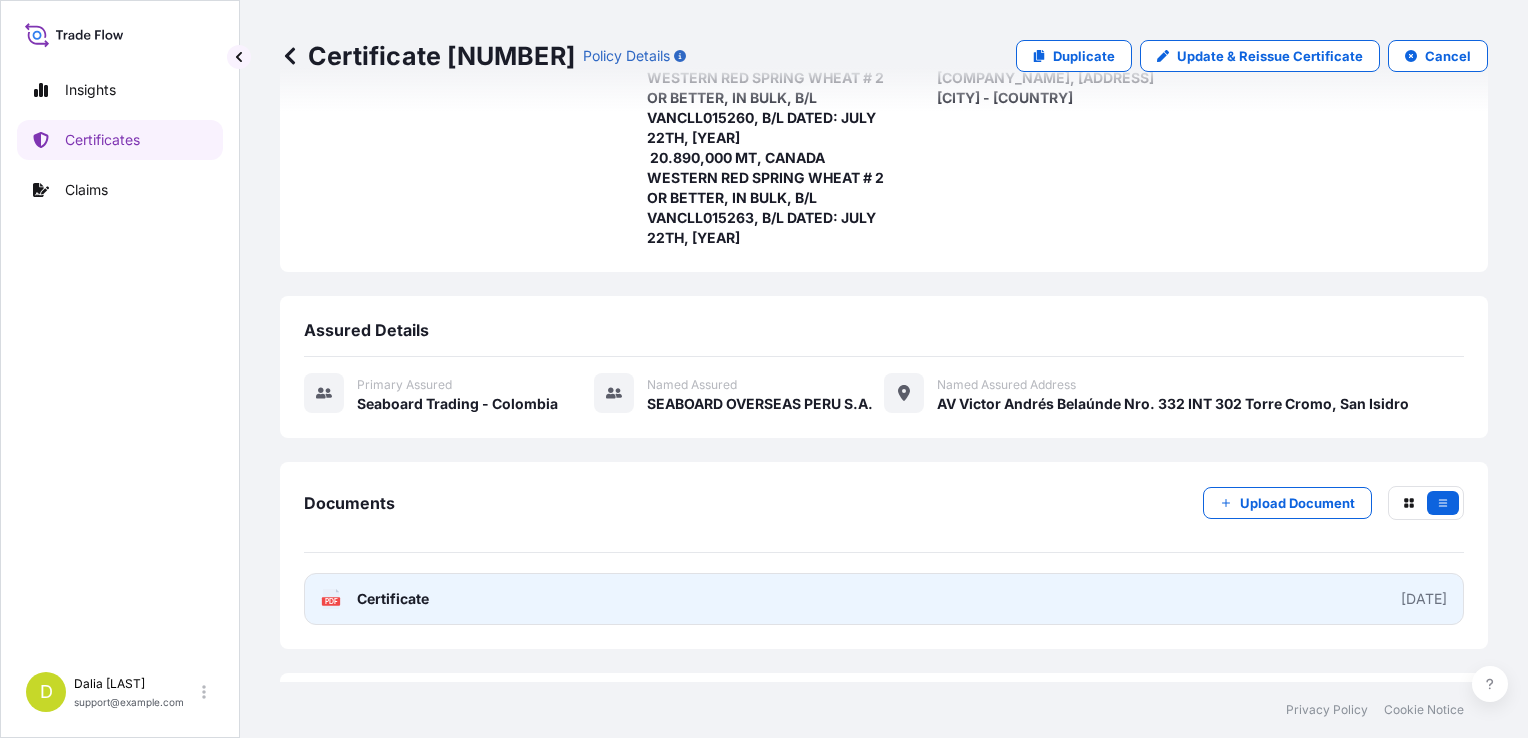 click on "PDF Certificate [DATE]" at bounding box center [884, 599] 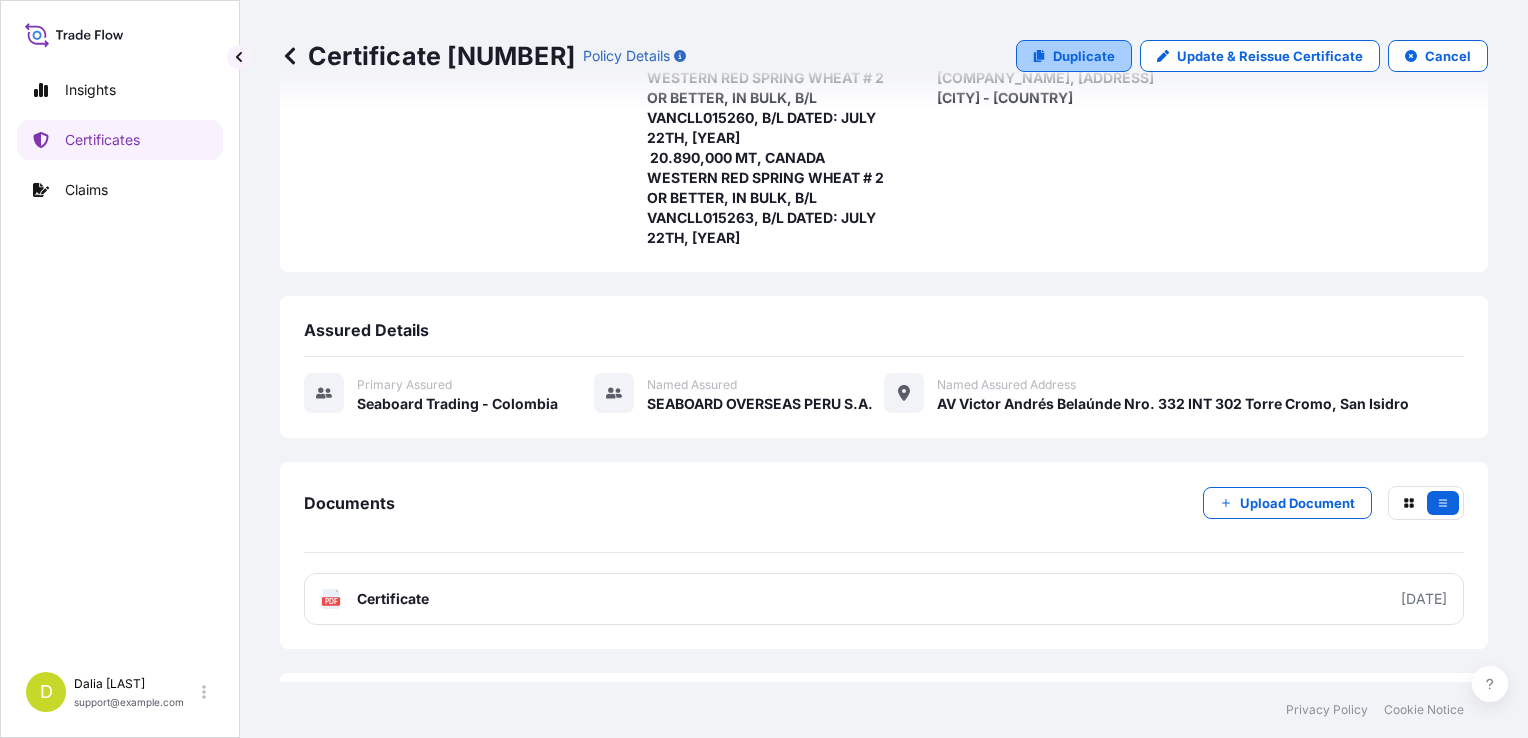 click on "Duplicate" at bounding box center [1074, 56] 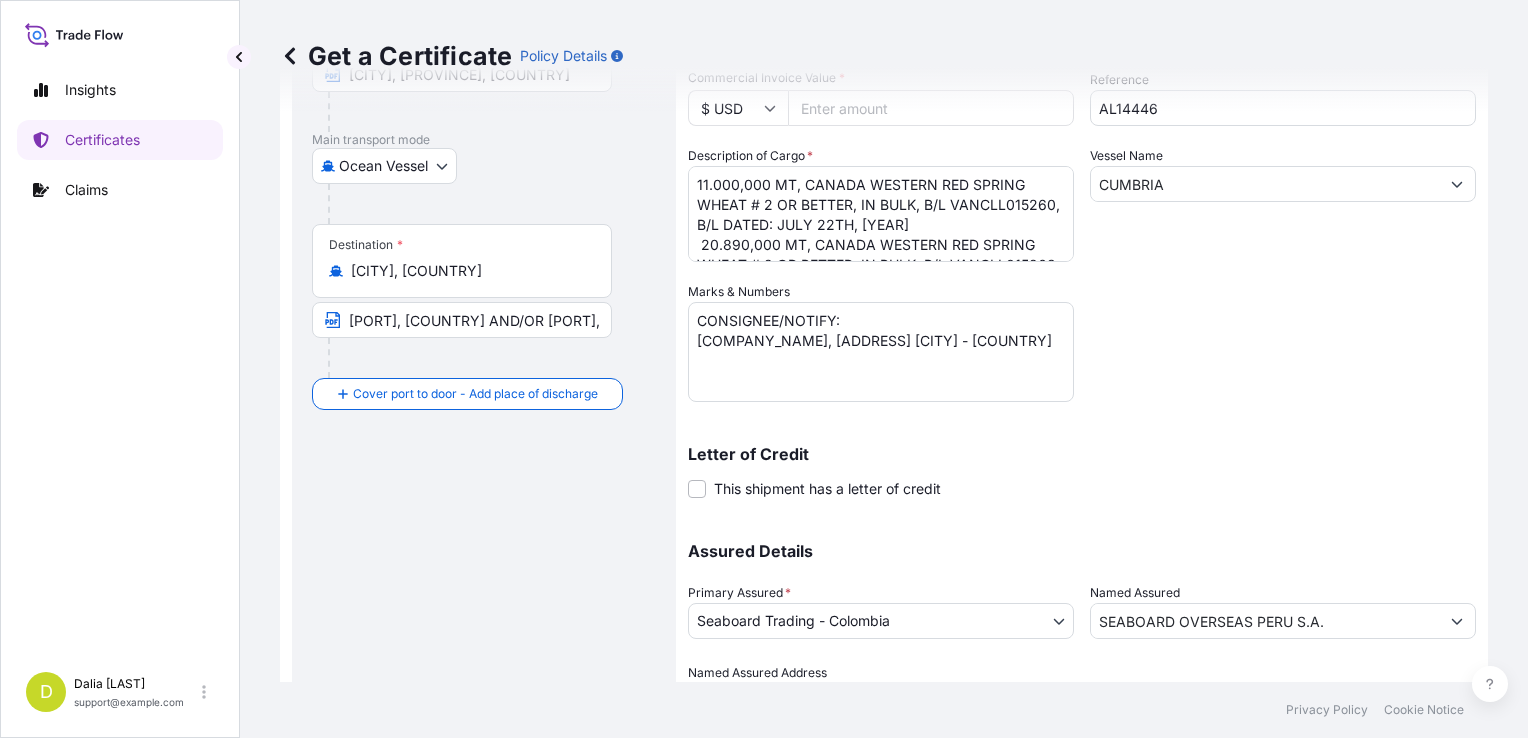scroll, scrollTop: 280, scrollLeft: 0, axis: vertical 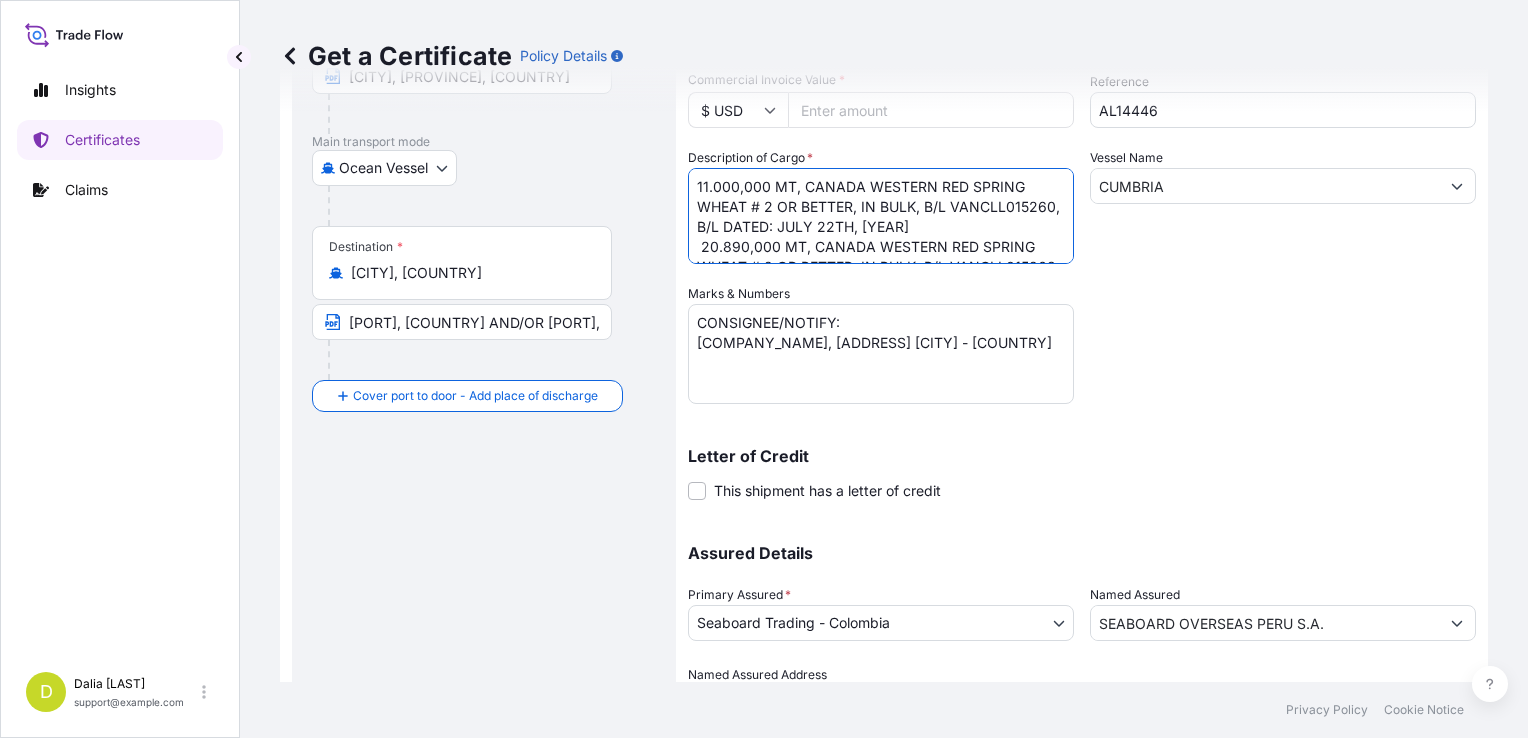 drag, startPoint x: 808, startPoint y: 178, endPoint x: 920, endPoint y: 202, distance: 114.54257 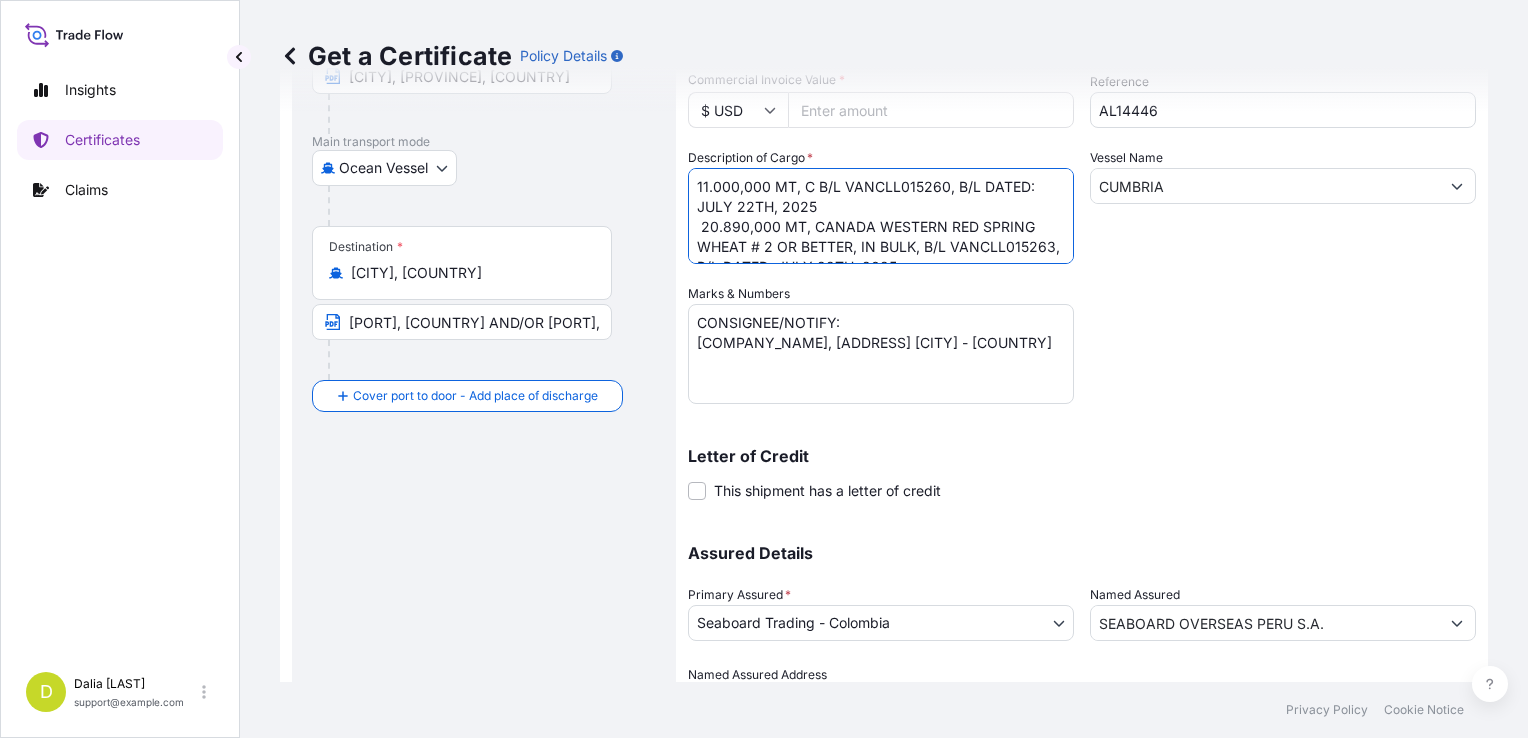 paste on "CANADA WESTERN AMBER DURUM WHEAT # 2 OR BETTER, IN BULK" 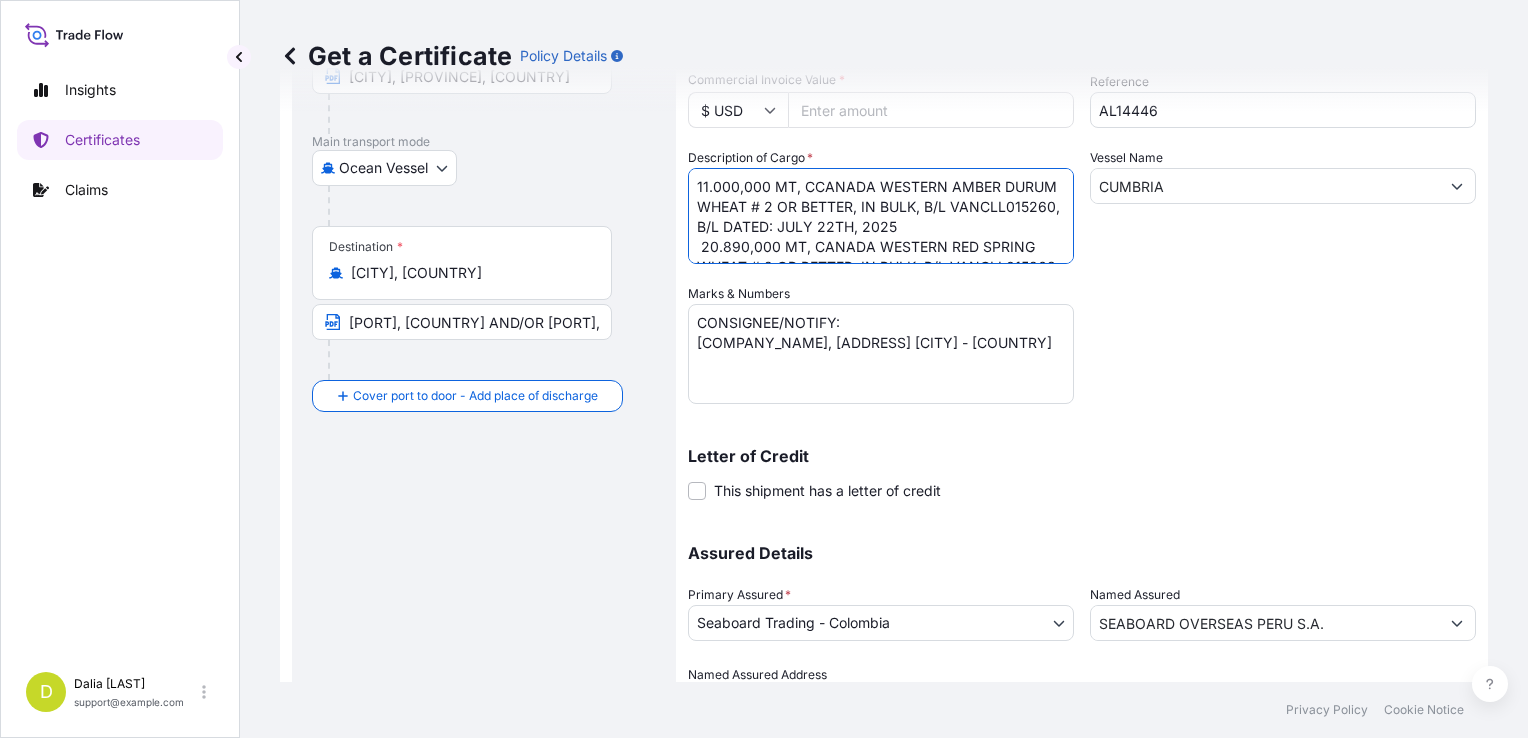 scroll, scrollTop: 41, scrollLeft: 0, axis: vertical 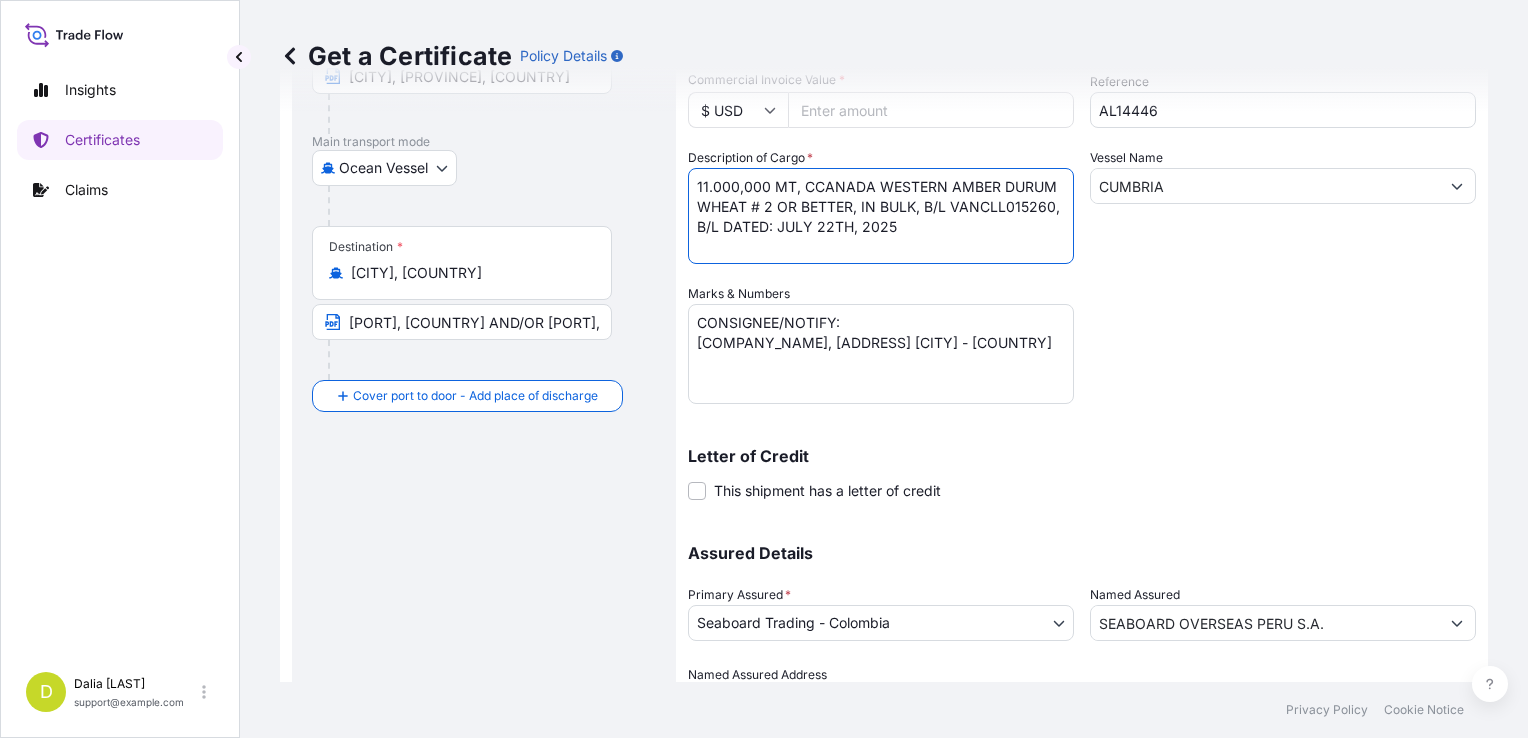 click on "11.000,000 MT, CANADA WESTERN RED SPRING WHEAT # 2 OR BETTER, IN BULK, B/L VANCLL015260, B/L DATED: JULY 22TH, [YEAR]
20.890,000 MT, CANADA WESTERN RED SPRING WHEAT # 2 OR BETTER, IN BULK, B/L VANCLL015263, B/L DATED: JULY 22TH, [YEAR]" at bounding box center (881, 216) 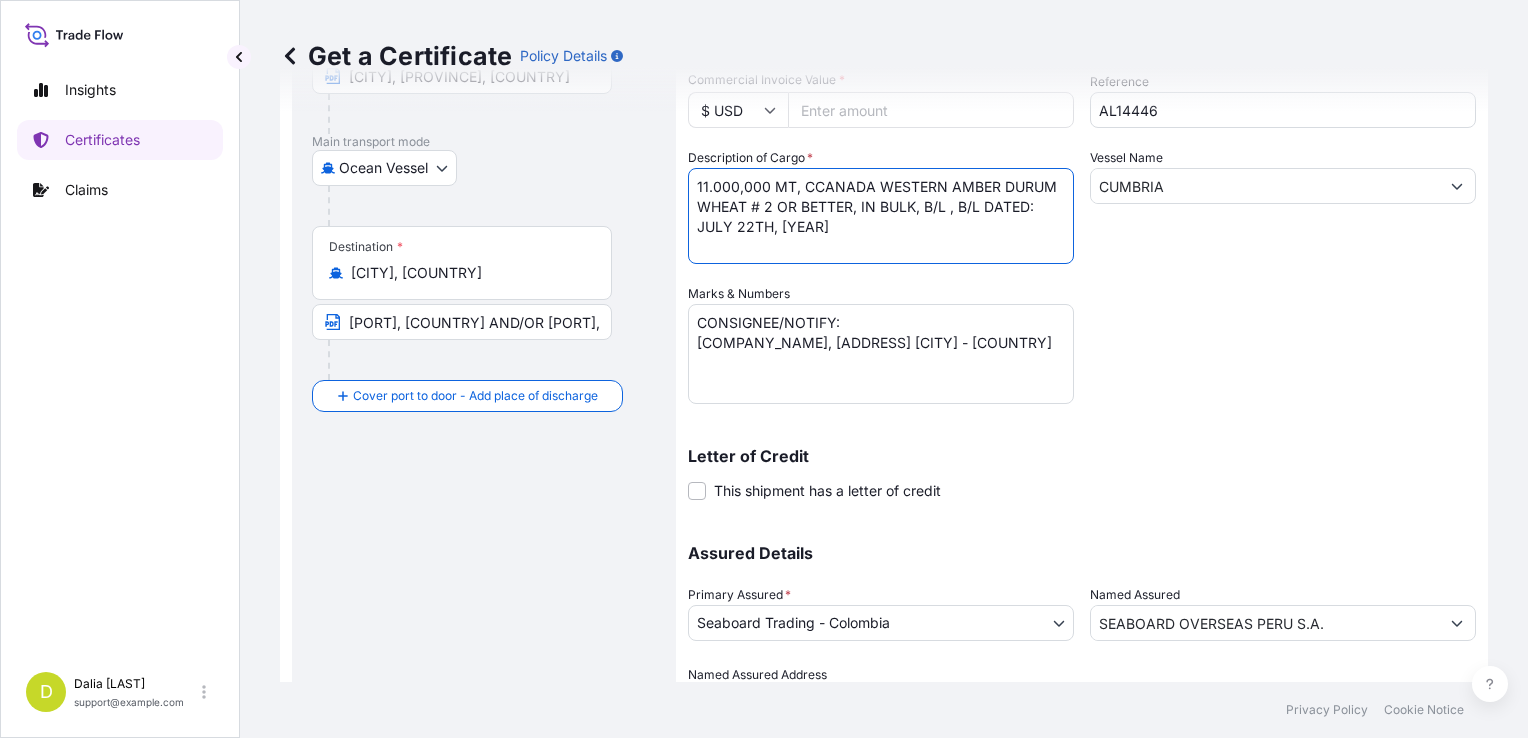 paste on "VANCLL015262" 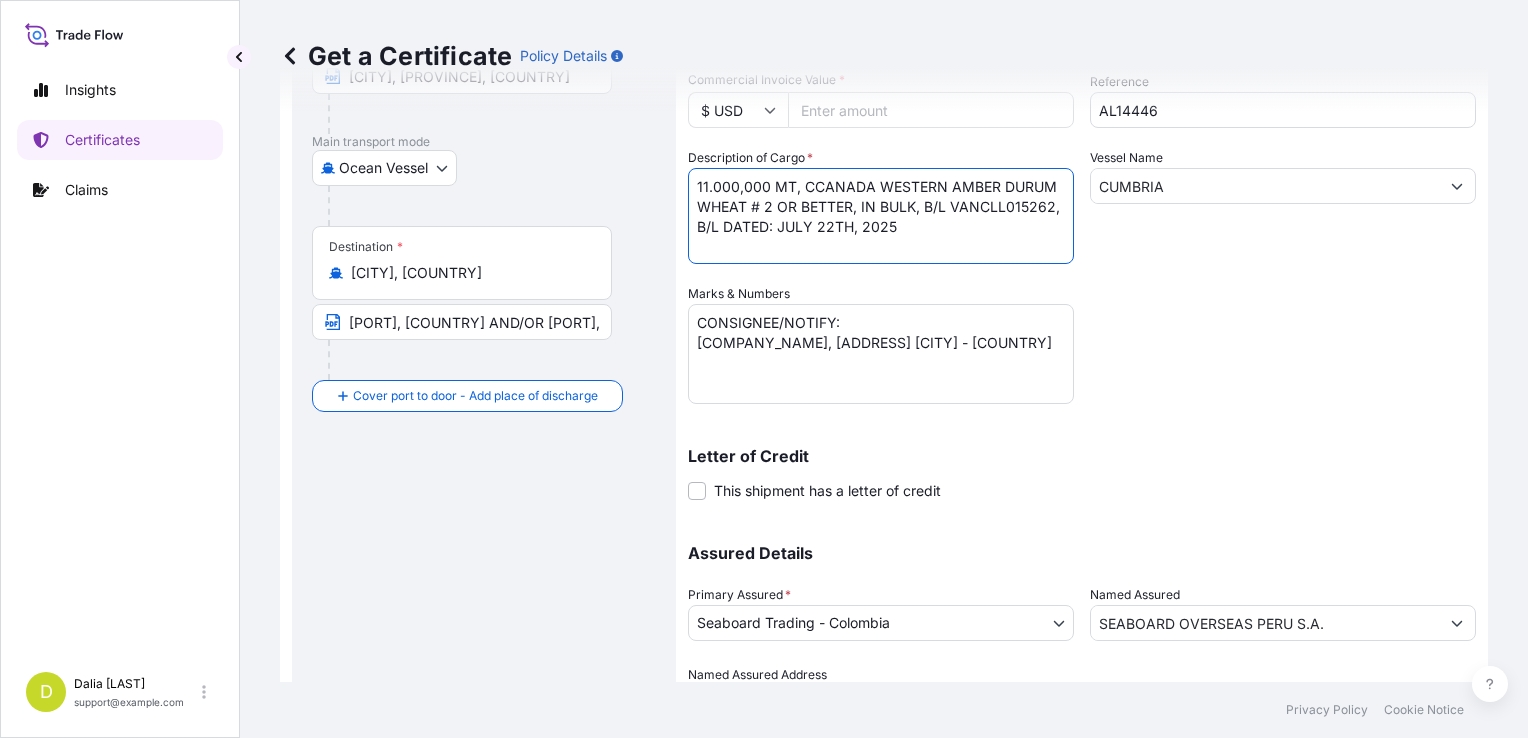 click on "11.000,000 MT, CANADA WESTERN RED SPRING WHEAT # 2 OR BETTER, IN BULK, B/L VANCLL015260, B/L DATED: JULY 22TH, [YEAR]
20.890,000 MT, CANADA WESTERN RED SPRING WHEAT # 2 OR BETTER, IN BULK, B/L VANCLL015263, B/L DATED: JULY 22TH, [YEAR]" at bounding box center [881, 216] 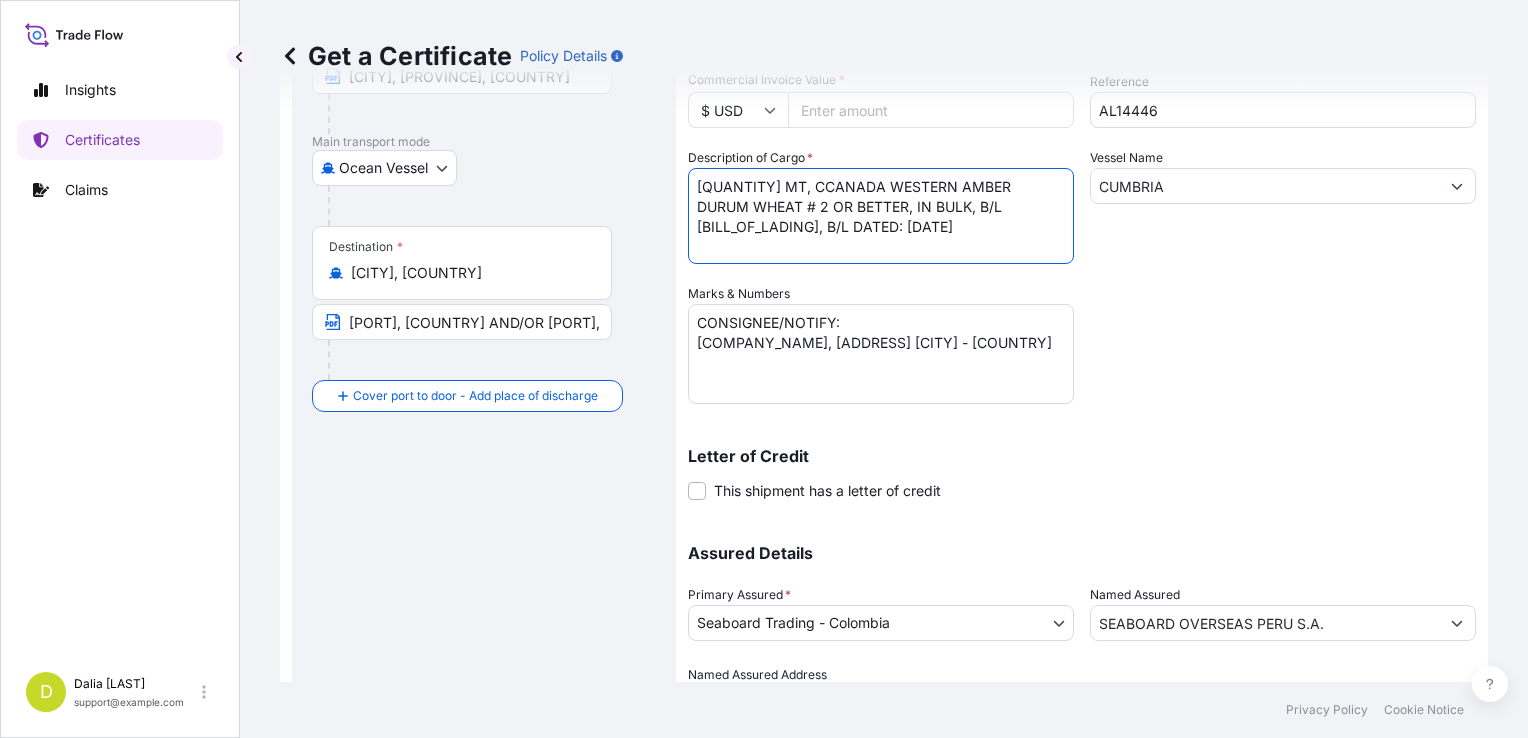 scroll, scrollTop: 0, scrollLeft: 0, axis: both 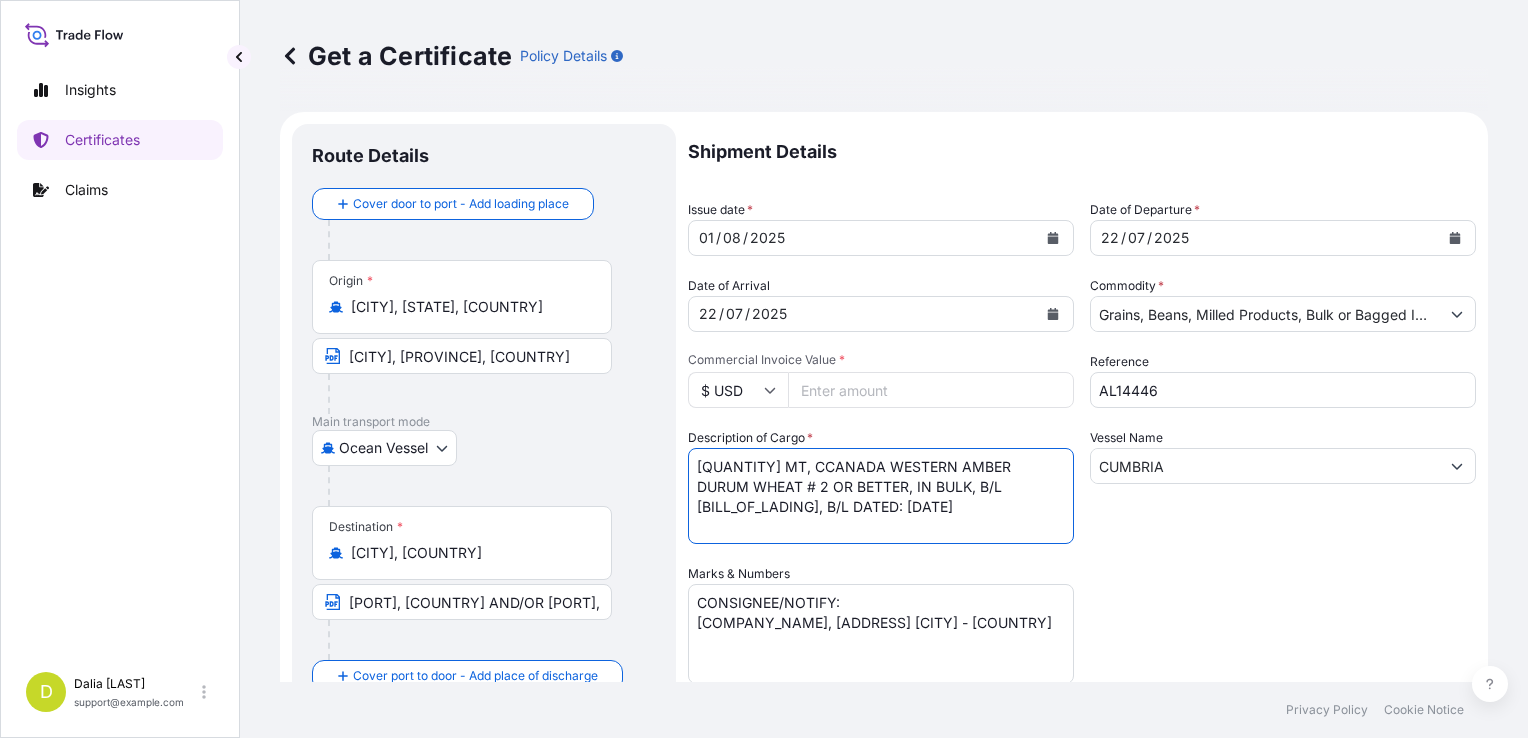 type on "[QUANTITY] MT, CCANADA WESTERN AMBER DURUM WHEAT # 2 OR BETTER, IN BULK, B/L [BILL_OF_LADING], B/L DATED: [DATE]" 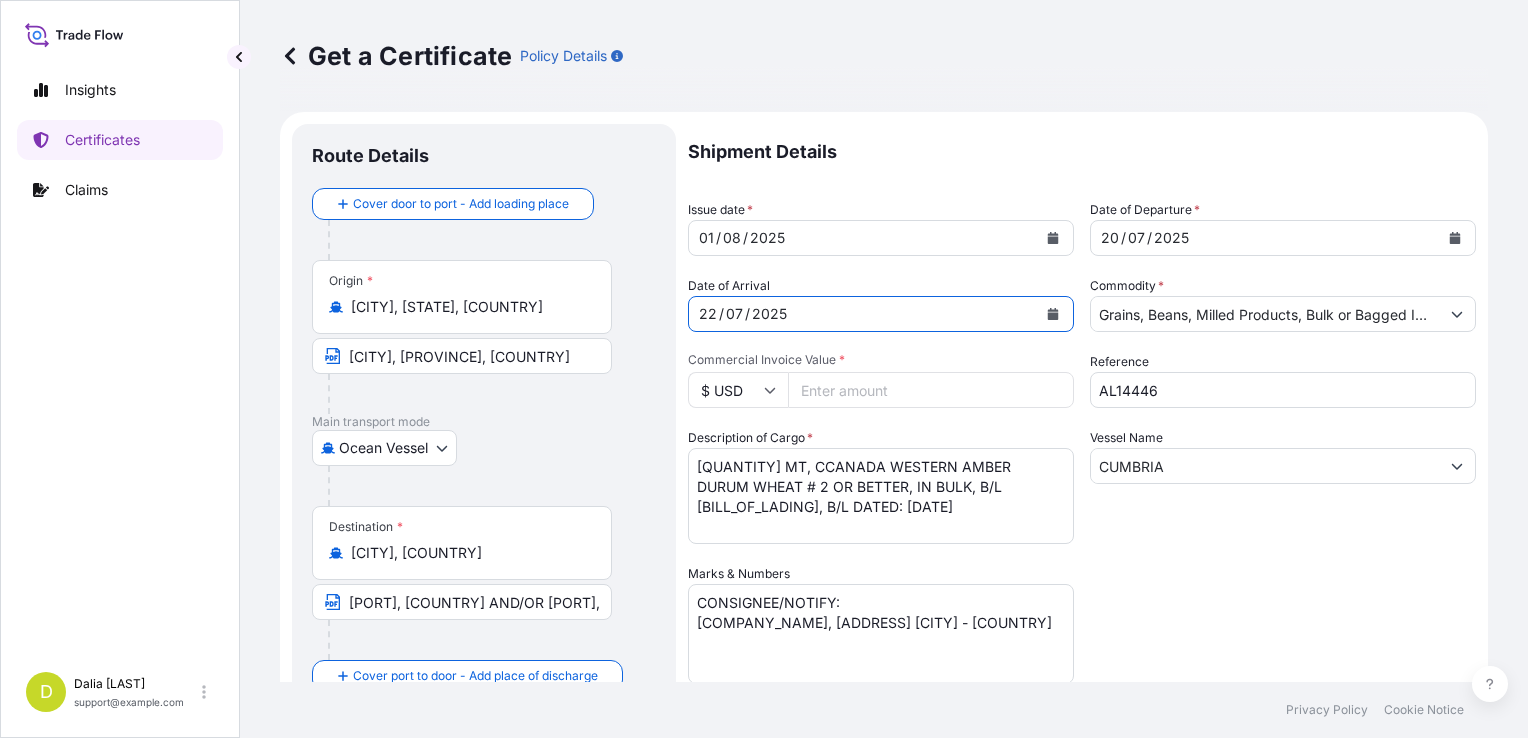 click on "22" at bounding box center [708, 314] 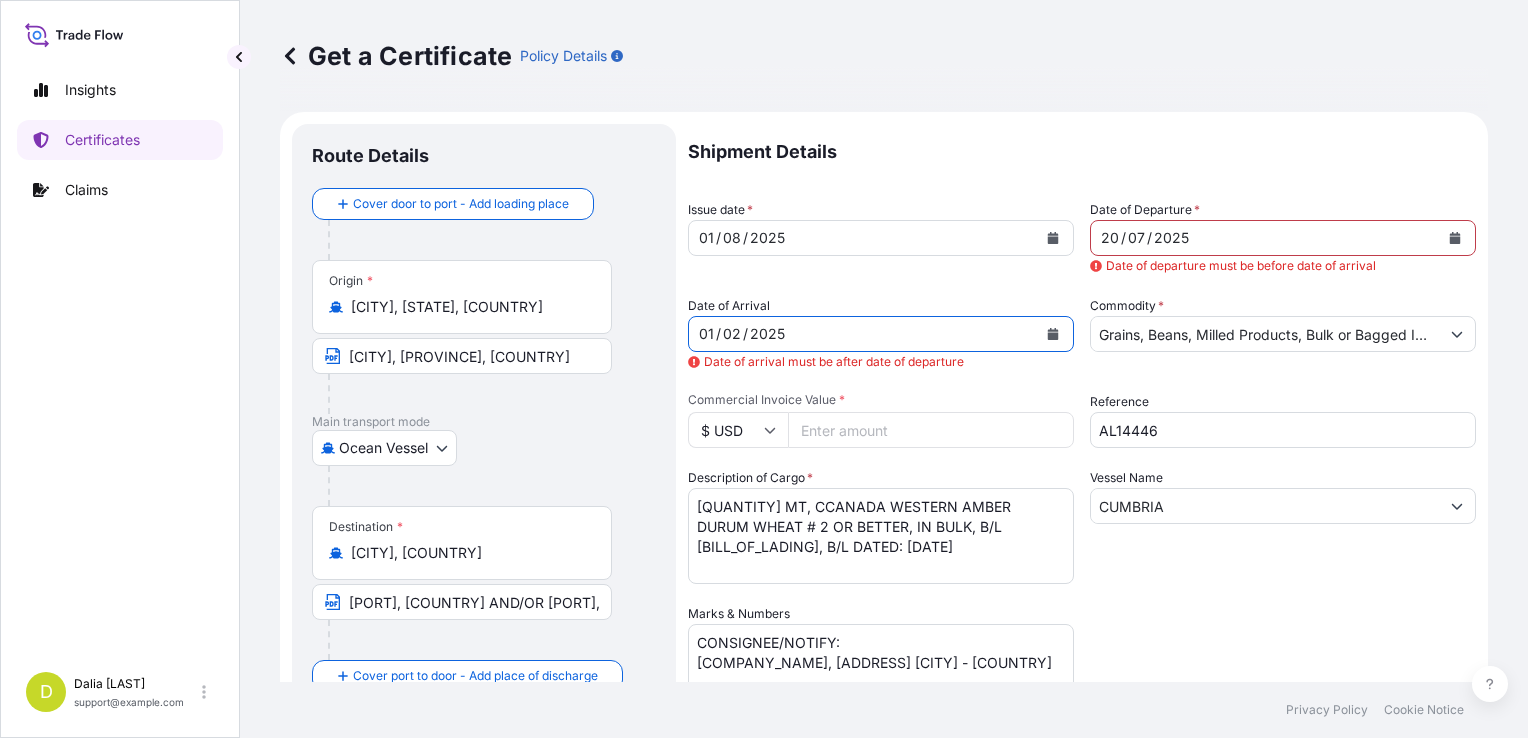 click on "01" at bounding box center (706, 334) 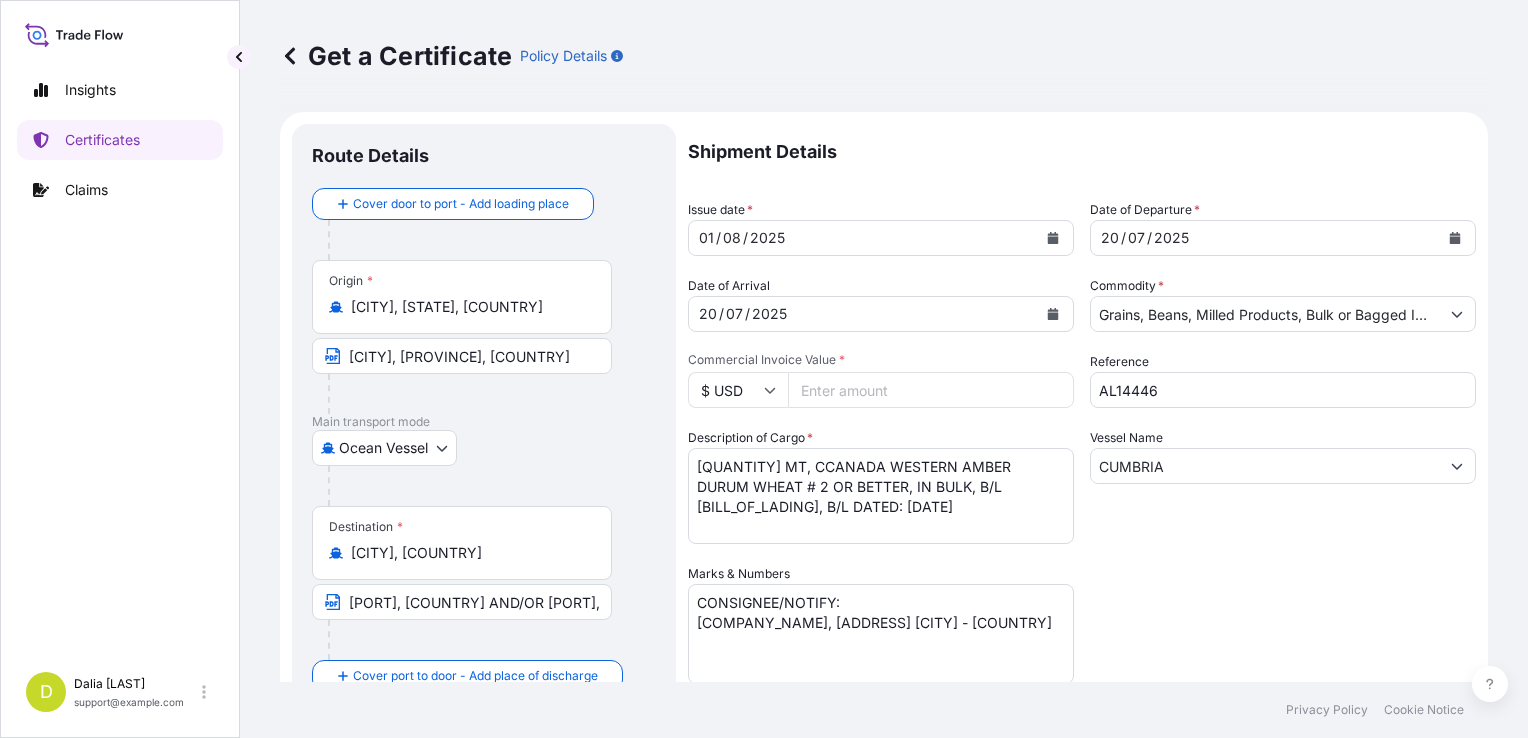 click on "Shipment Details Issue date * [DATE] Date of Departure * [DATE] Date of Arrival [DATE] Commodity * Grains, Beans, Milled Products, Bulk or Bagged Interest Packing Category Commercial Invoice Value    * $ USD [AMOUNT] Reference [REFERENCE]
Description of Cargo * [QUANTITY] MT, CANADA WESTERN RED SPRING WHEAT # 2 OR BETTER, IN BULK, B/L [BILL_OF_LADING], B/L DATED: [DATE]
[QUANTITY] MT, CANADA WESTERN RED SPRING WHEAT # 2 OR BETTER, IN BULK, B/L [BILL_OF_LADING], B/L DATED: [DATE] Vessel Name [VESSEL_NAME] Marks & Numbers CONSIGNEE/NOTIFY:
[COMPANY_NAME], [ADDRESS] [CITY] - [COUNTRY] Letter of Credit This shipment has a letter of credit Letter of credit * Letter of credit may not exceed 12000 characters Assured Details Primary Assured * [COMPANY_NAME] [COMPANY_NAME] [COMPANY_NAME] Named Assured [COMPANY_NAME] Named Assured Address" at bounding box center [1082, 562] 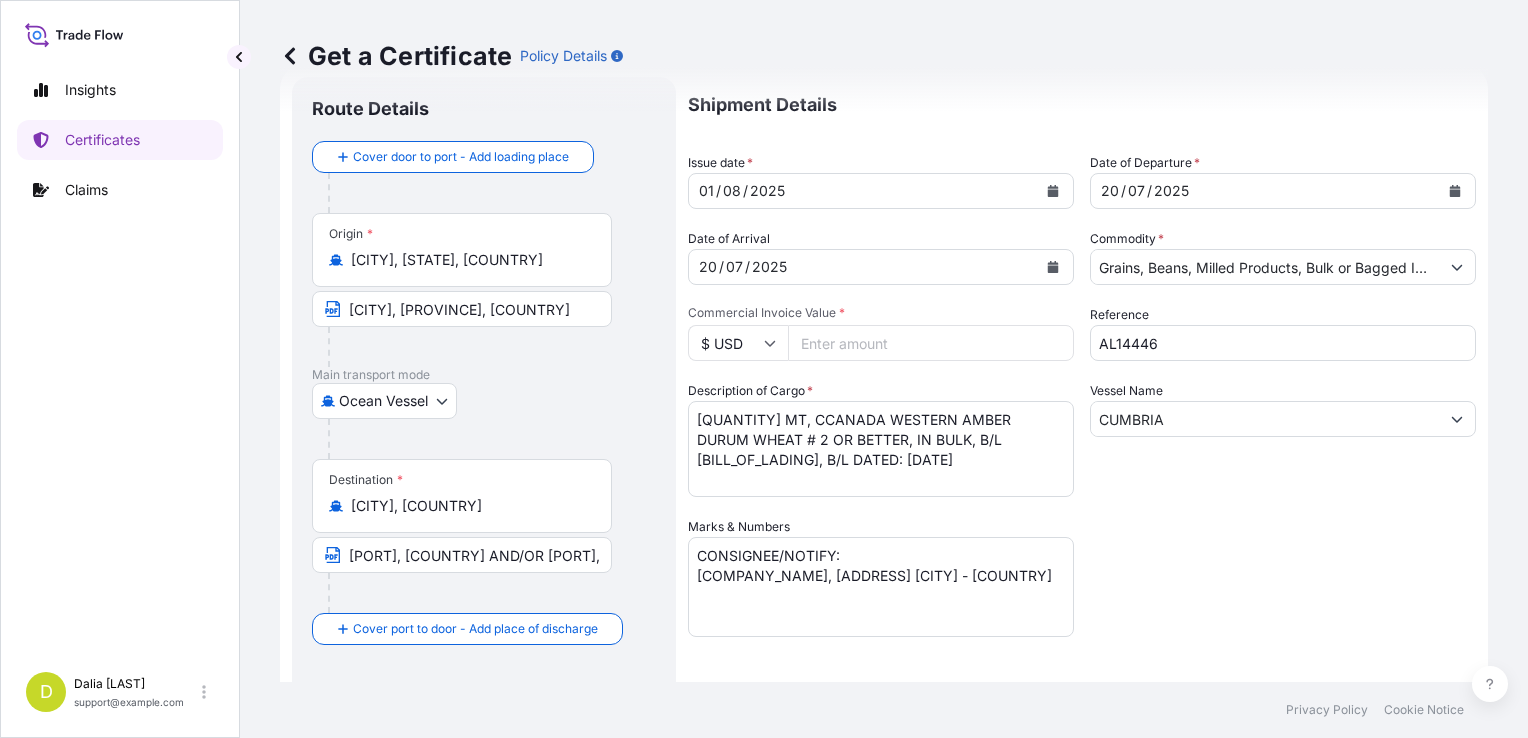 scroll, scrollTop: 48, scrollLeft: 0, axis: vertical 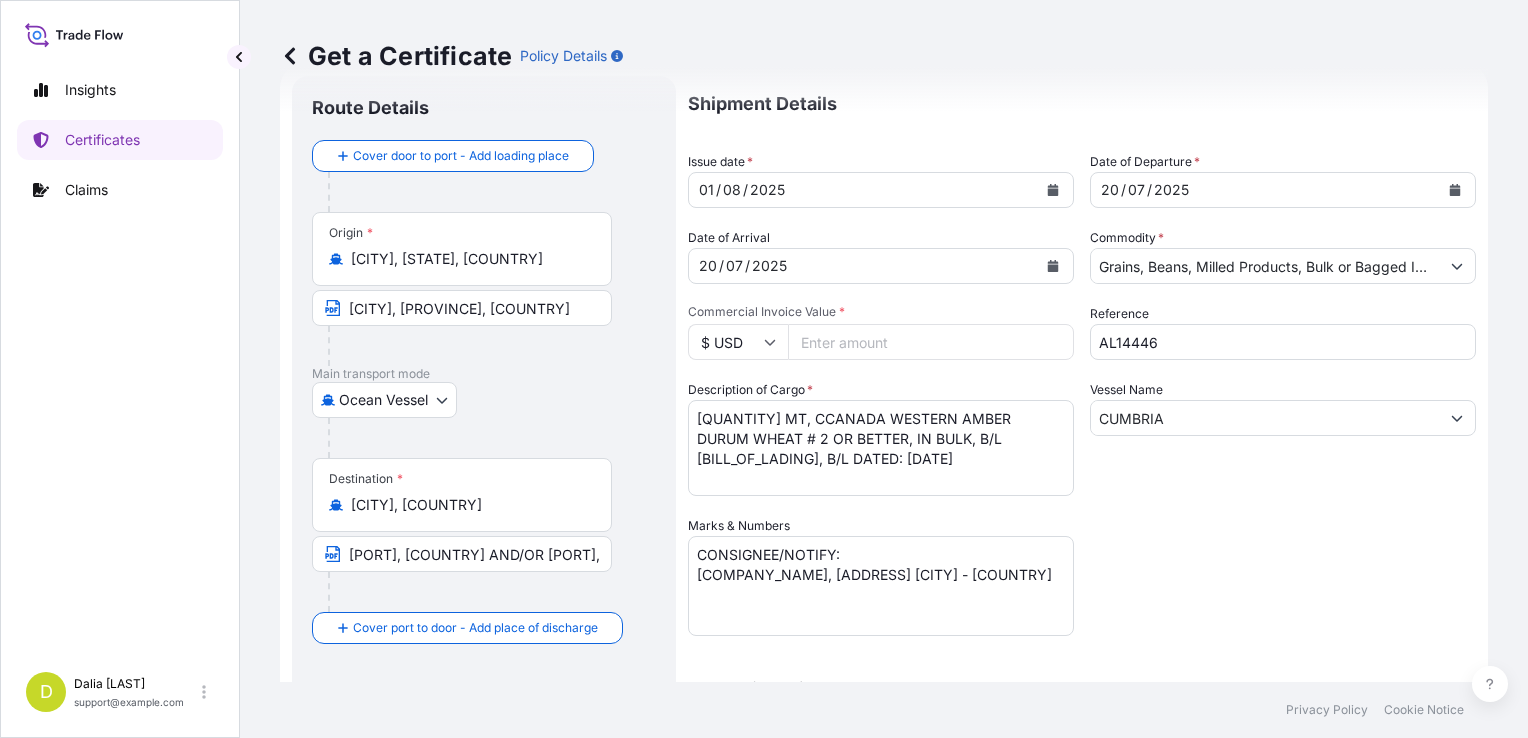 click on "[NUMBER]" at bounding box center (931, 342) 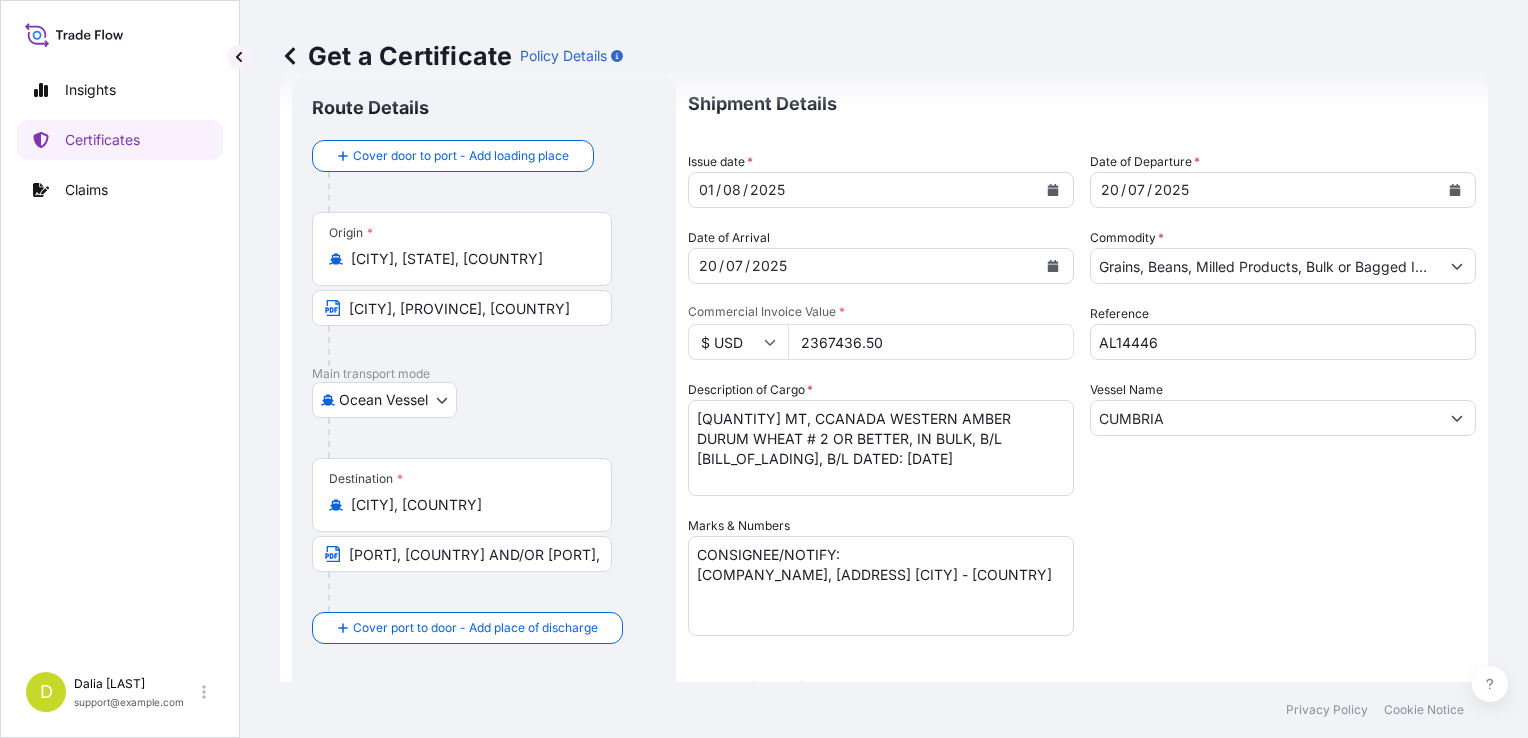 type on "2367436.50" 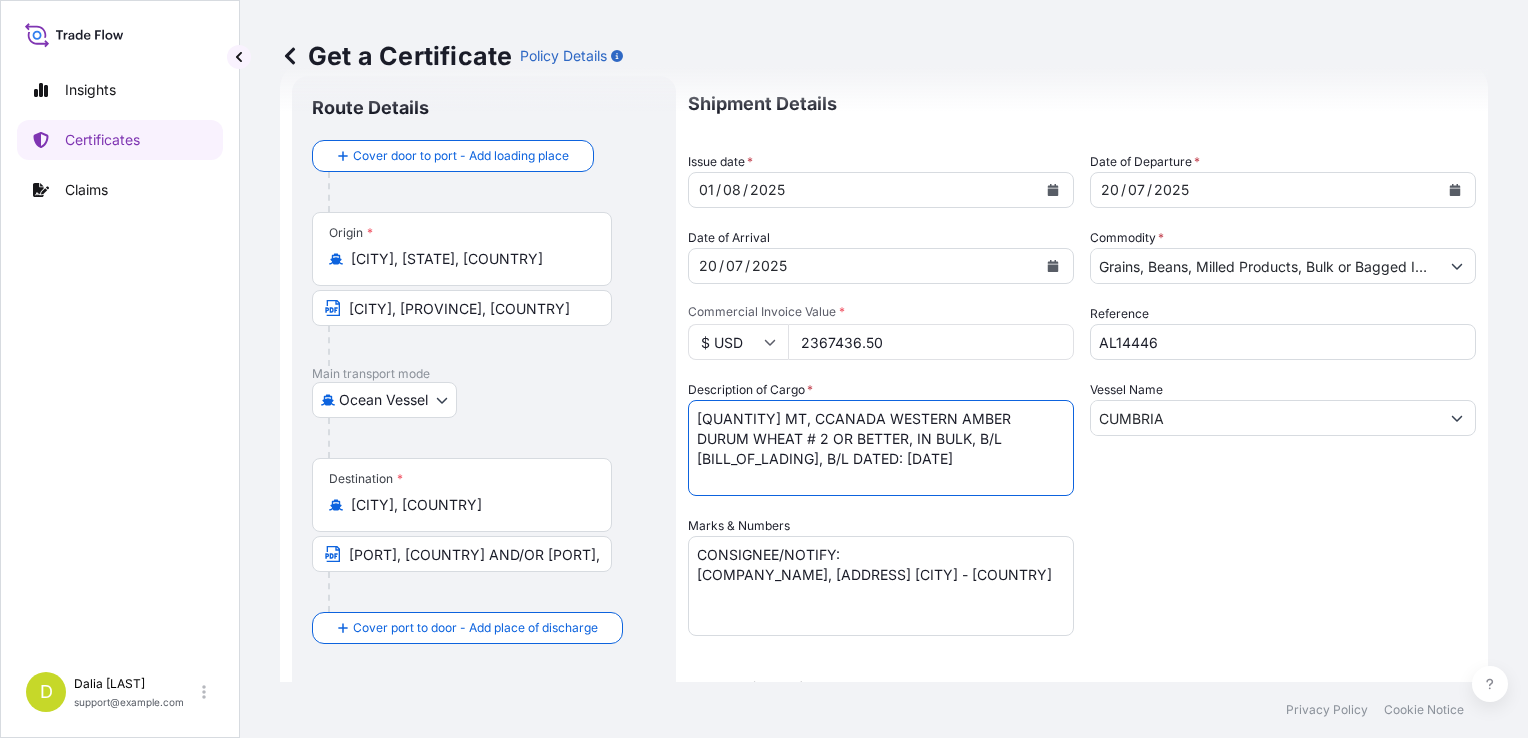 click on "11.000,000 MT, CANADA WESTERN RED SPRING WHEAT # 2 OR BETTER, IN BULK, B/L VANCLL015260, B/L DATED: JULY 22TH, [YEAR]
20.890,000 MT, CANADA WESTERN RED SPRING WHEAT # 2 OR BETTER, IN BULK, B/L VANCLL015263, B/L DATED: JULY 22TH, [YEAR]" at bounding box center (881, 448) 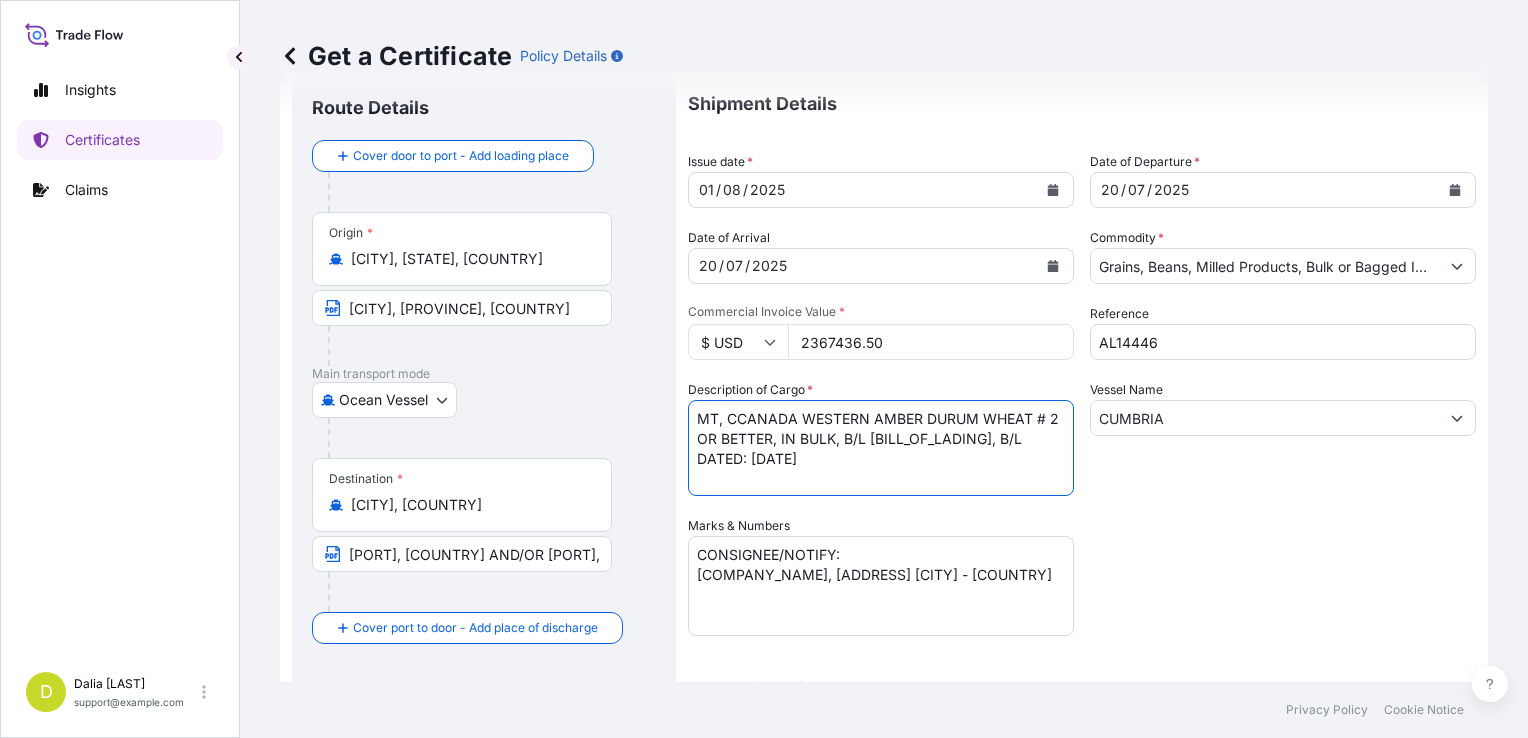 paste on "6.500,000" 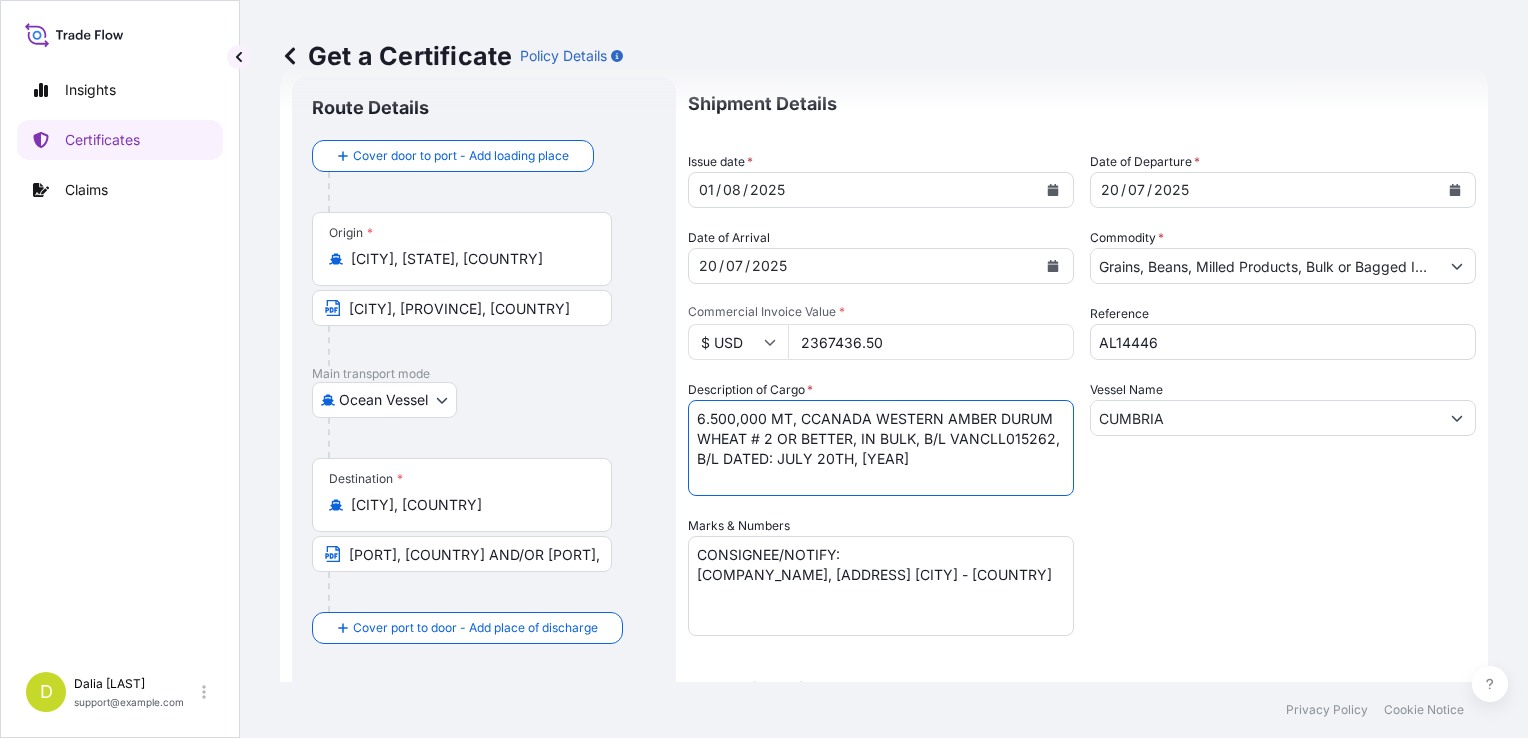 type on "6.500,000 MT, CCANADA WESTERN AMBER DURUM WHEAT # 2 OR BETTER, IN BULK, B/L VANCLL015262, B/L DATED: JULY 20TH, [YEAR]" 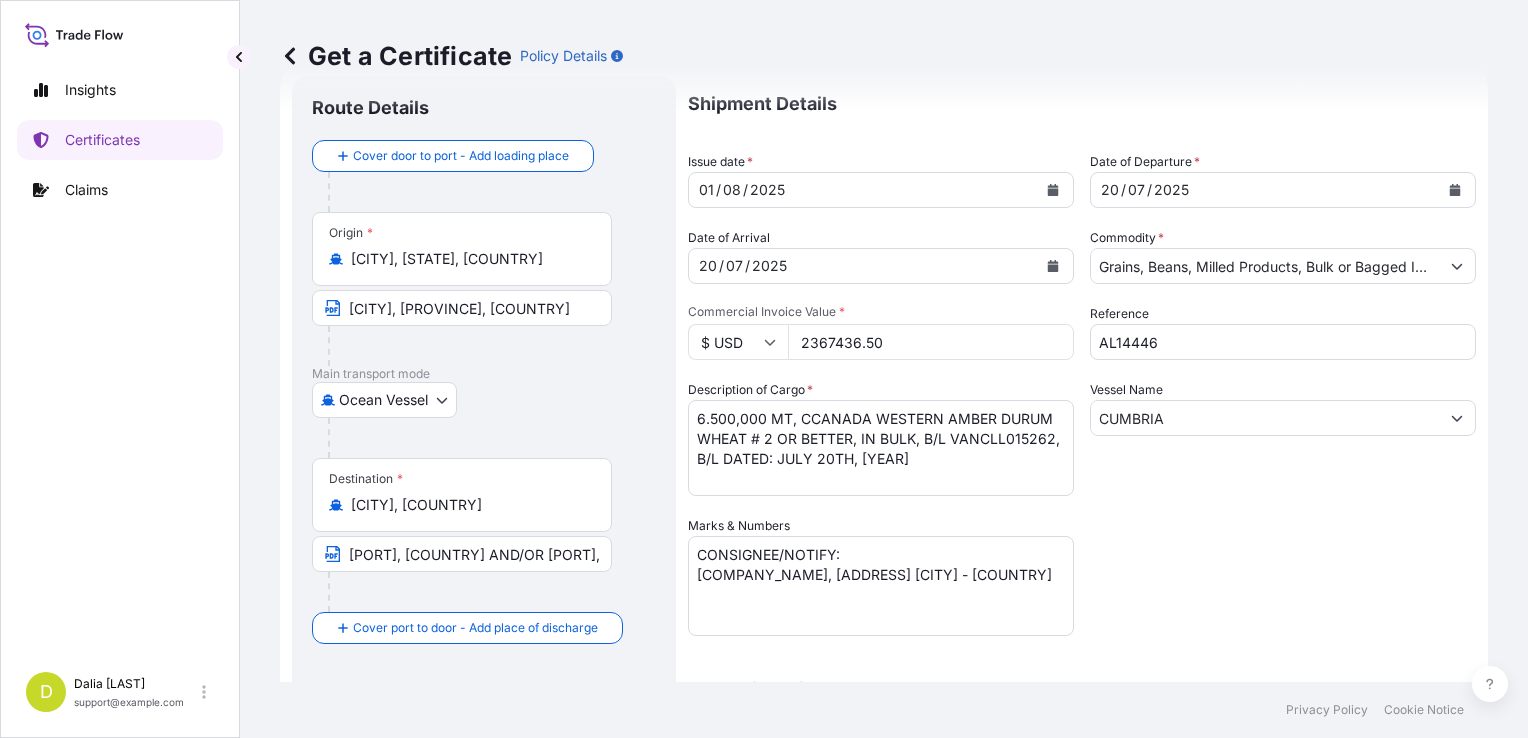 click on "Shipment Details Issue date * 01 / 08 / [YEAR] Date of Departure * 20 / 07 / [YEAR] Date of Arrival 20 / 07 / [YEAR] Commodity * Grains, Beans, Milled Products, Bulk or Bagged Interest Packing Category Commercial Invoice Value    * $ USD 2367436.50 Reference AL14446 Description of Cargo * 11.000,000 MT, CANADA WESTERN RED SPRING WHEAT # 2 OR BETTER, IN BULK, B/L VANCLL015260, B/L DATED: JULY 22TH, [YEAR]
20.890,000 MT, CANADA WESTERN RED SPRING WHEAT # 2 OR BETTER, IN BULK, B/L VANCLL015263, B/L DATED: JULY 22TH, [YEAR] Vessel Name CUMBRIA Marks & Numbers CONSIGNEE/NOTIFY:
SEABOARD OVERSEAS PERU S.A.,  AV.VICTOR ANDRES BELAUNDE Nro. 332 Int. 302 (TORRE CROMO) .  SAN ISIDRO.  LIMA -  PERU Letter of Credit This shipment has a letter of credit Letter of credit * Letter of credit may not exceed 12000 characters Assured Details Primary Assured * Seaboard Trading - Colombia Seaboard Corporation Seaboard Trading - Colombia Named Assured SEABOARD OVERSEAS PERU S.A. Named Assured Address" at bounding box center [1082, 514] 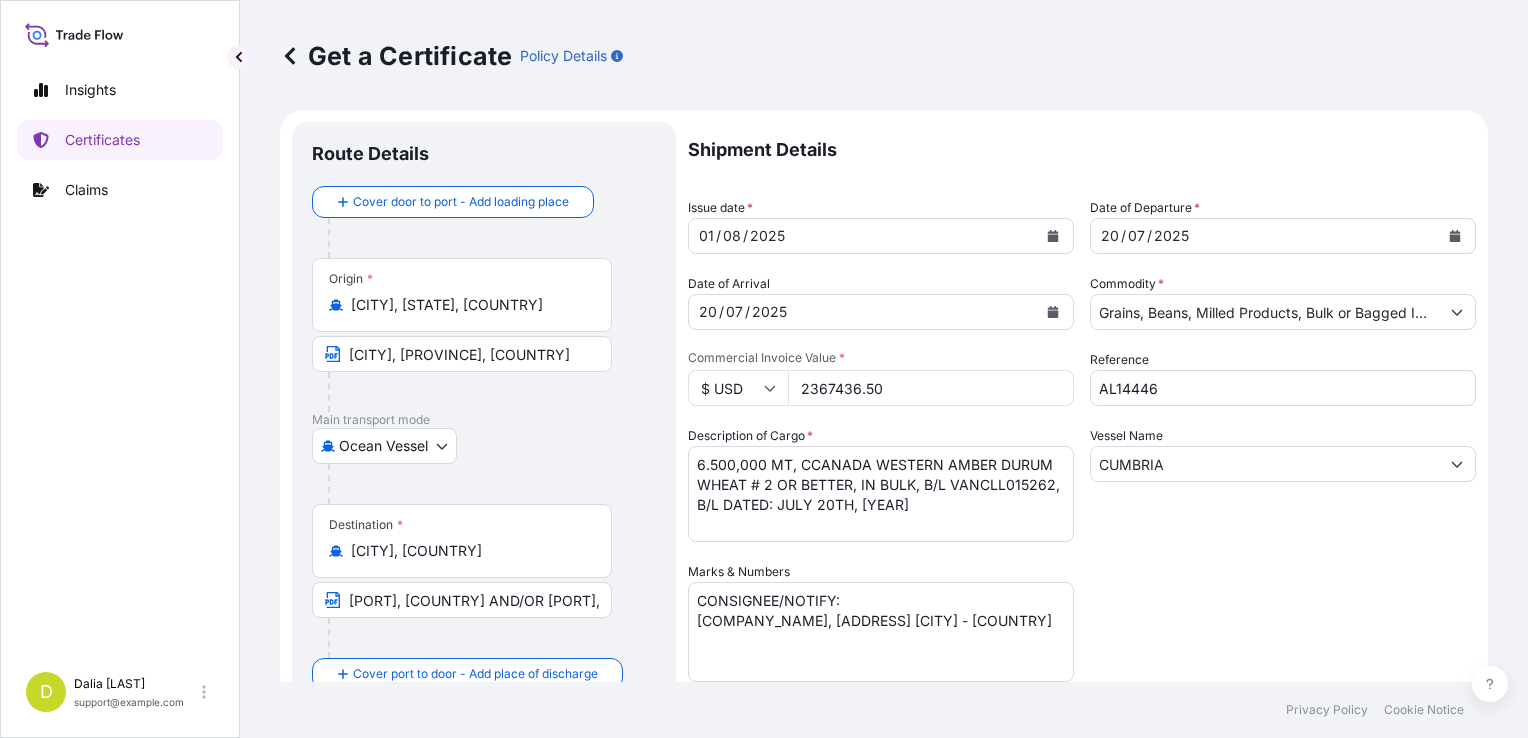 scroll, scrollTop: 385, scrollLeft: 0, axis: vertical 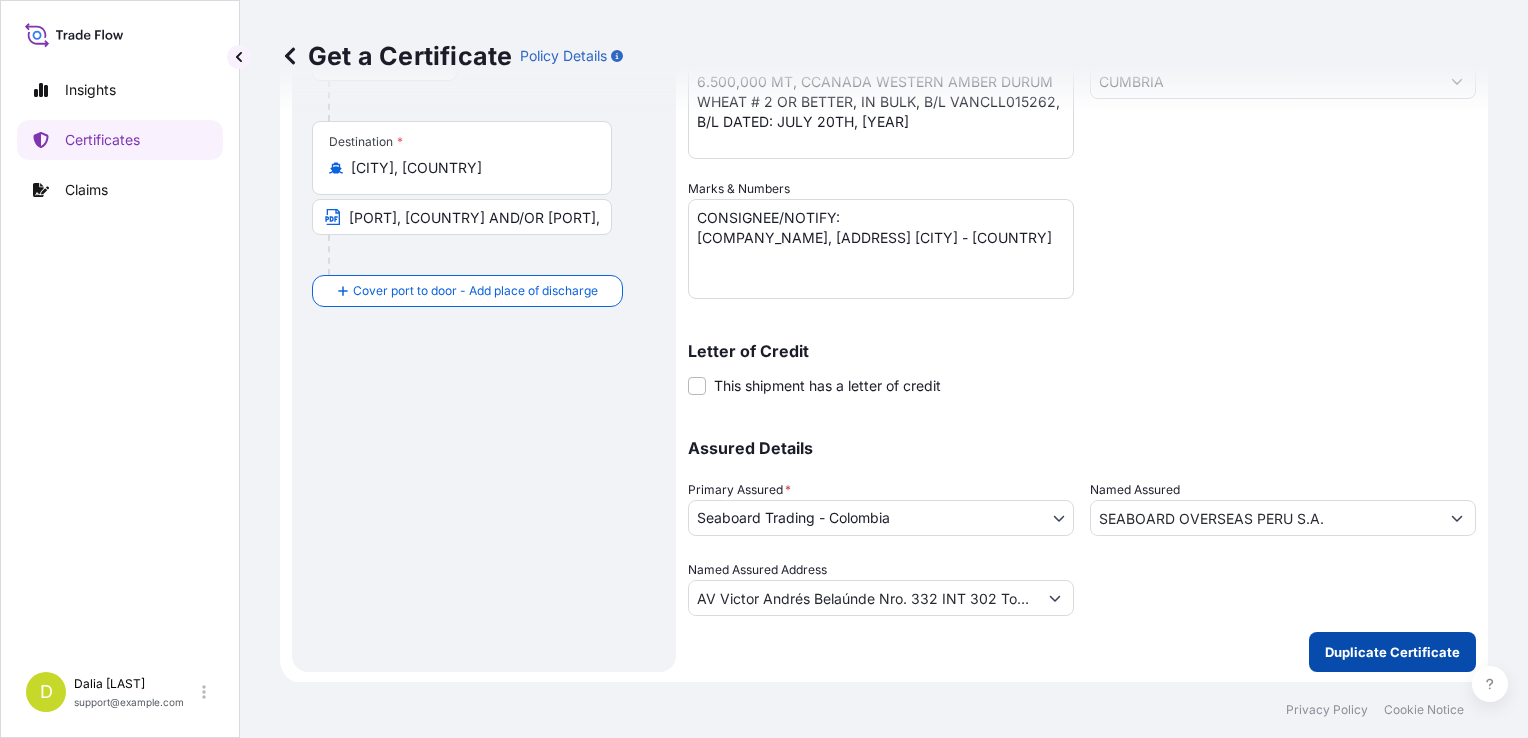 click on "Duplicate Certificate" at bounding box center (1392, 652) 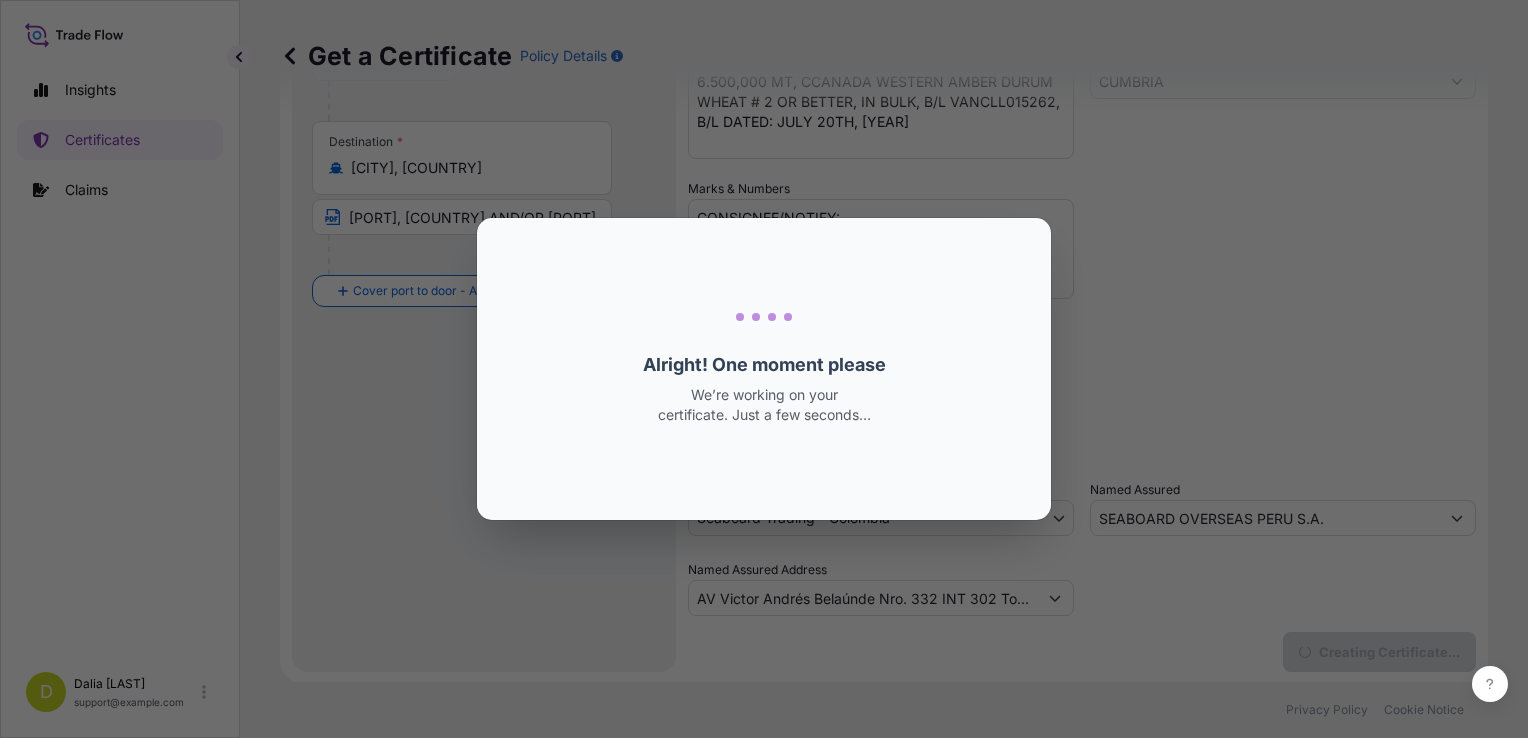 scroll, scrollTop: 0, scrollLeft: 0, axis: both 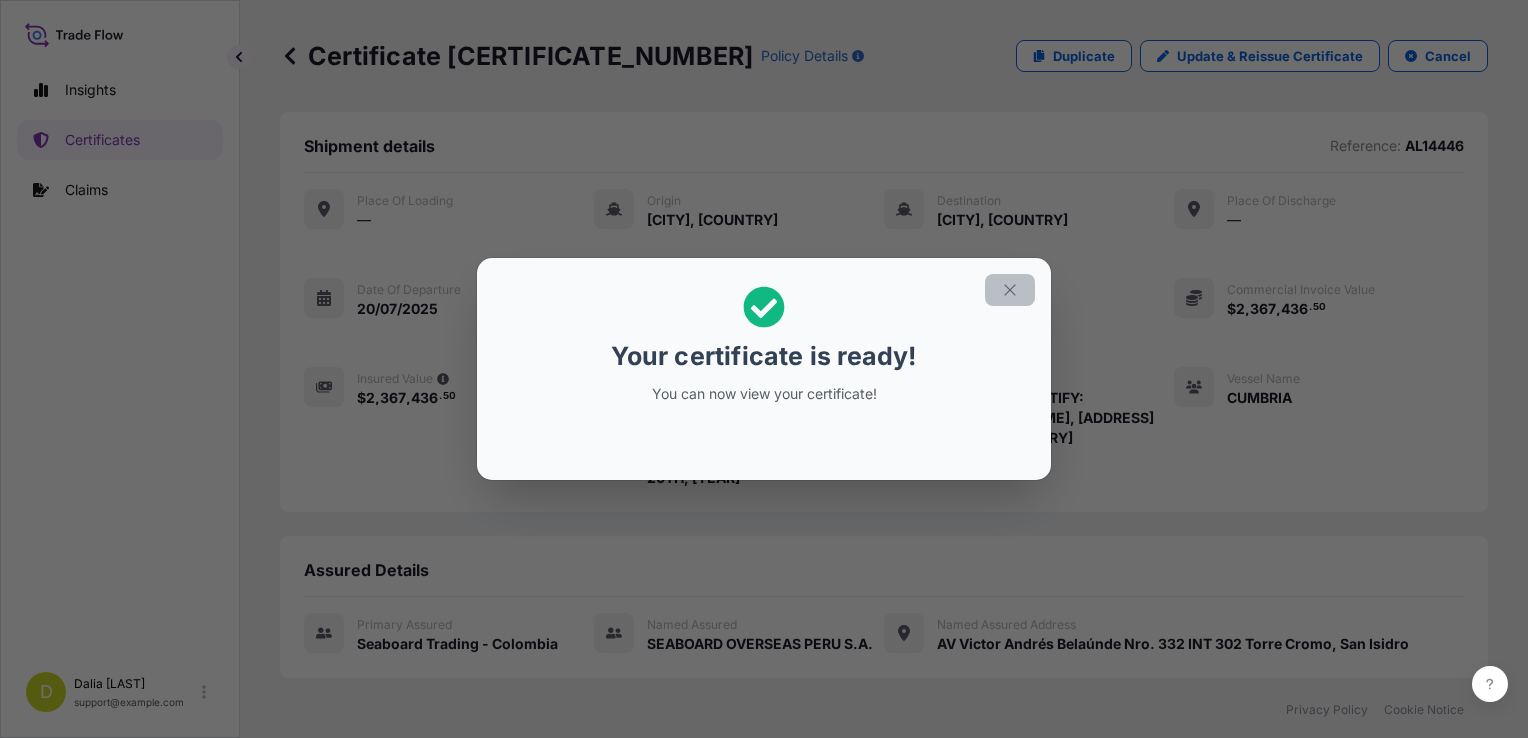 click at bounding box center (1010, 290) 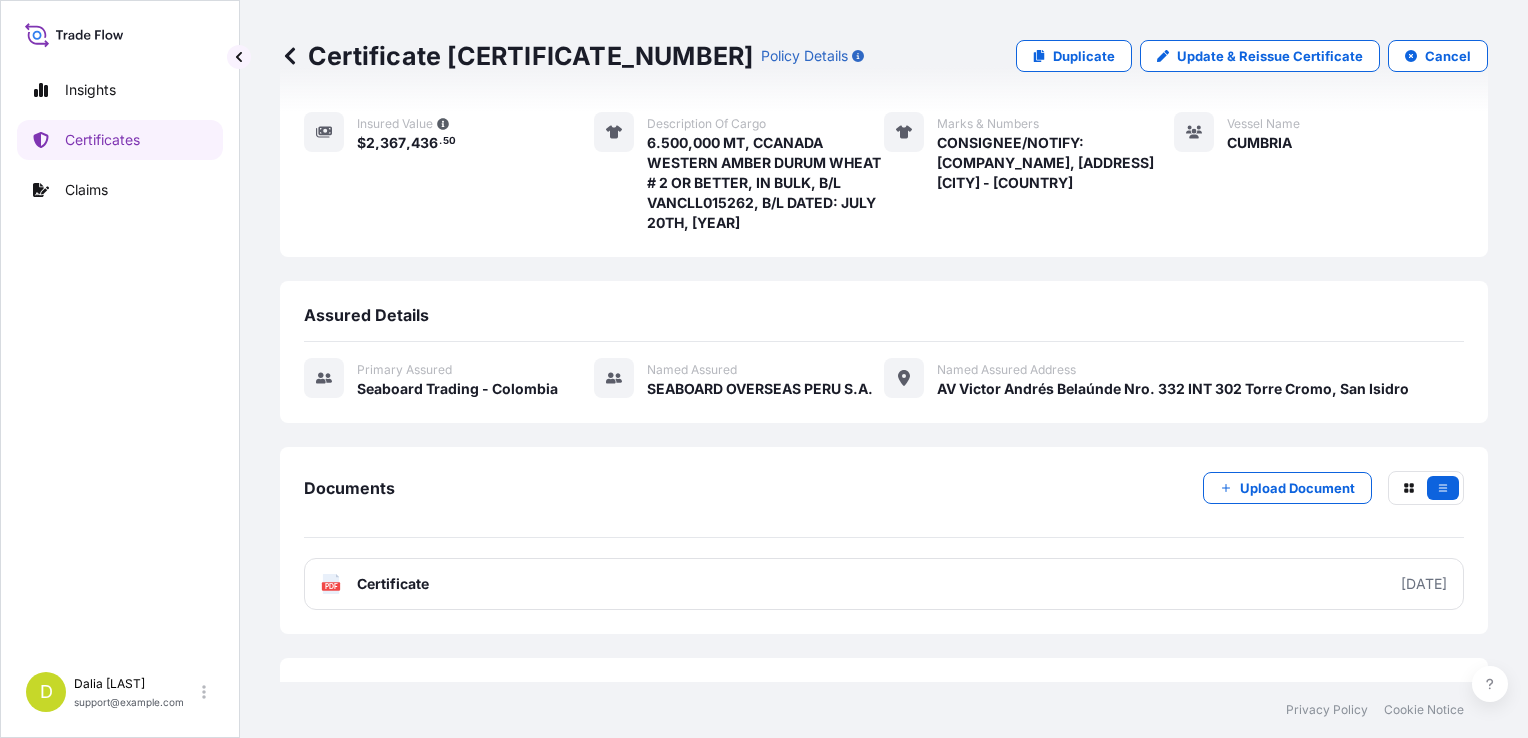 scroll, scrollTop: 256, scrollLeft: 0, axis: vertical 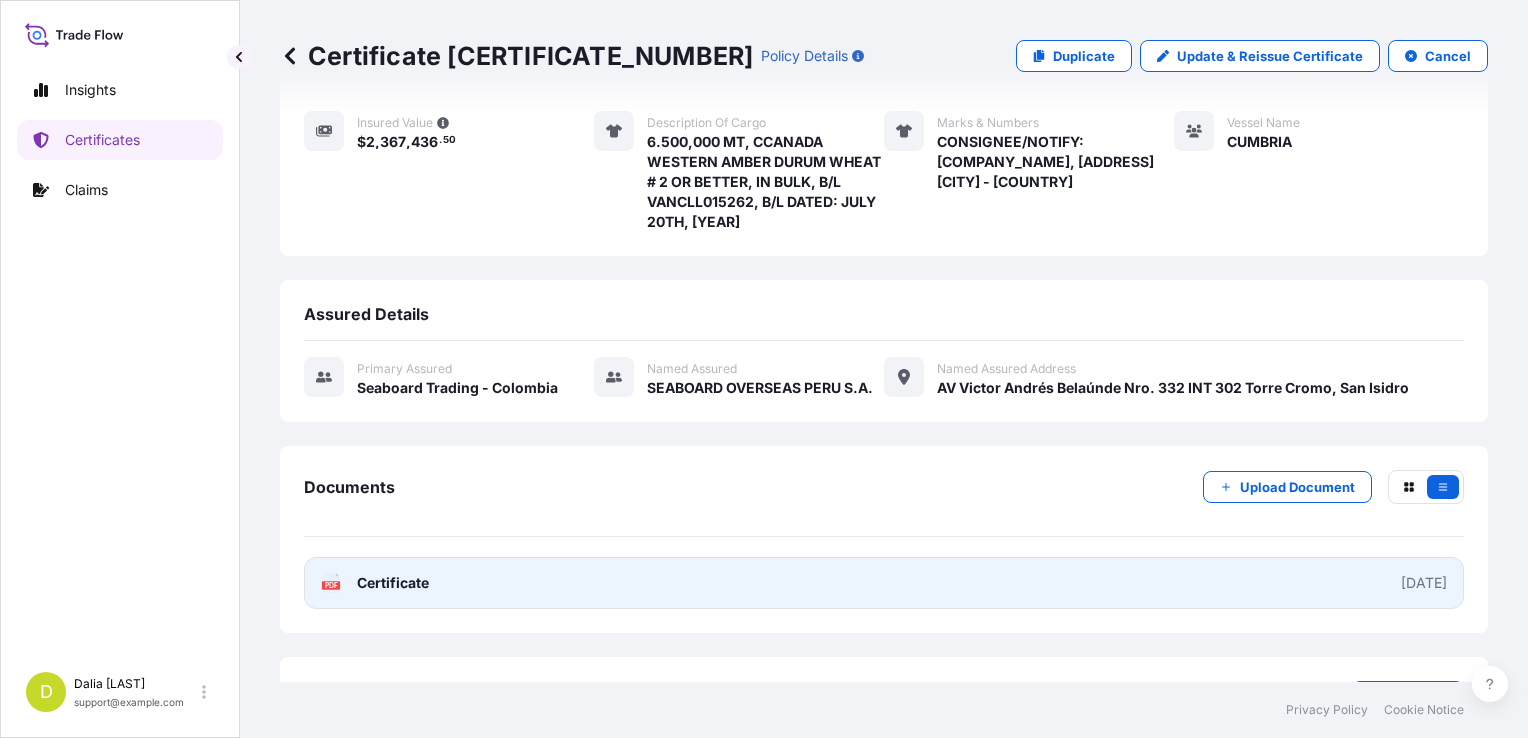click on "PDF Certificate [DATE]" at bounding box center [884, 583] 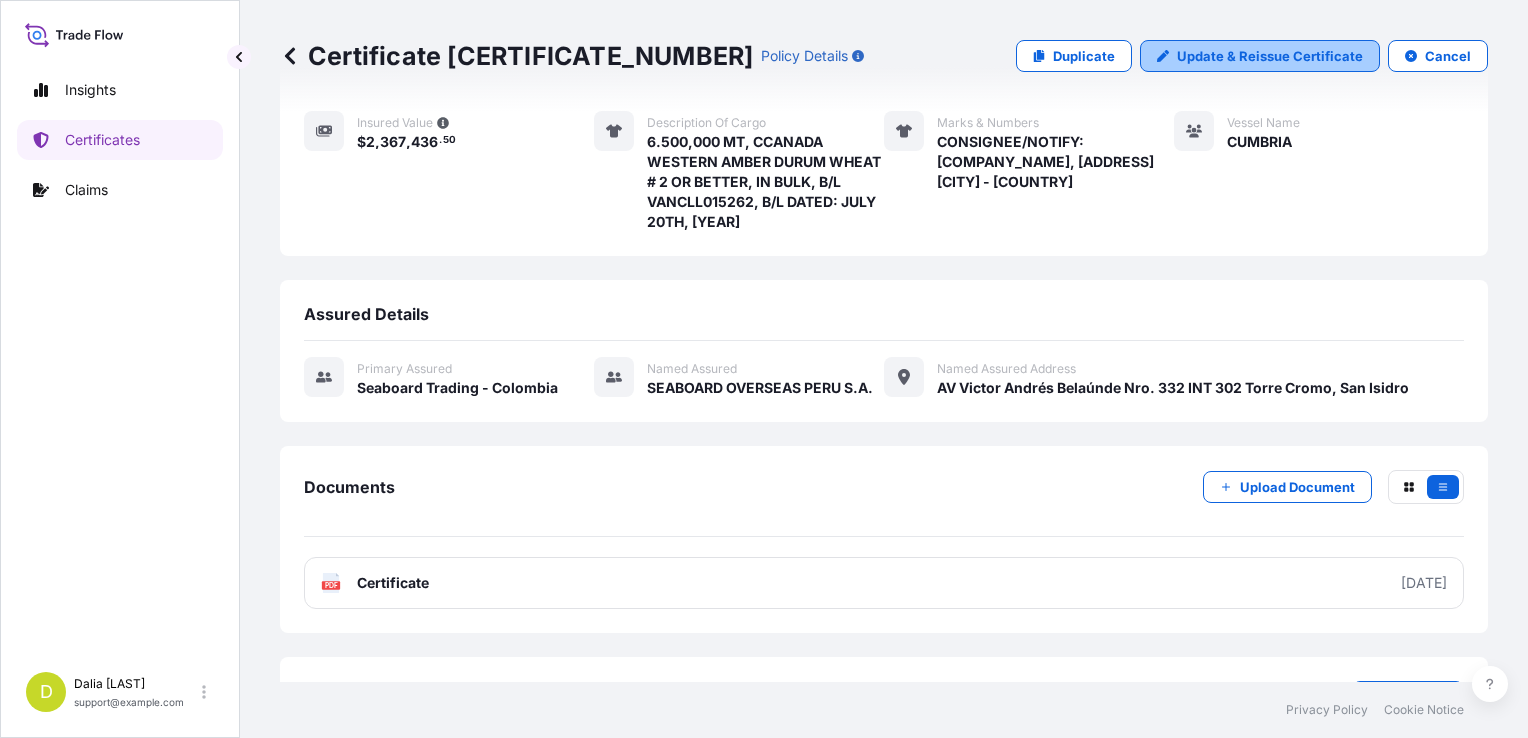 click on "Update & Reissue Certificate" at bounding box center [1260, 56] 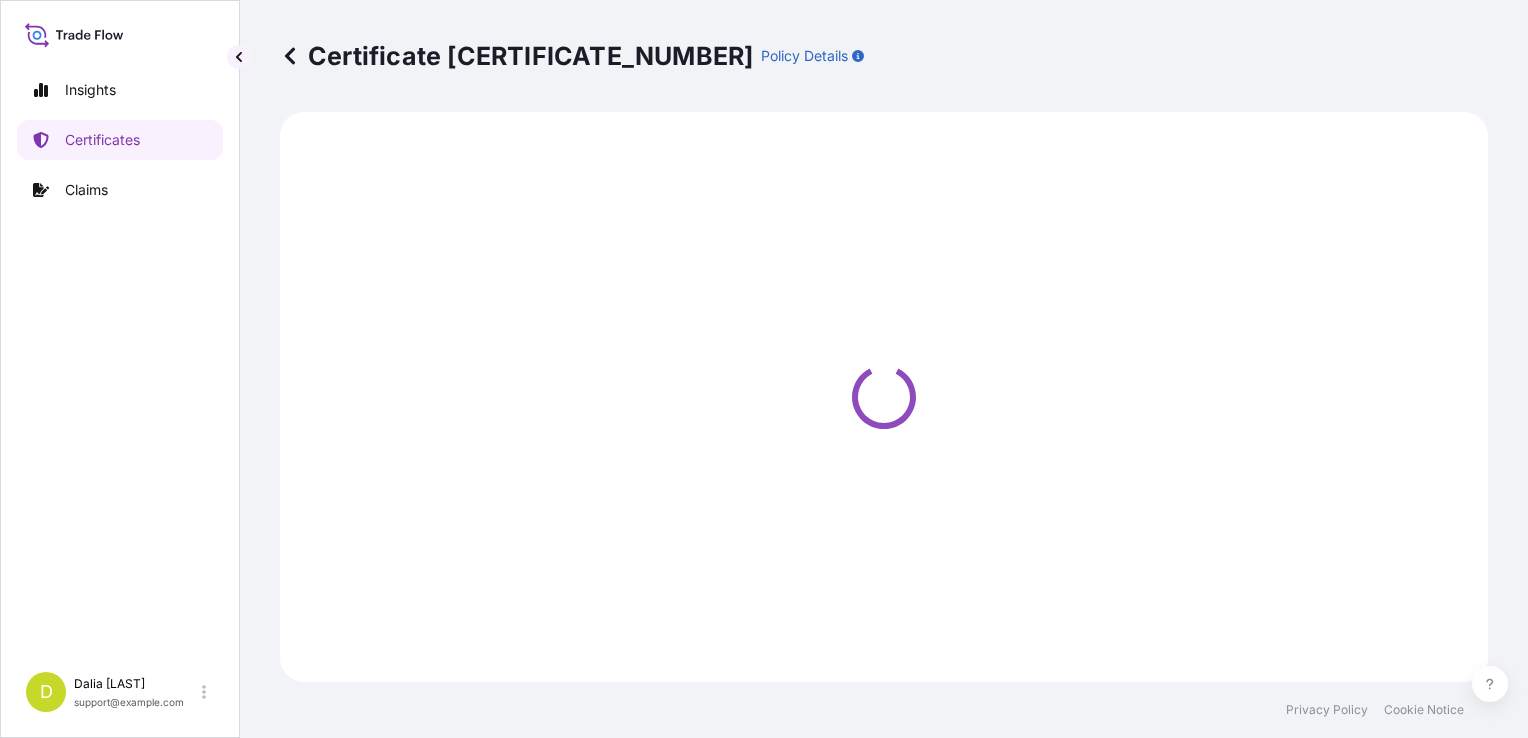 select on "Ocean Vessel" 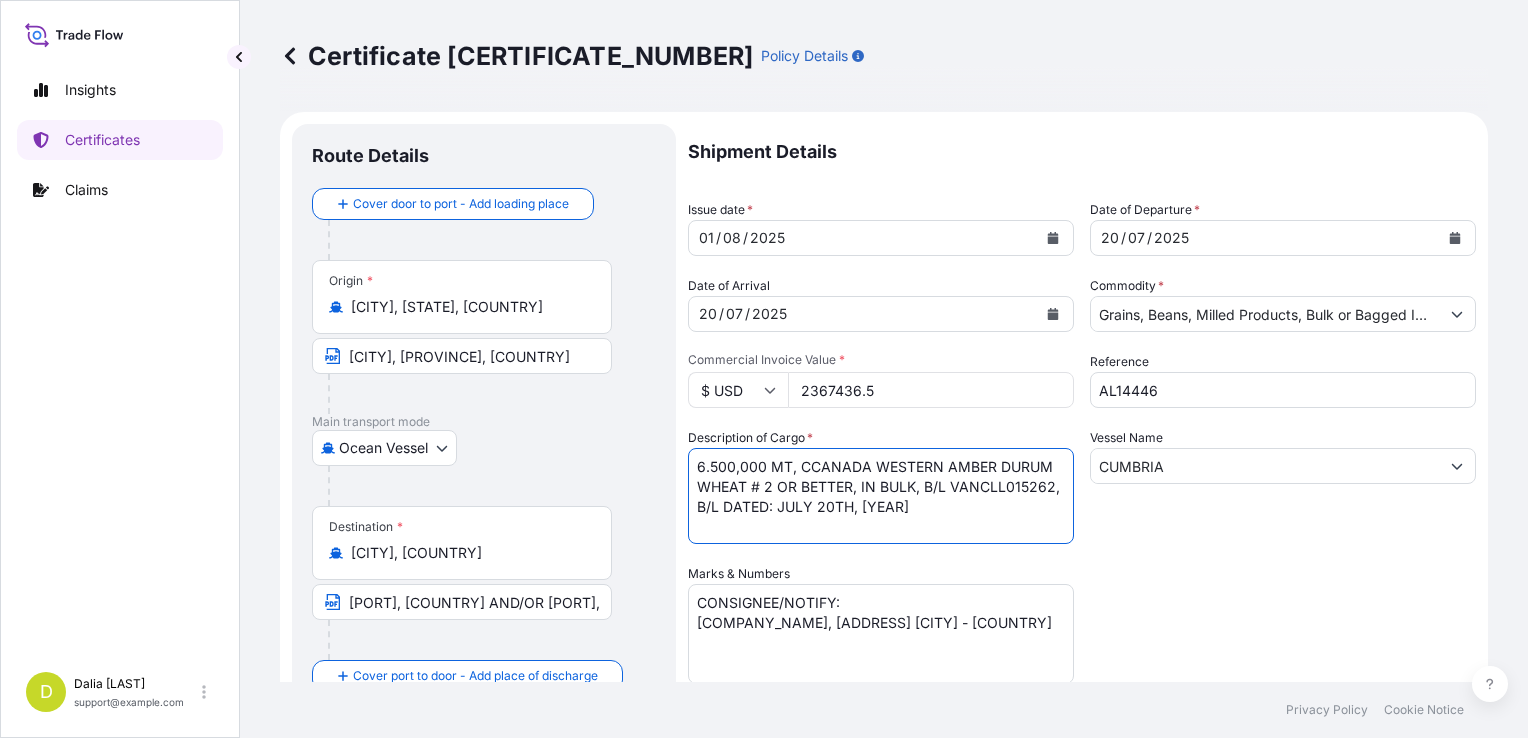 click on "6.500,000 MT, CCANADA WESTERN AMBER DURUM WHEAT # 2 OR BETTER, IN BULK, B/L VANCLL015262, B/L DATED: JULY 20TH, [YEAR]" at bounding box center [881, 496] 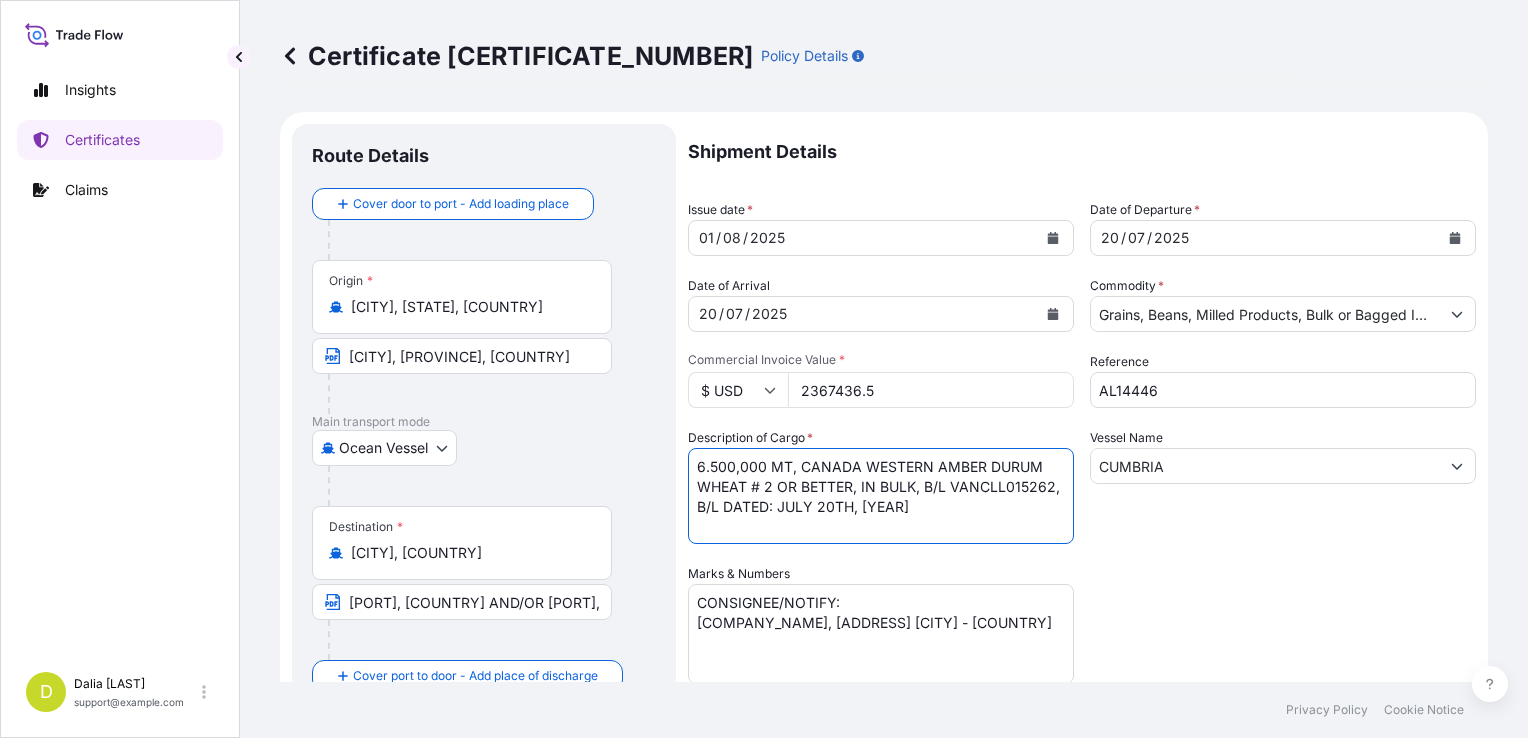 scroll, scrollTop: 385, scrollLeft: 0, axis: vertical 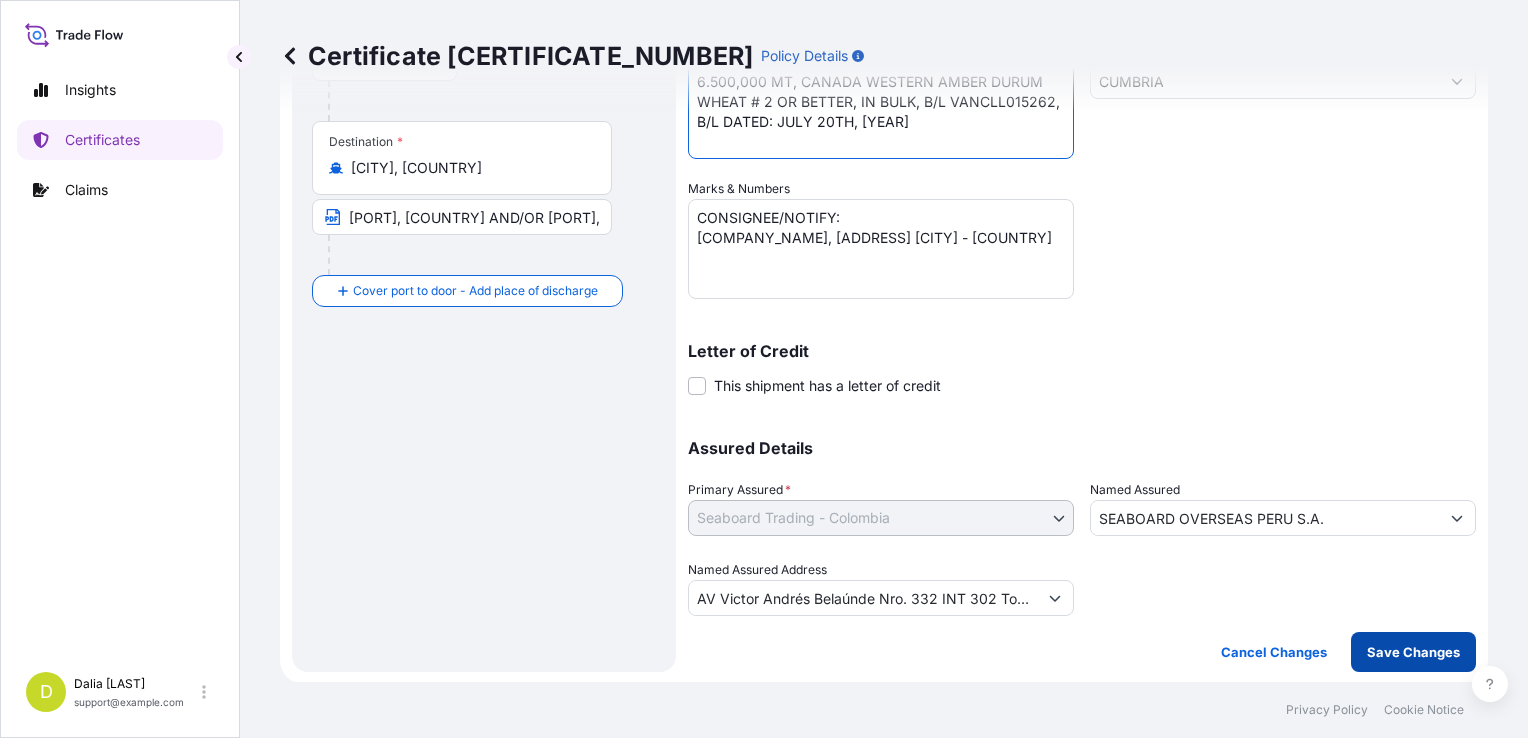 type on "6.500,000 MT, CANADA WESTERN AMBER DURUM WHEAT # 2 OR BETTER, IN BULK, B/L VANCLL015262, B/L DATED: JULY 20TH, [YEAR]" 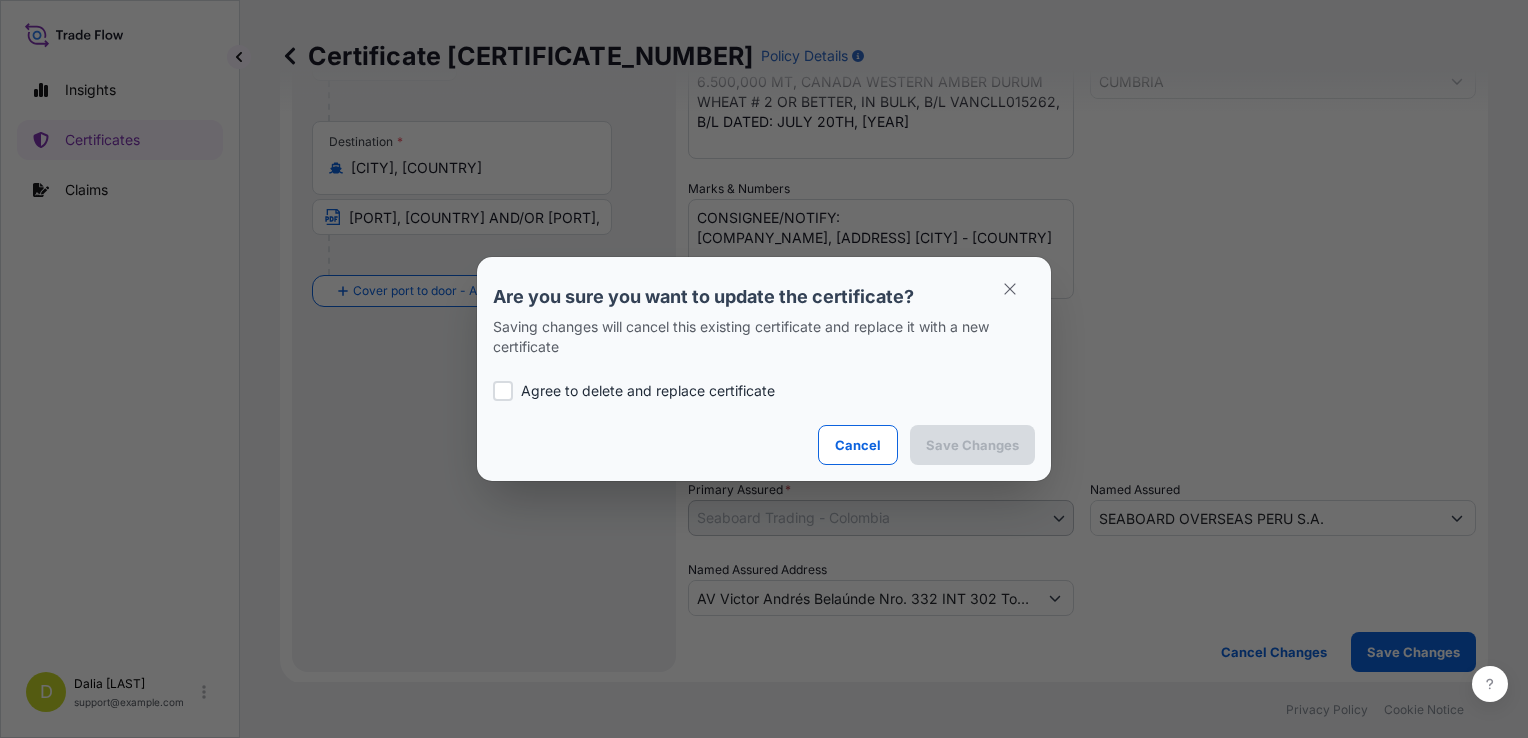 click on "Agree to delete and replace certificate" at bounding box center [648, 391] 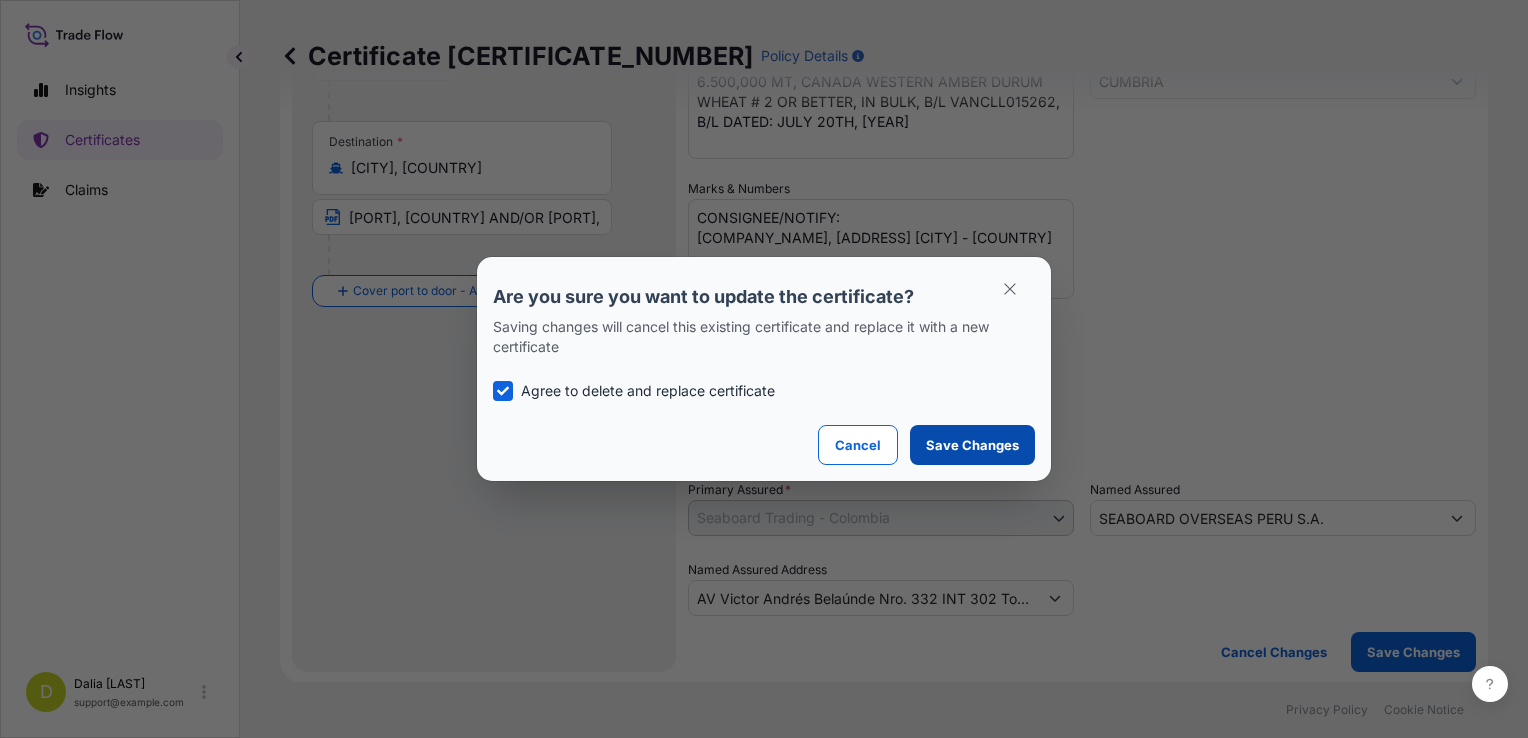 click on "Save Changes" at bounding box center [972, 445] 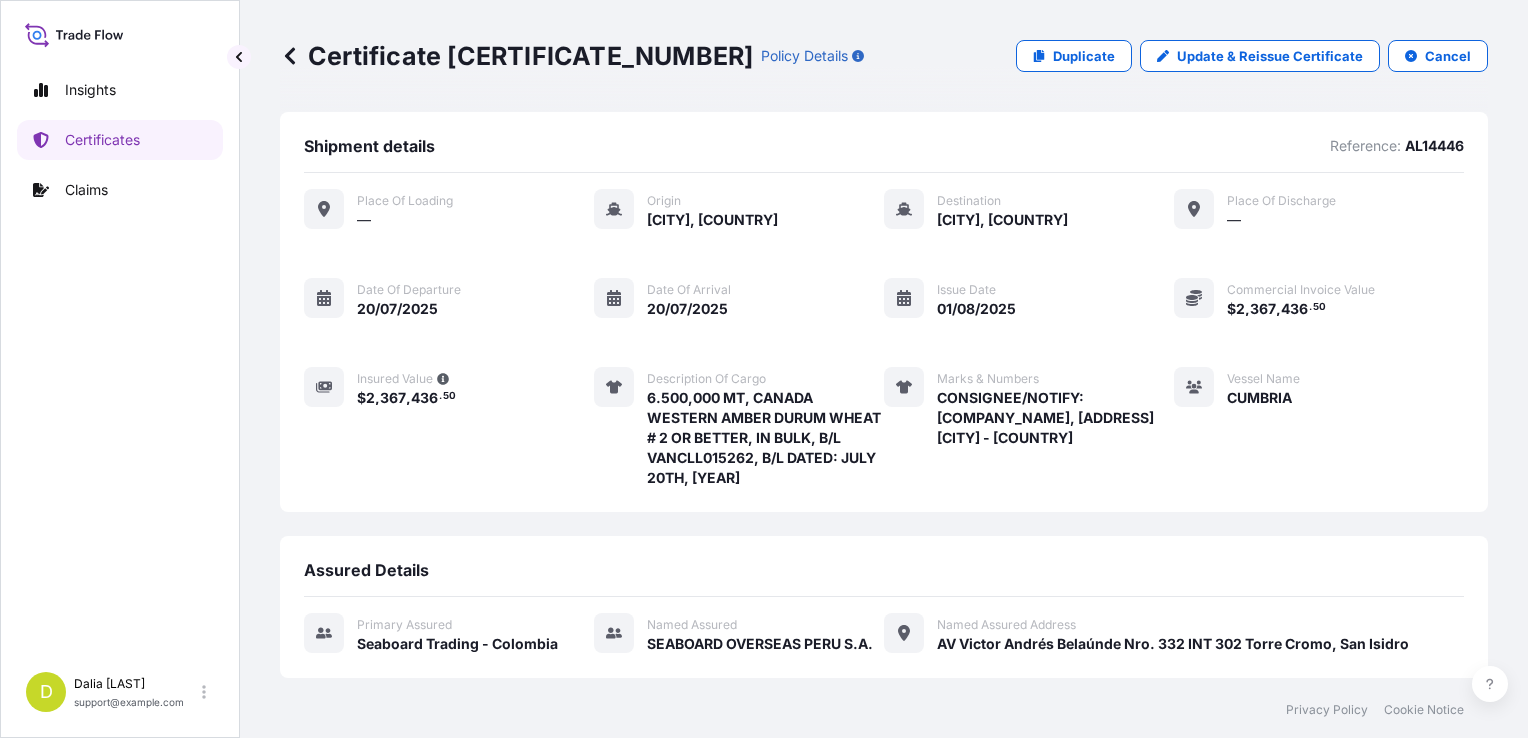 scroll, scrollTop: 325, scrollLeft: 0, axis: vertical 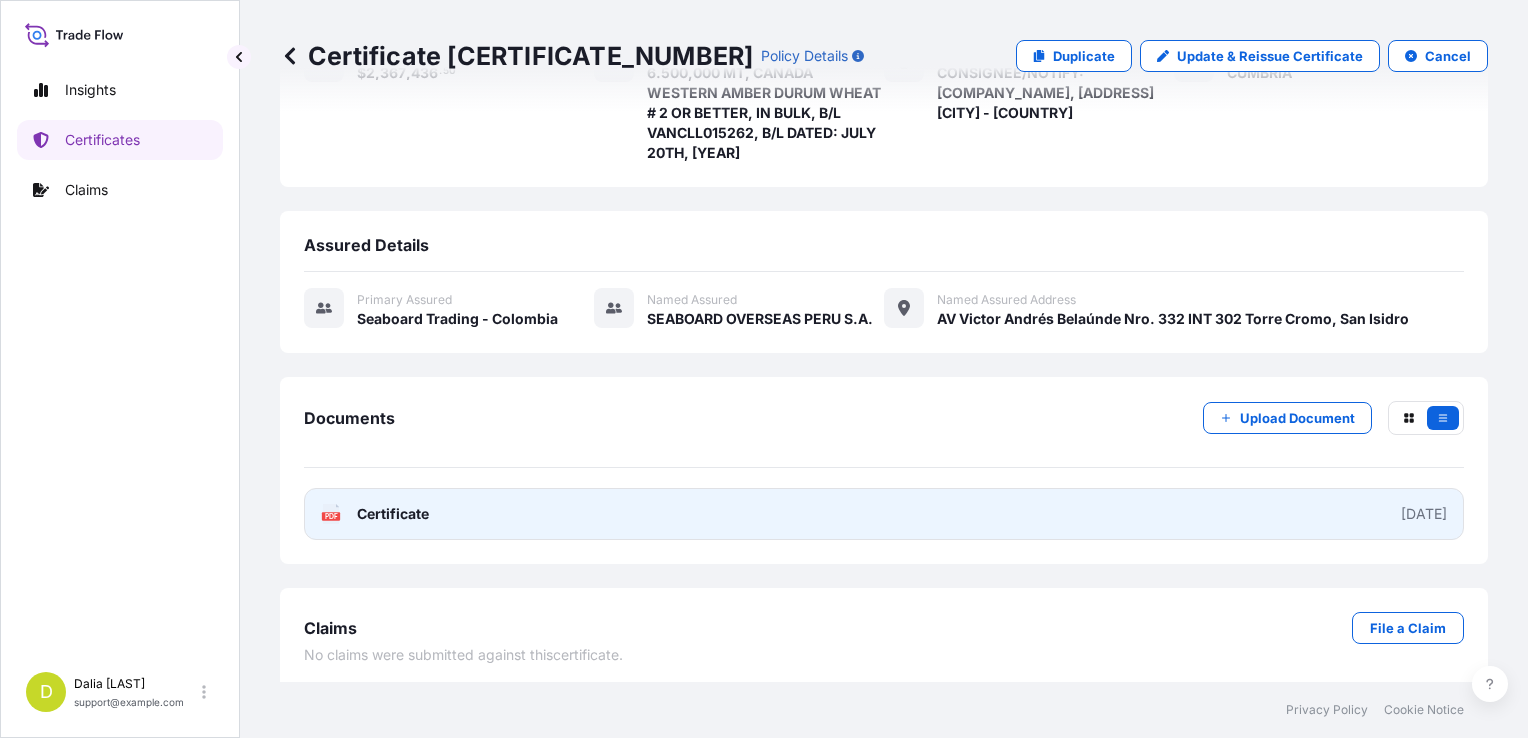 click on "PDF Certificate [YEAR]-[MONTH]-[DAY]T[TIME]" at bounding box center [884, 514] 